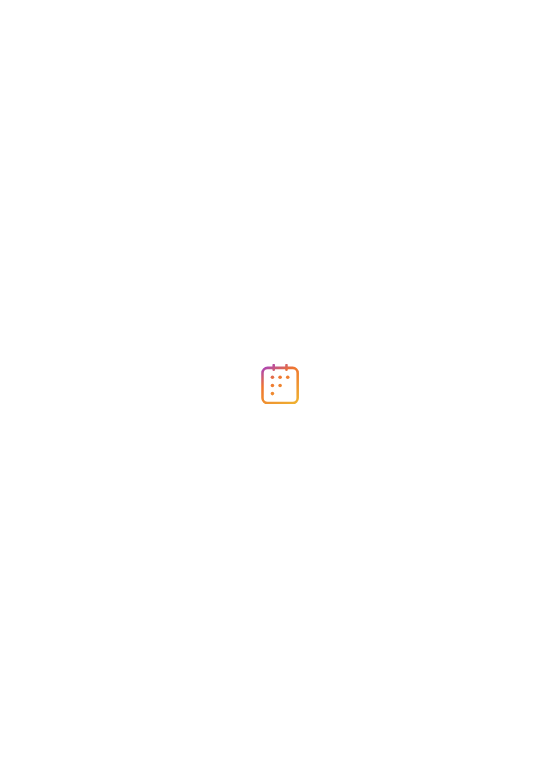 scroll, scrollTop: 0, scrollLeft: 0, axis: both 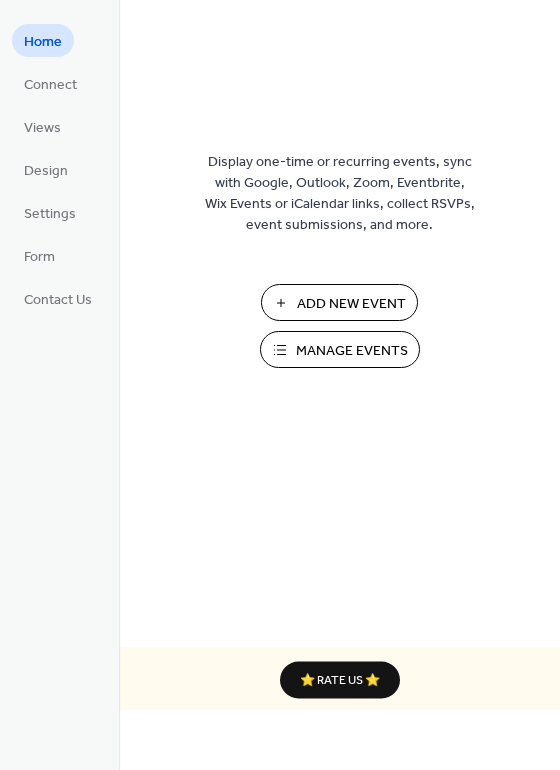 click on "Add New Event" at bounding box center (351, 304) 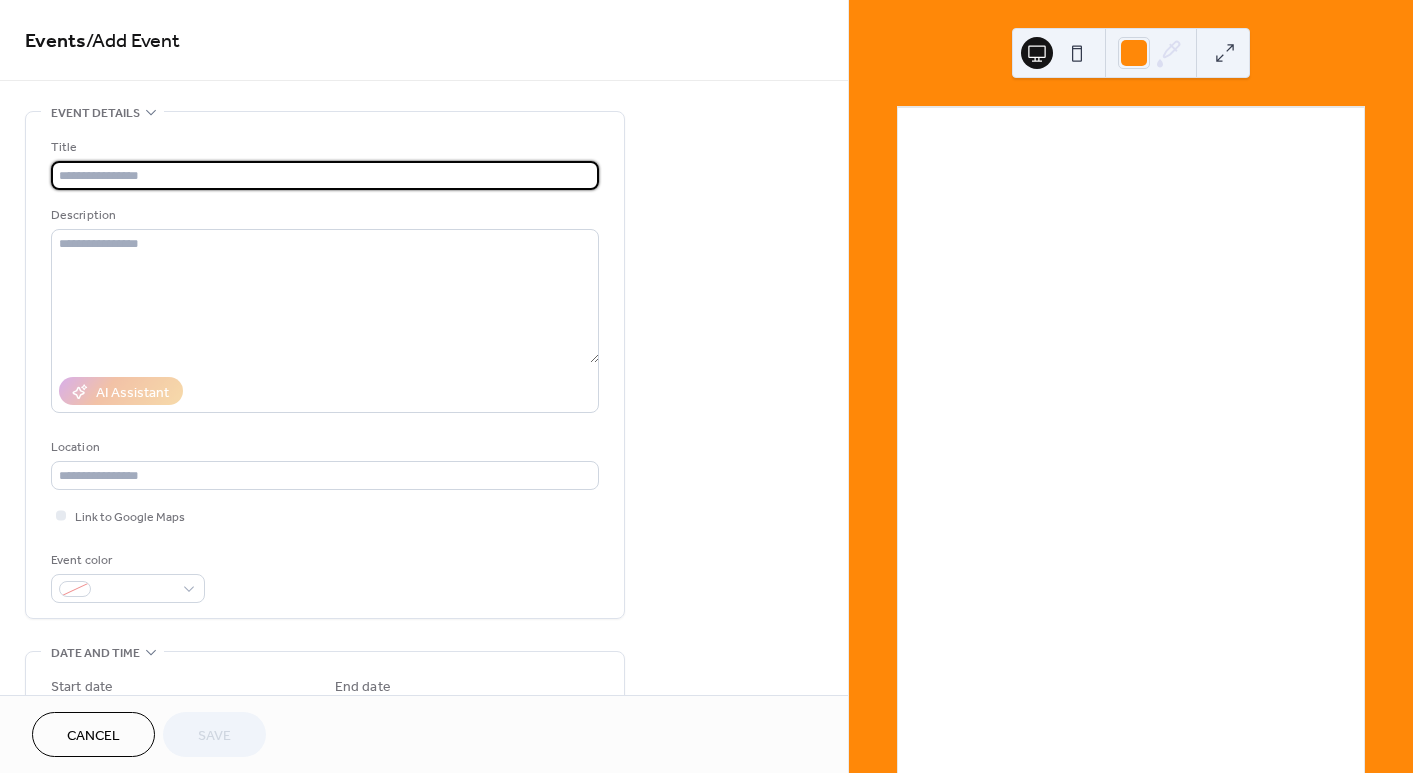 scroll, scrollTop: 0, scrollLeft: 0, axis: both 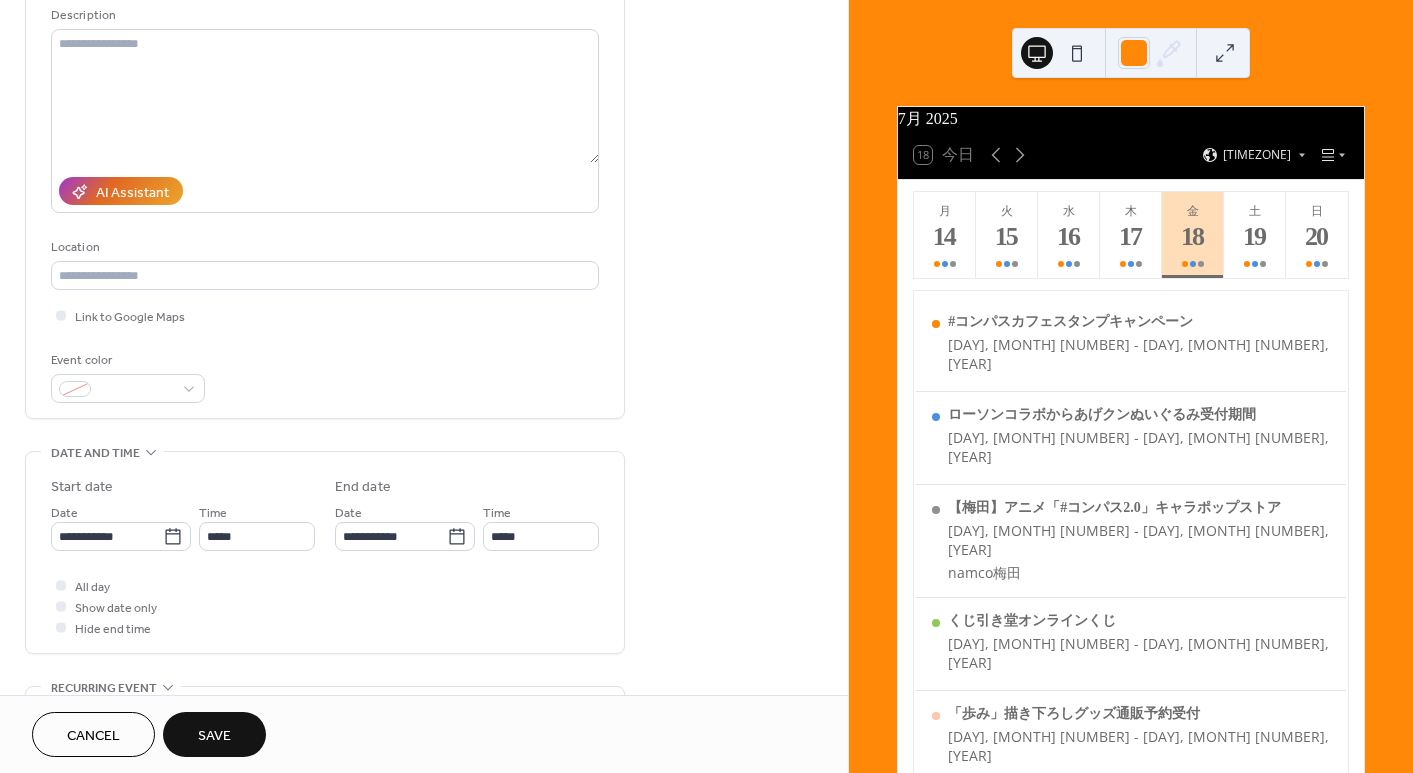 type on "**********" 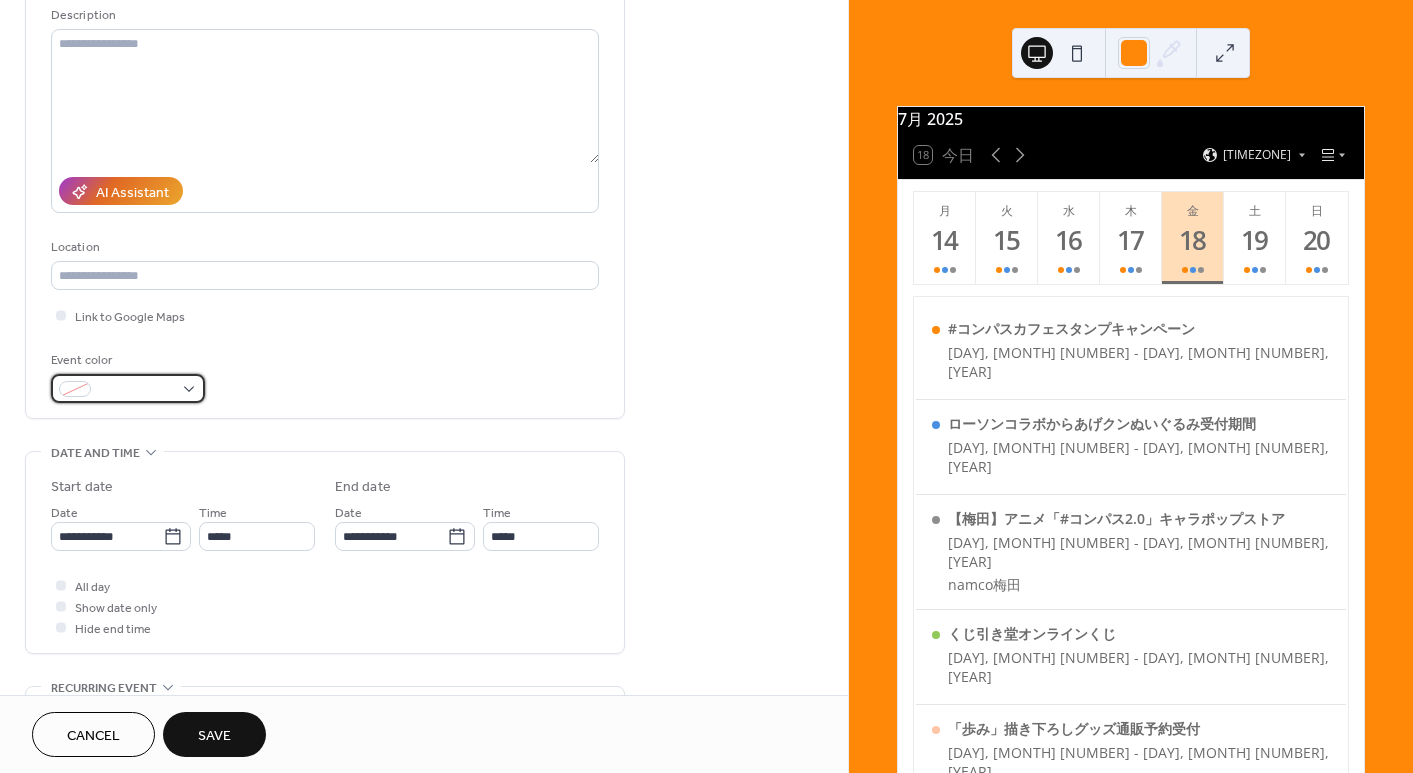 click at bounding box center (128, 388) 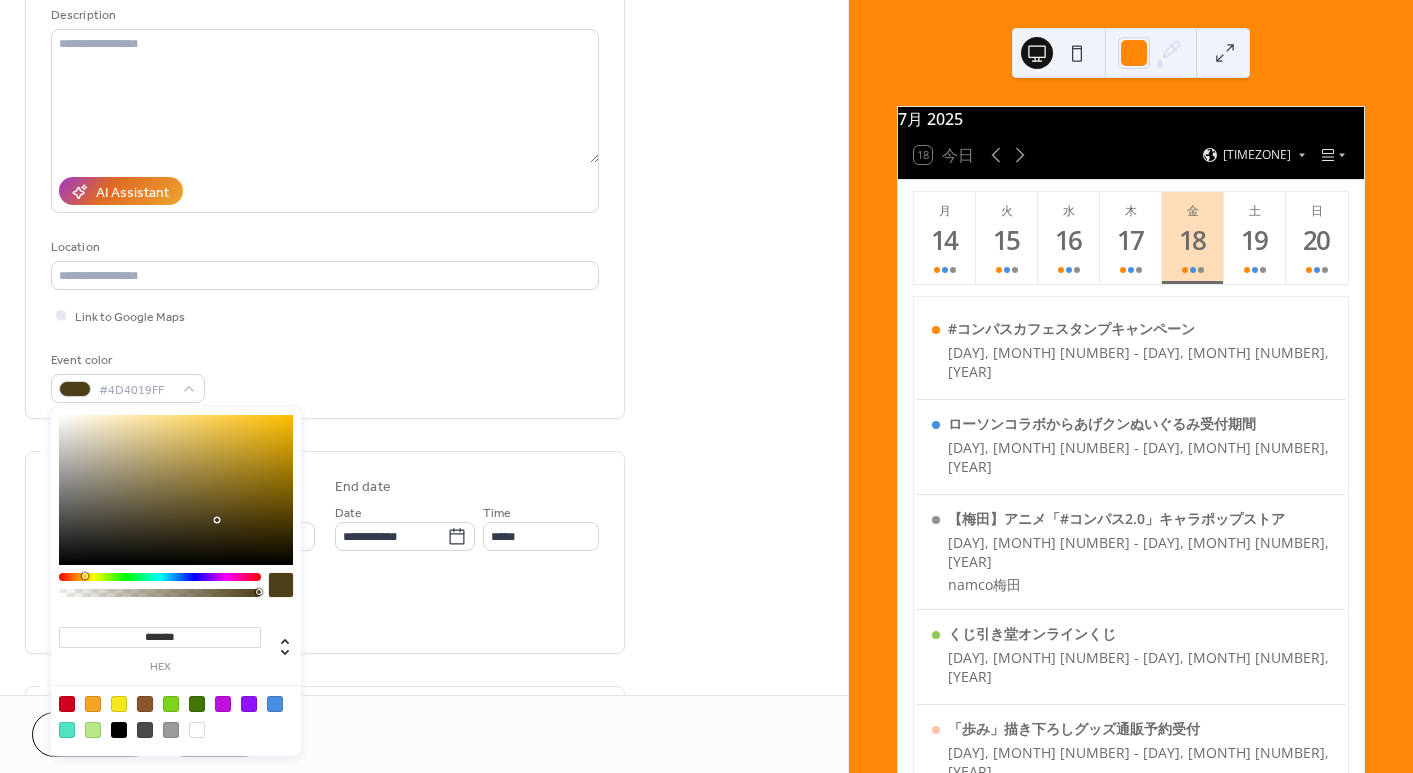 click at bounding box center [160, 577] 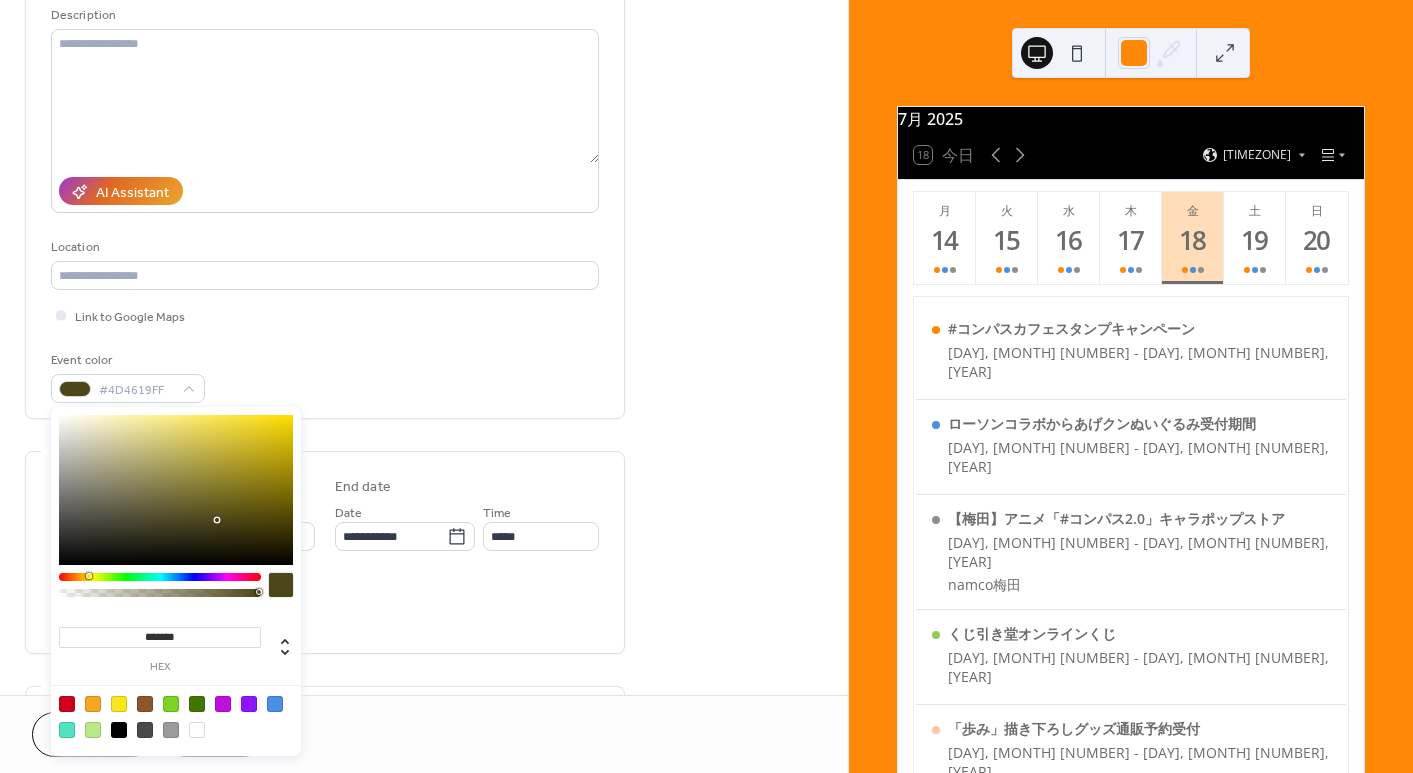 click at bounding box center [89, 576] 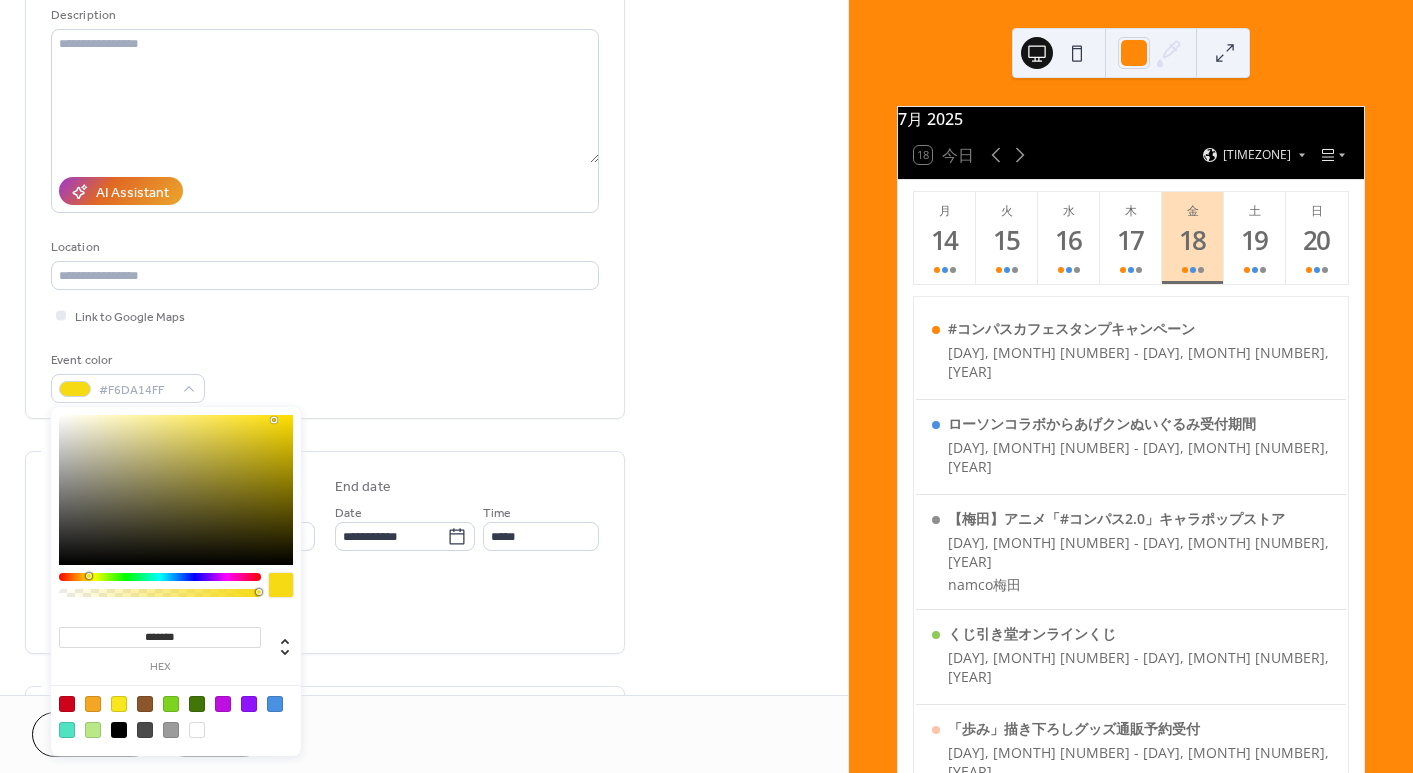 type on "*******" 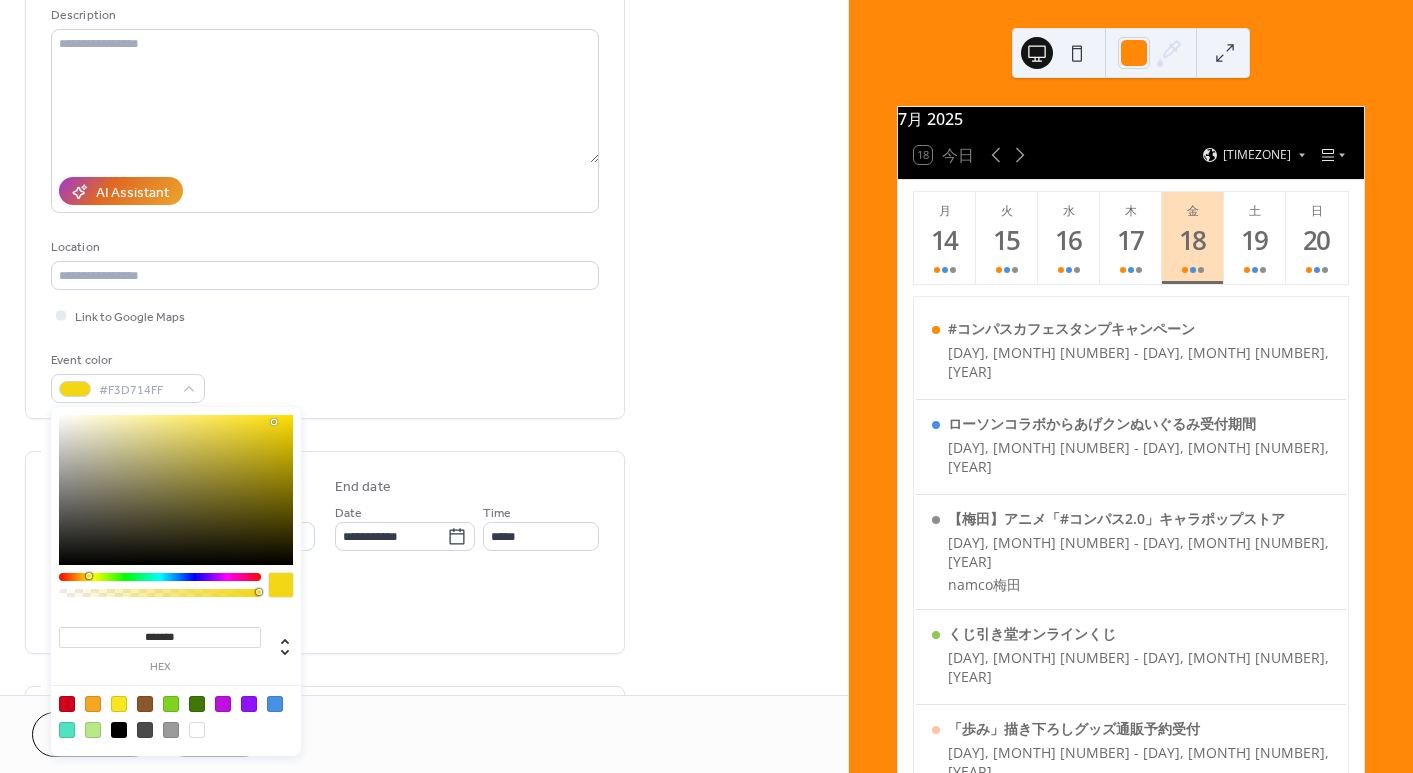drag, startPoint x: 253, startPoint y: 451, endPoint x: 274, endPoint y: 422, distance: 35.805027 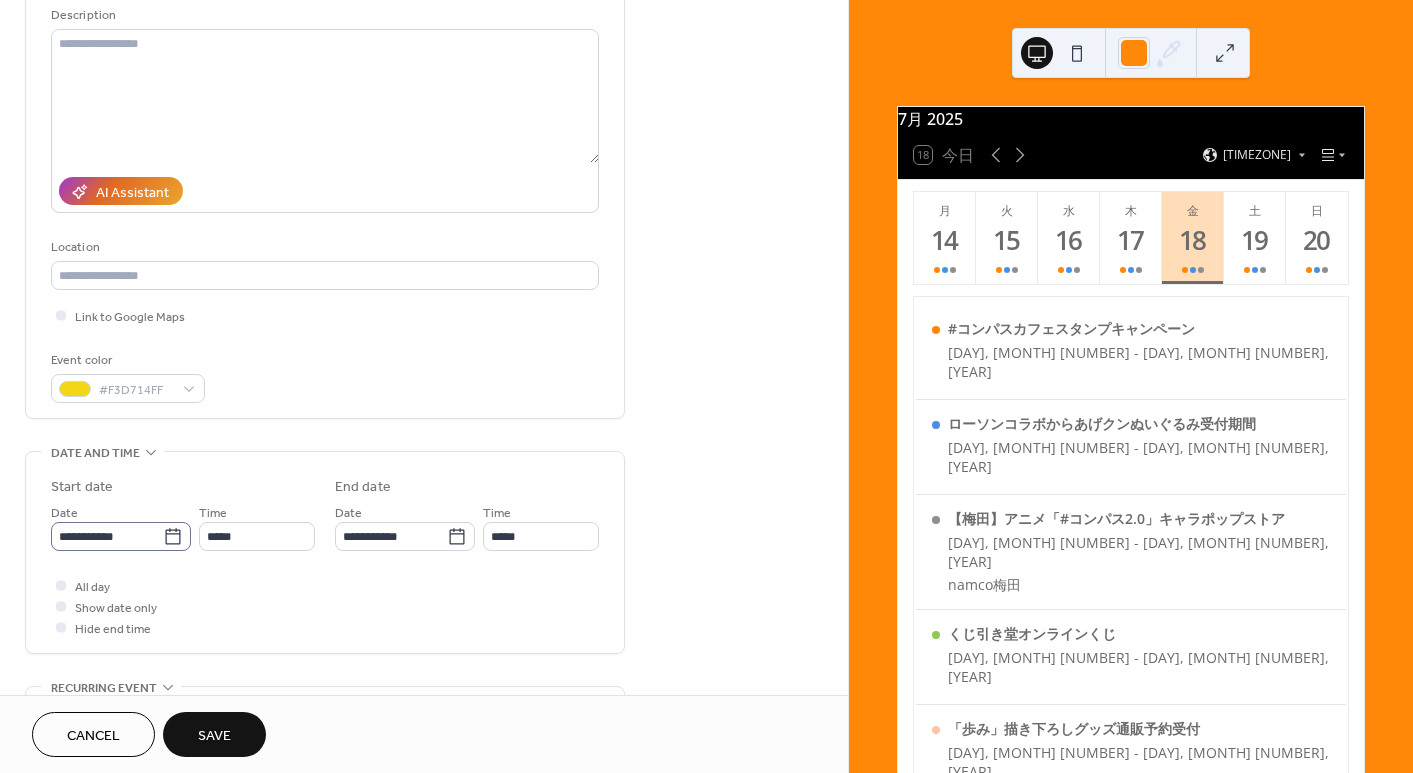 click on "**********" at bounding box center (121, 536) 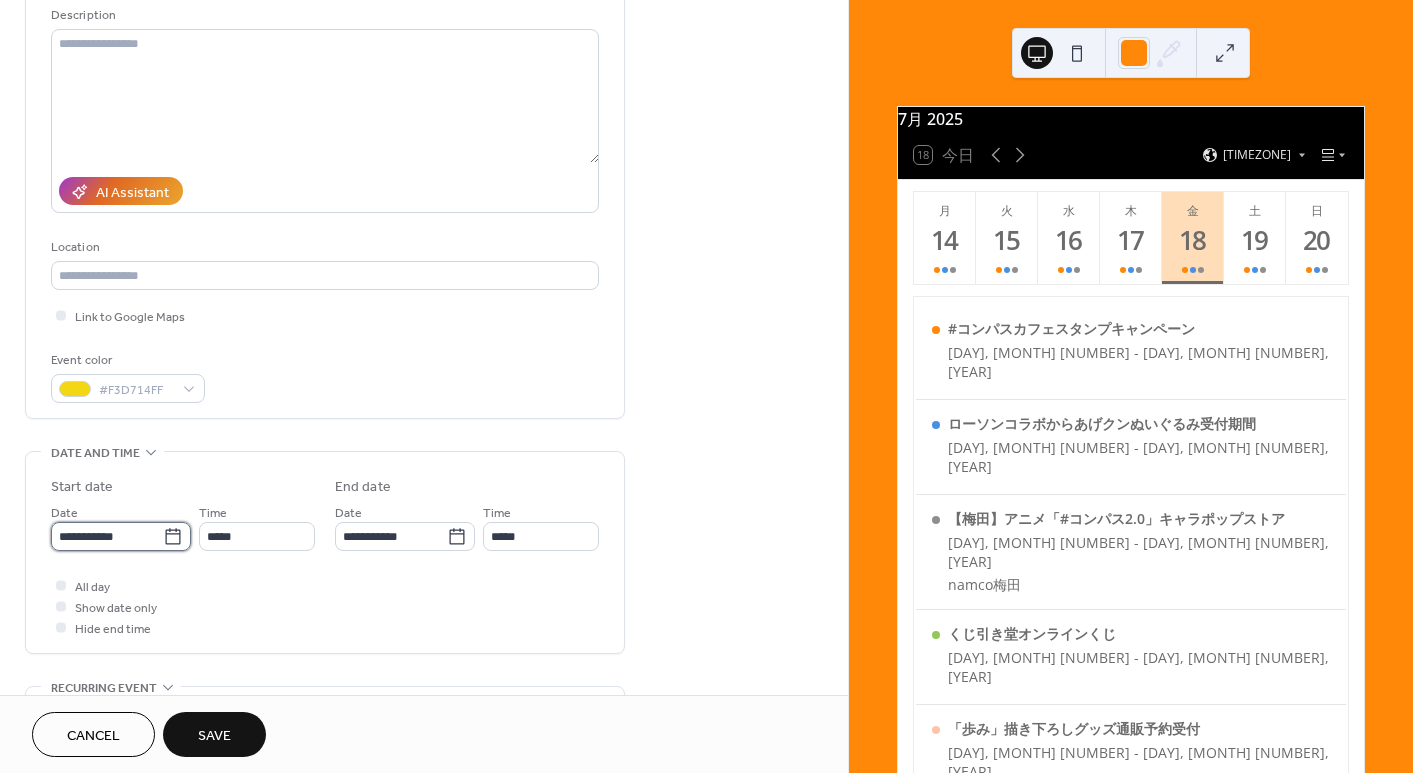 click on "**********" at bounding box center (107, 536) 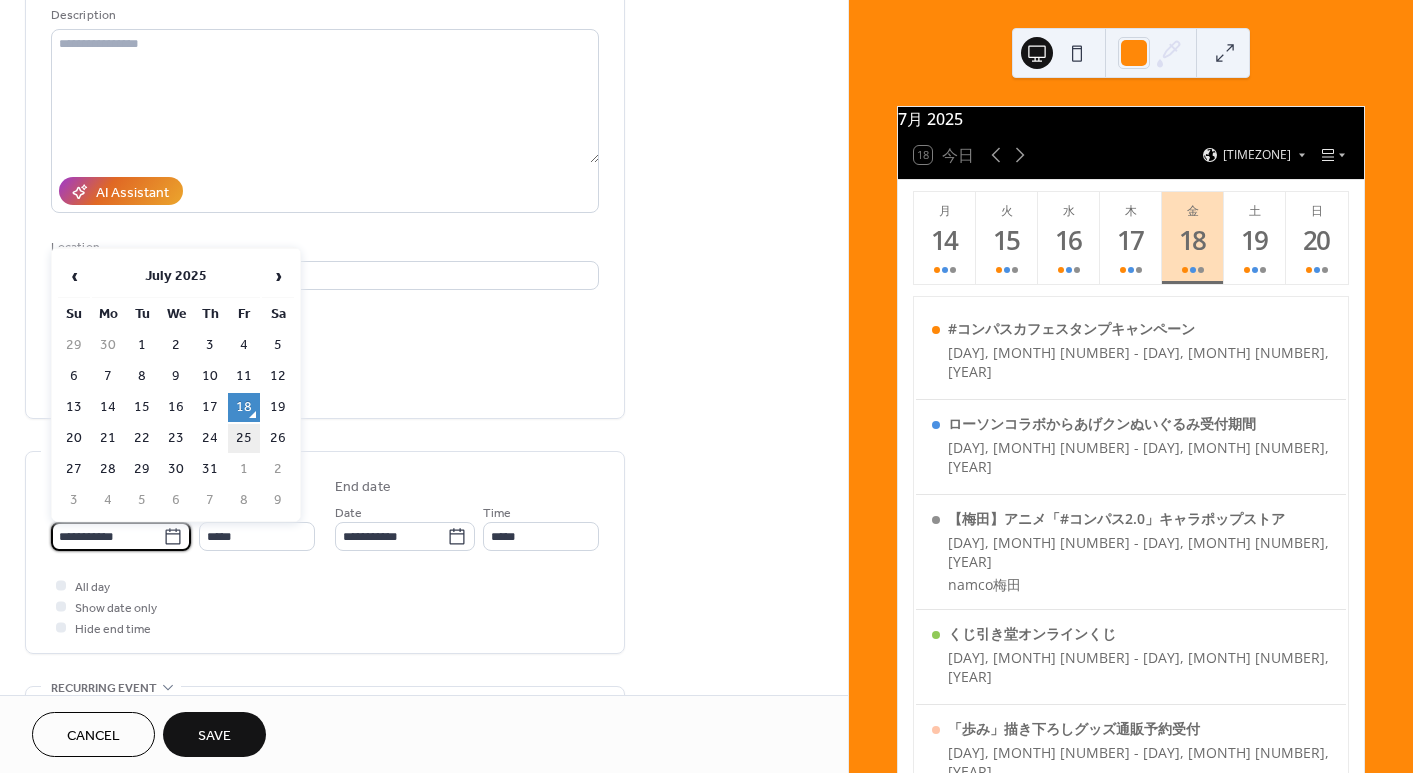 click on "25" at bounding box center [244, 438] 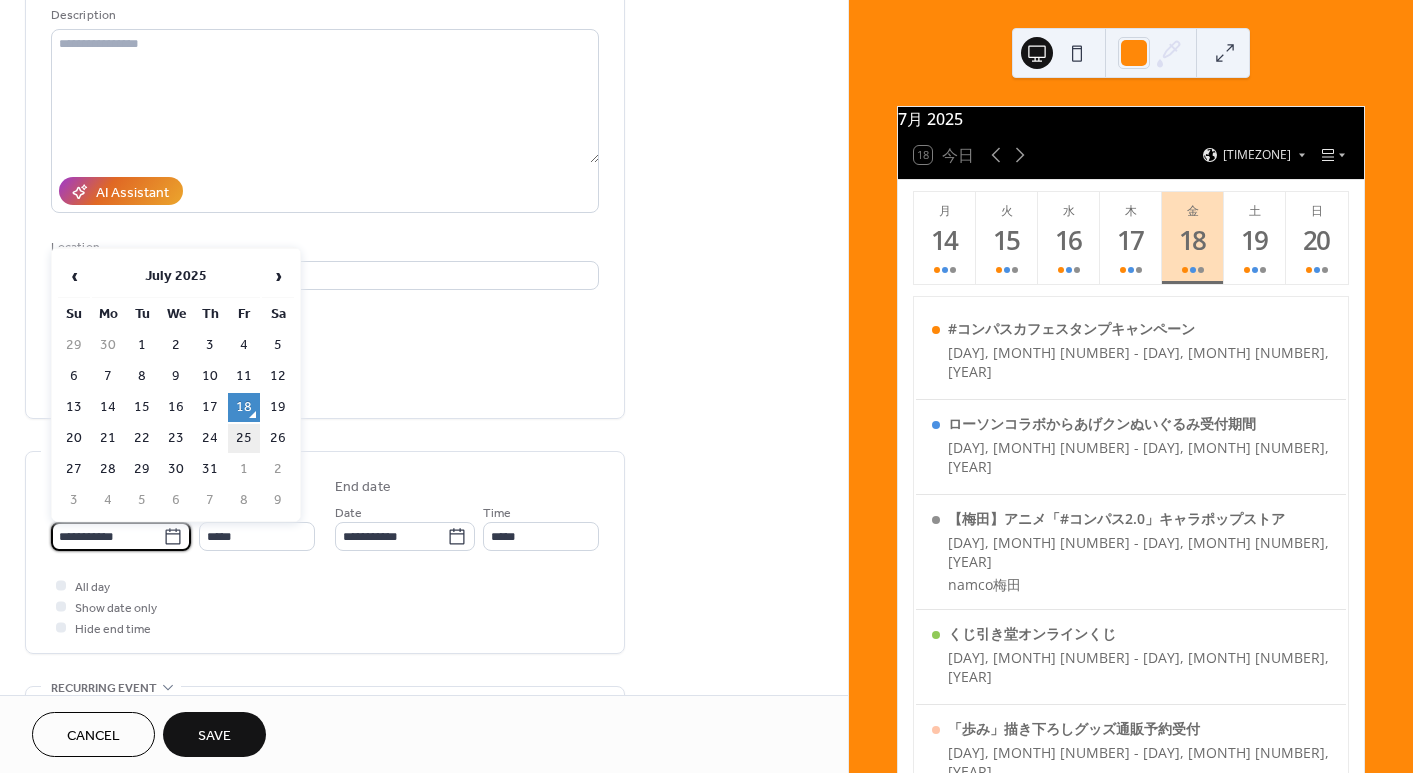 type on "**********" 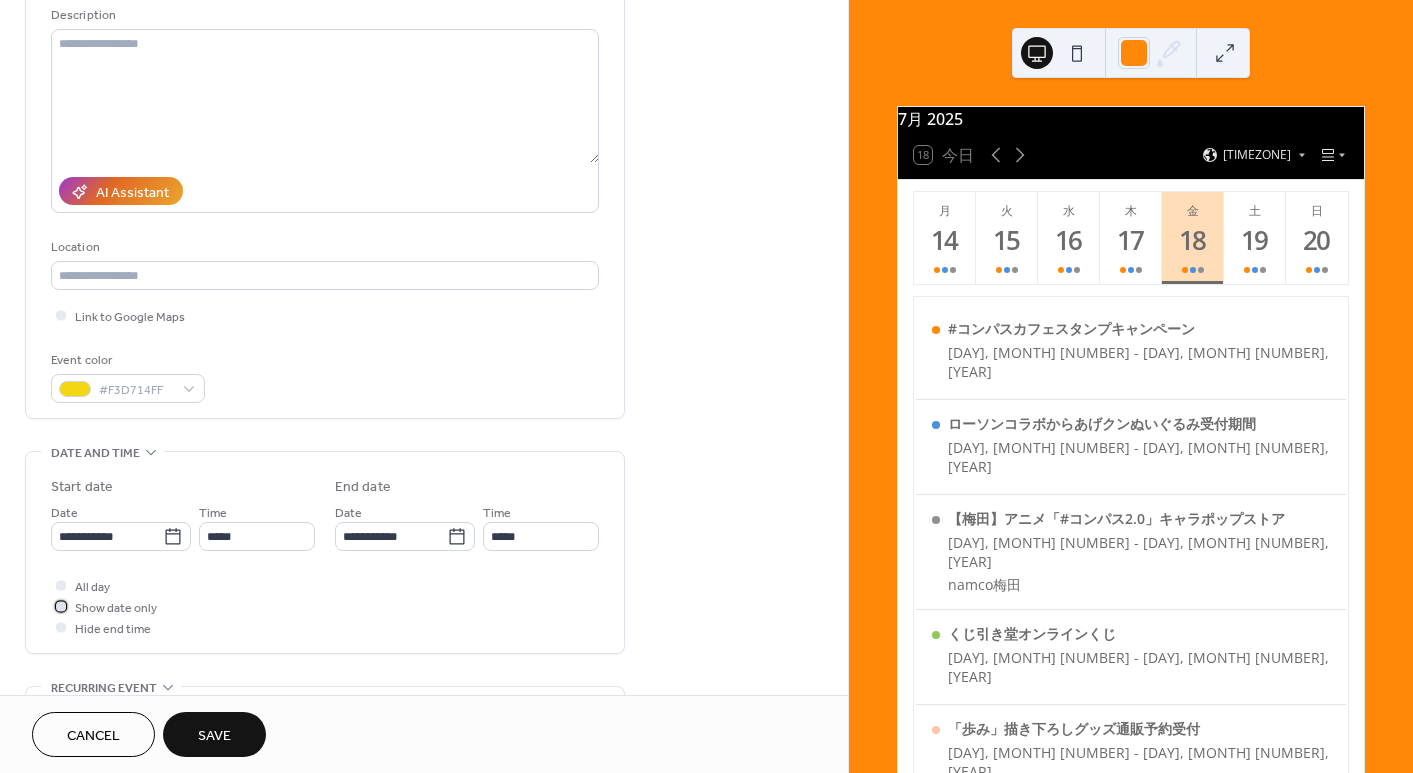 click on "Show date only" at bounding box center (116, 608) 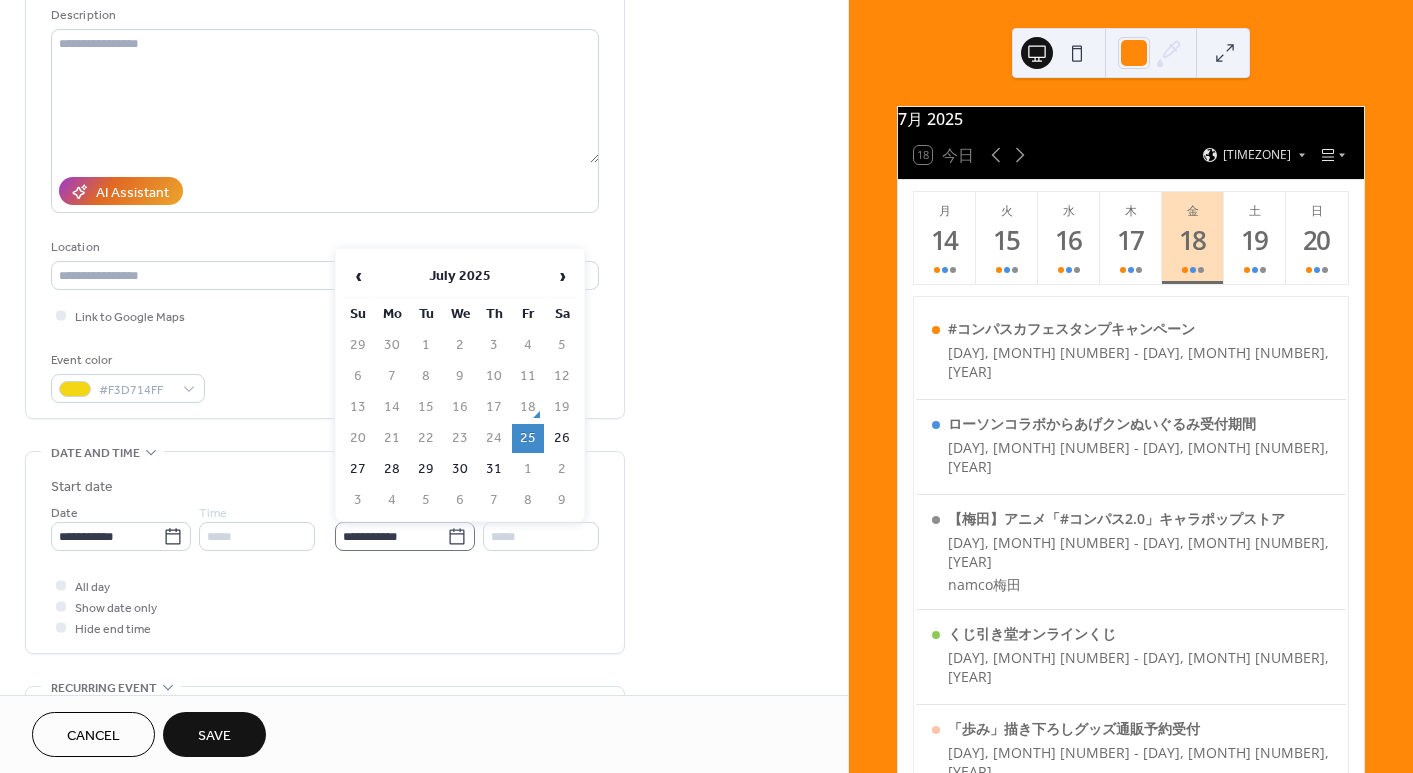 click 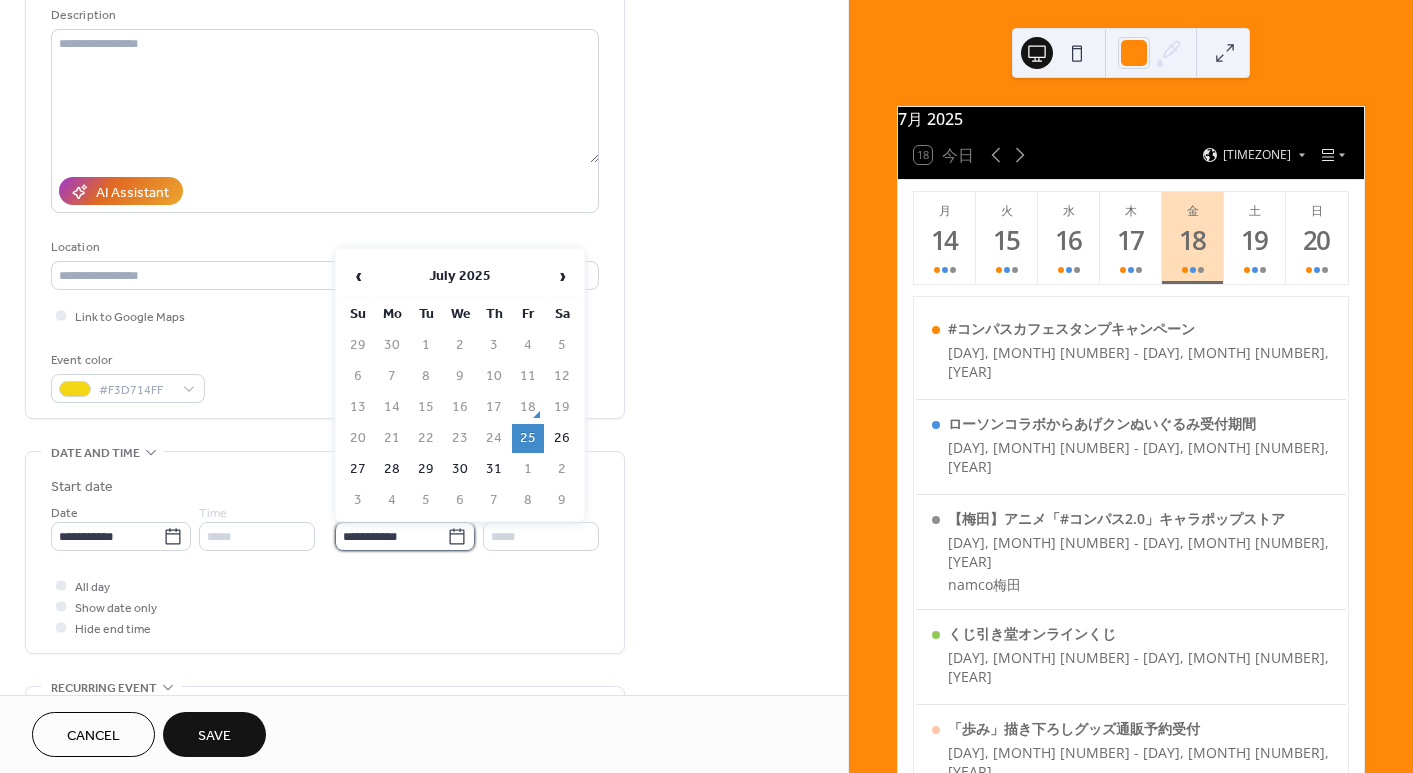 click on "**********" at bounding box center (391, 536) 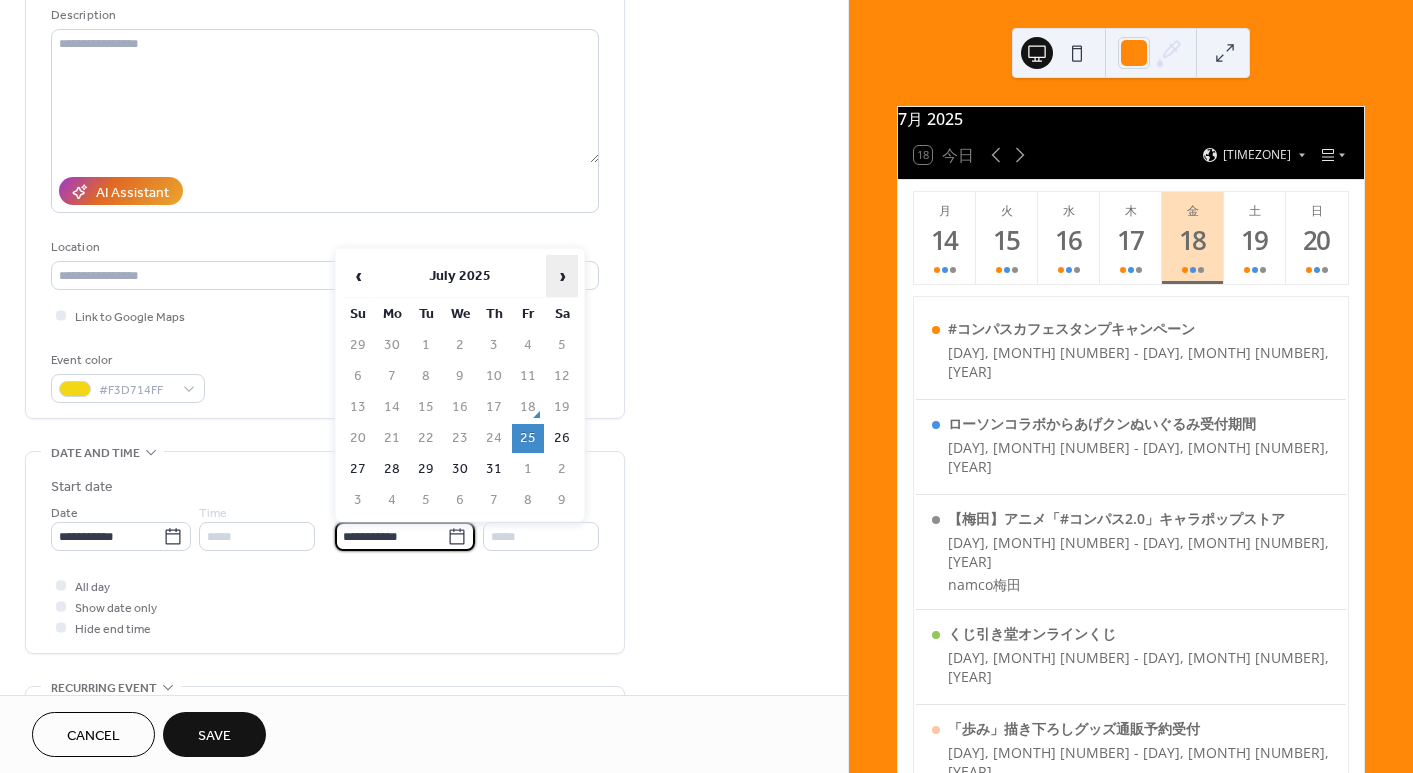 click on "›" at bounding box center [562, 276] 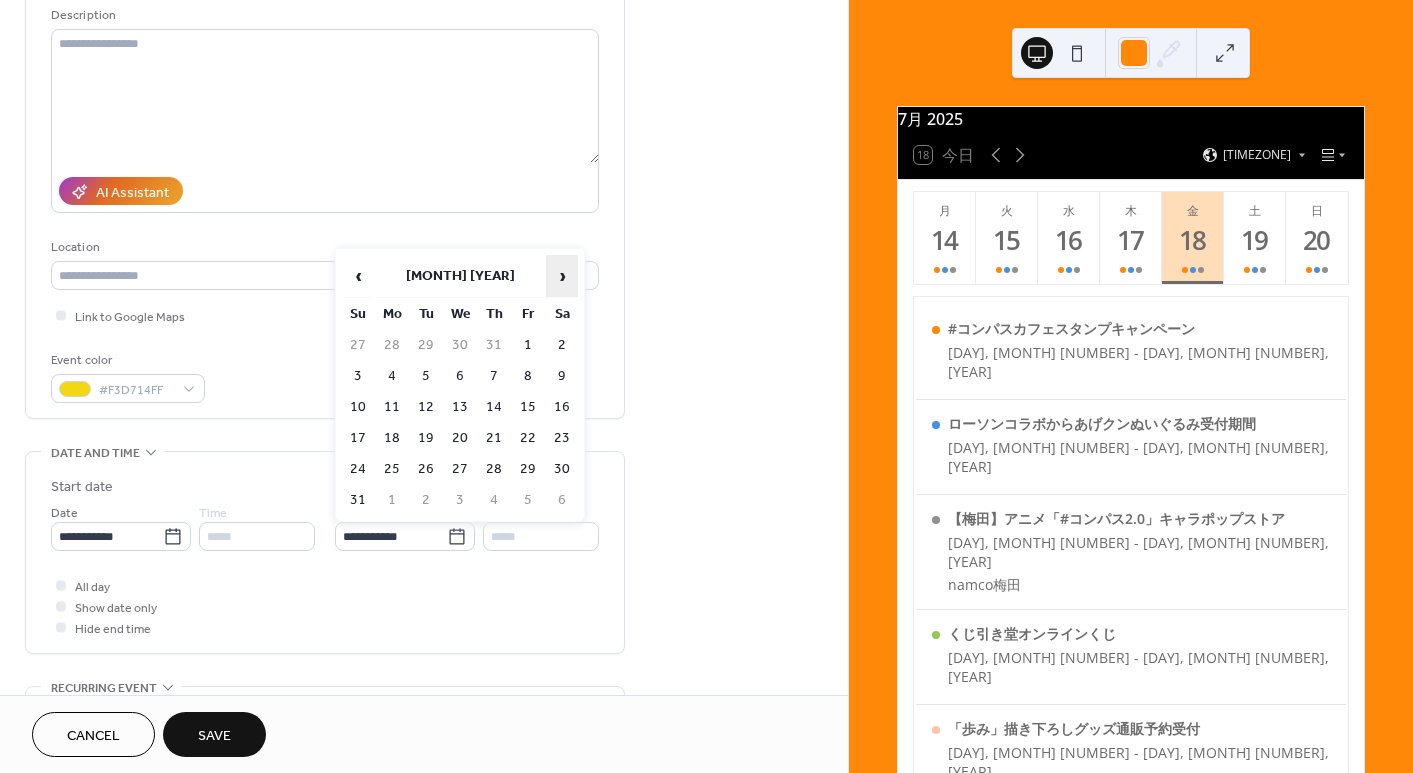 click on "›" at bounding box center (562, 276) 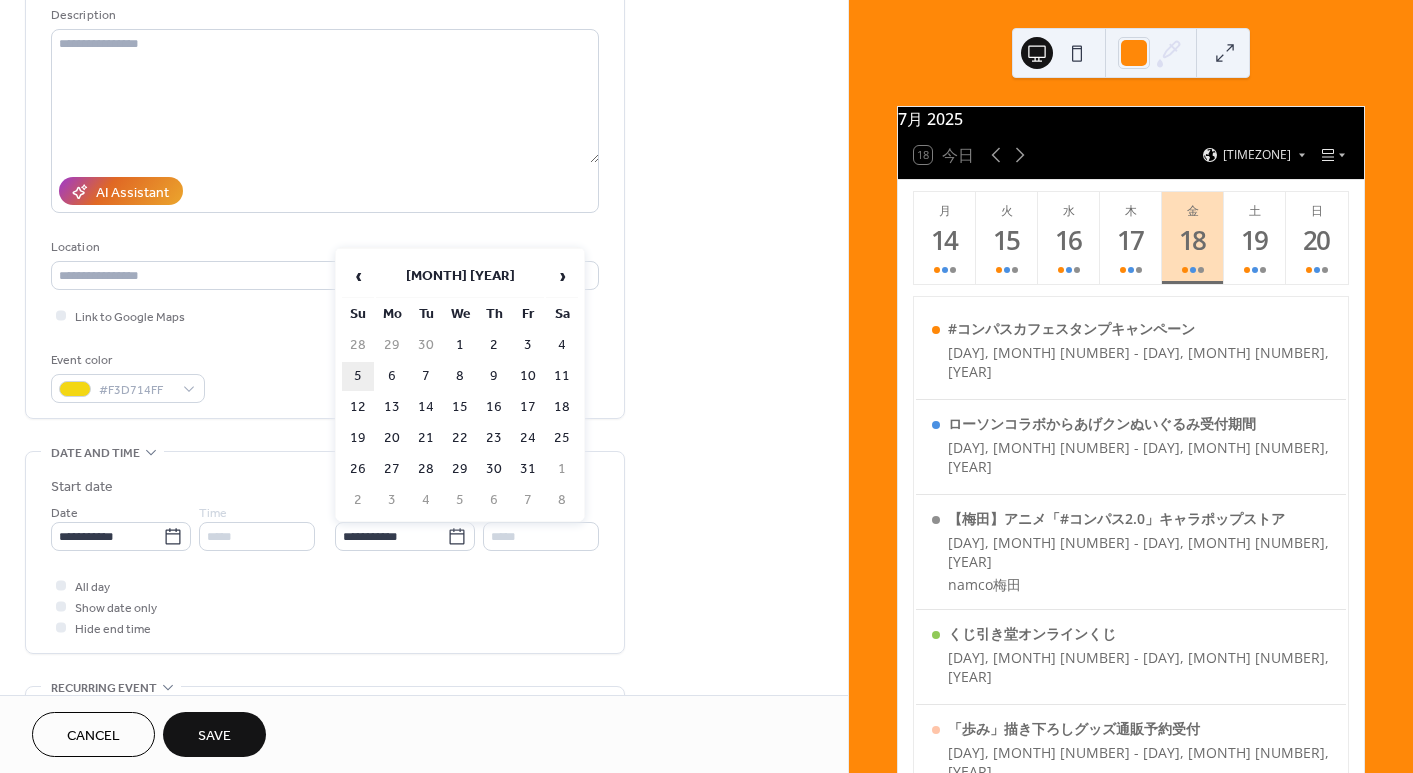 click on "5" at bounding box center (358, 376) 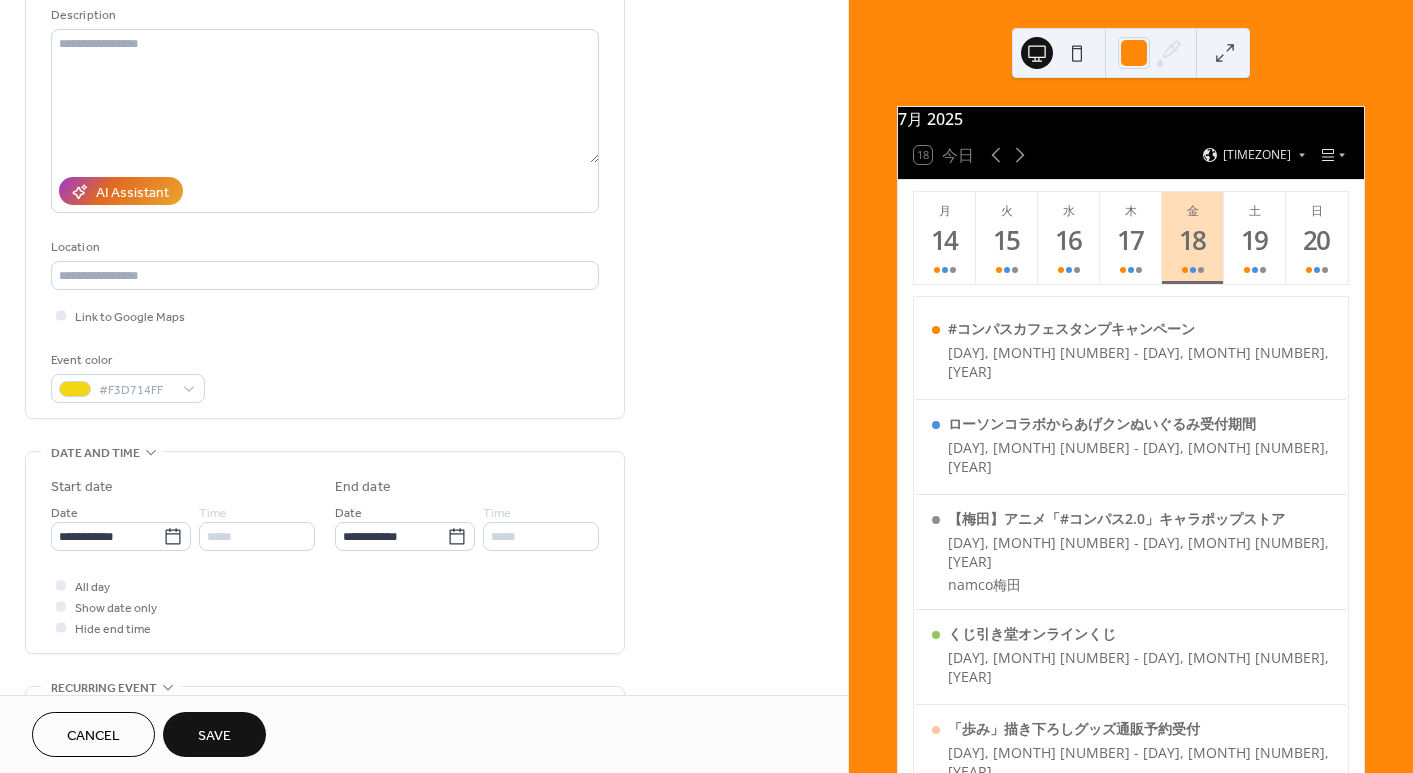 click on "**********" at bounding box center [424, 631] 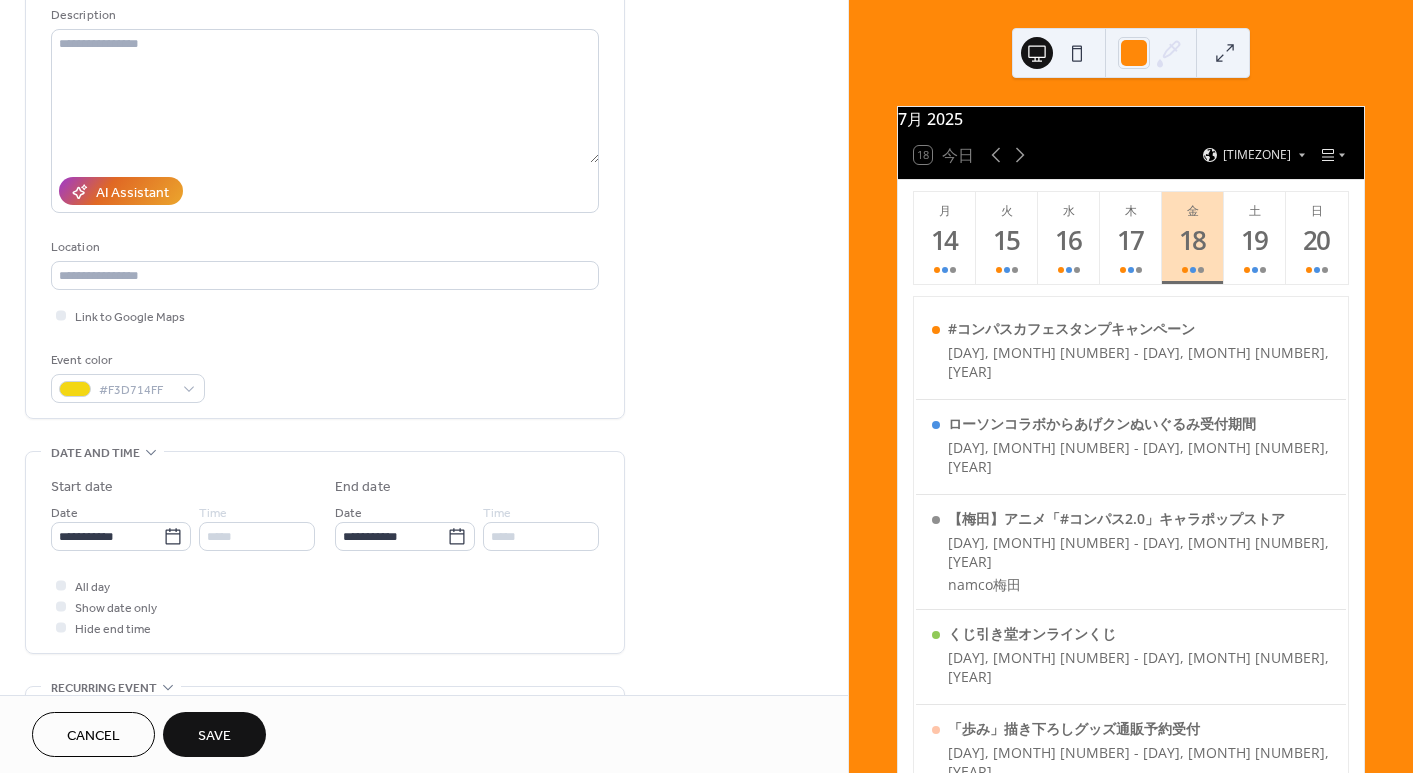 click on "**********" at bounding box center [424, 631] 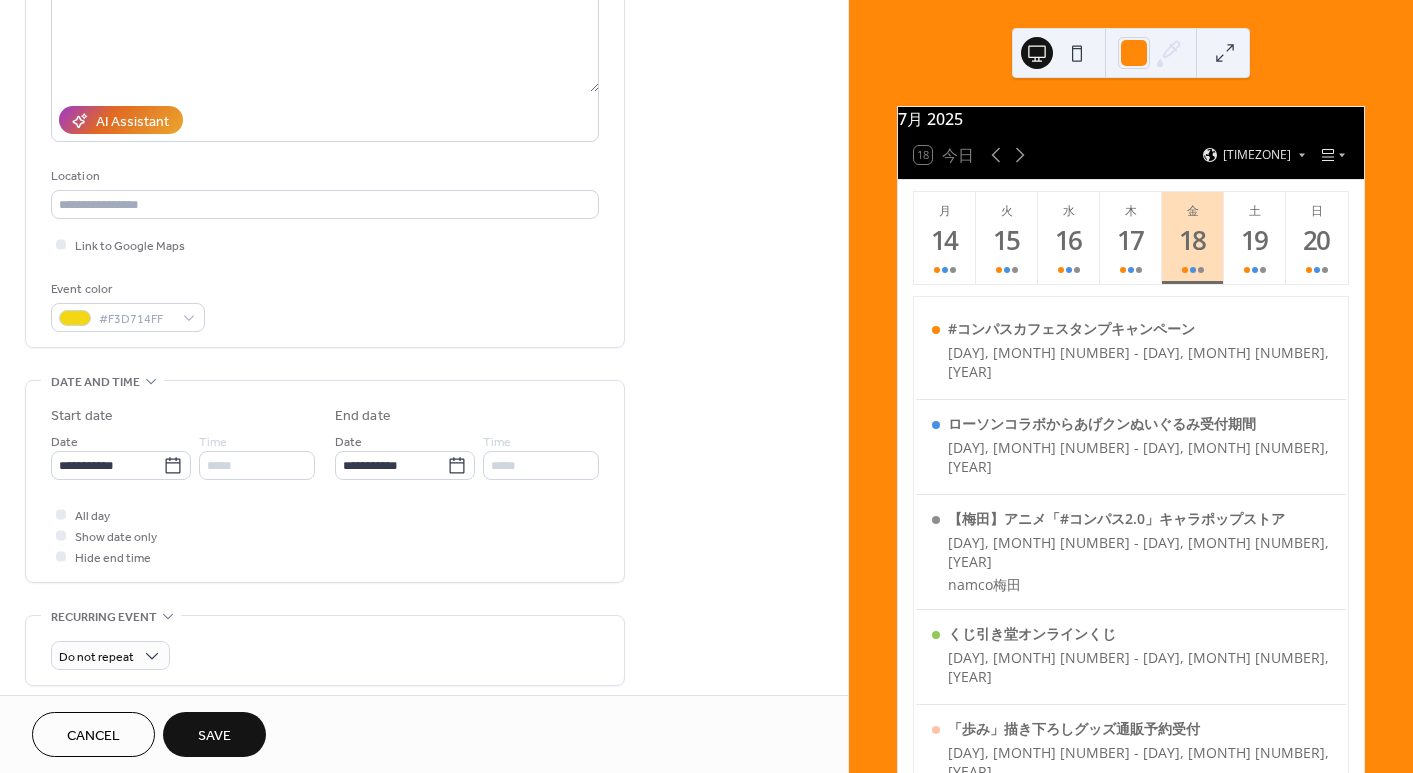 scroll, scrollTop: 600, scrollLeft: 0, axis: vertical 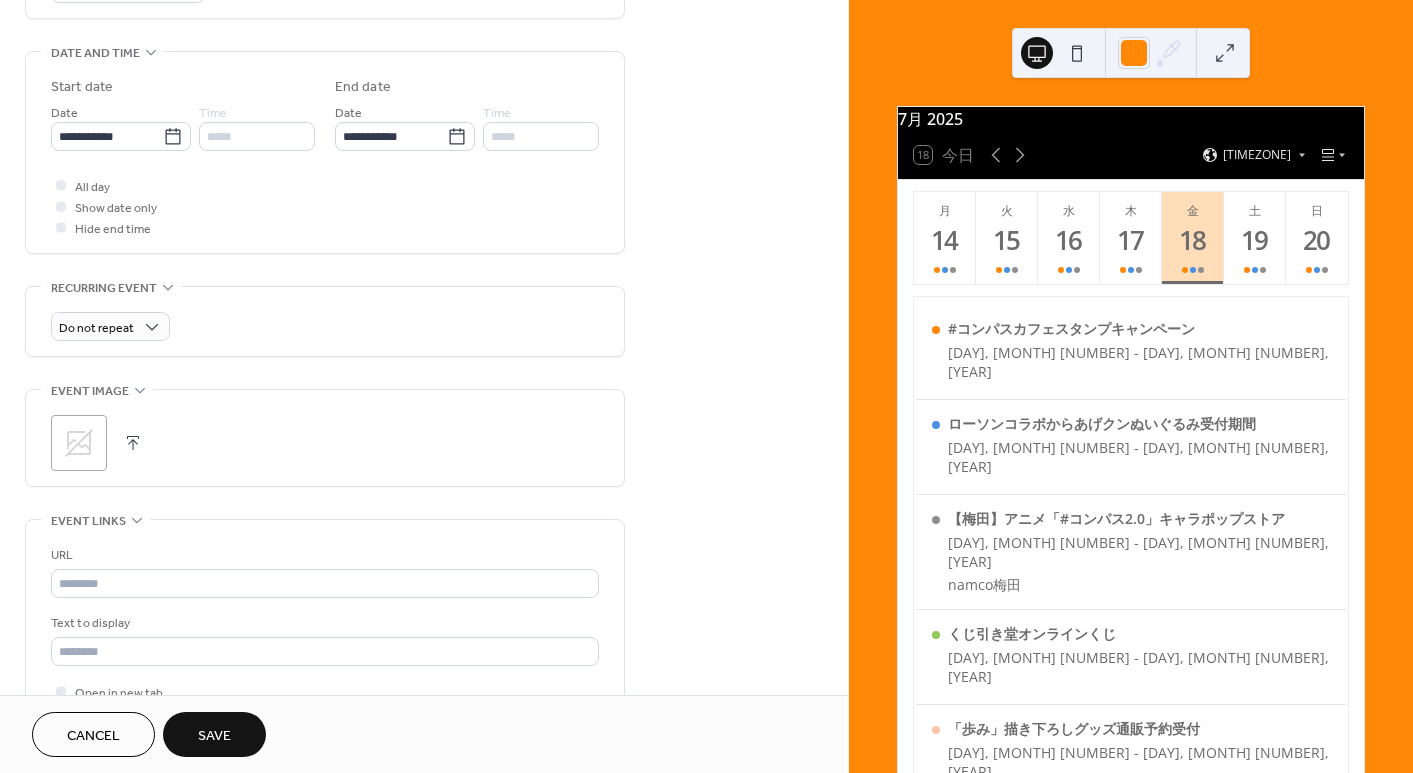 click 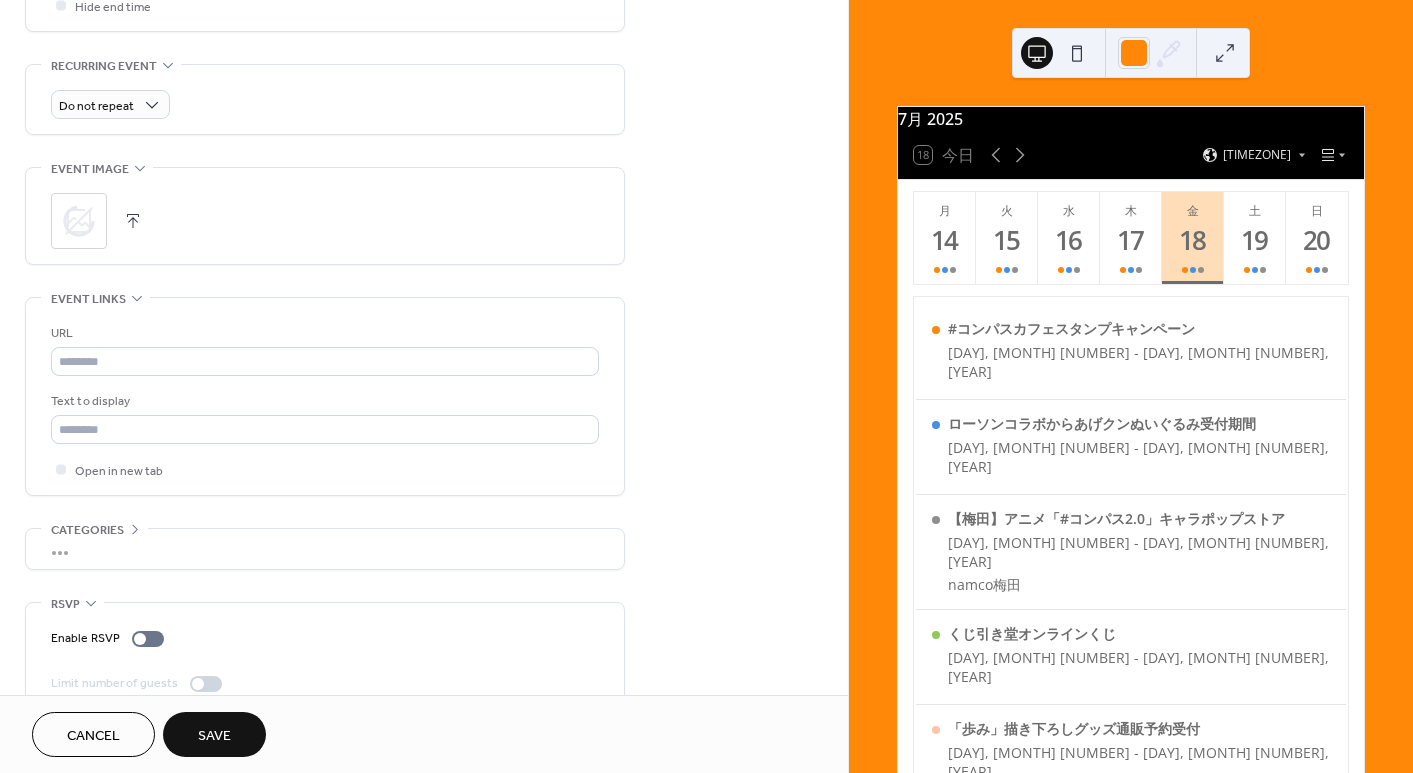 scroll, scrollTop: 857, scrollLeft: 0, axis: vertical 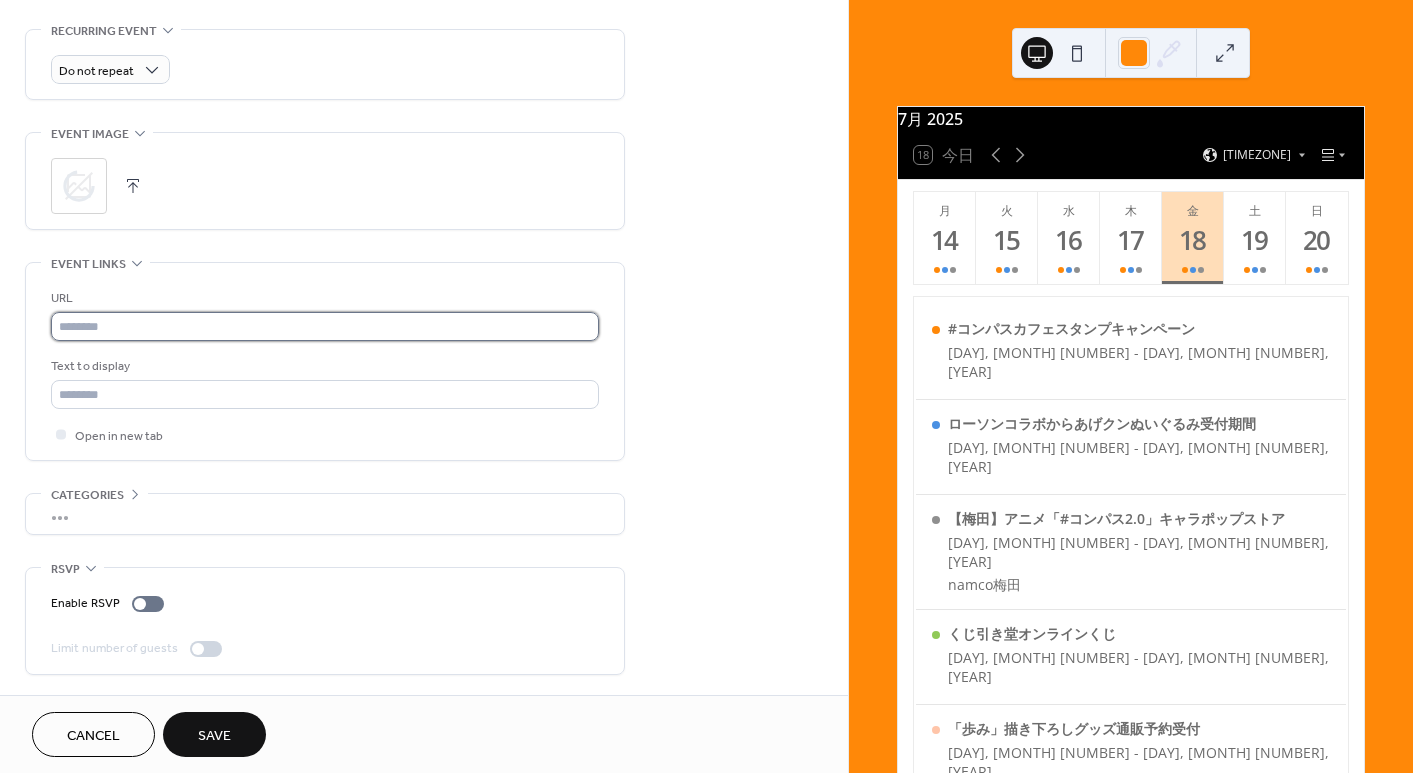 click at bounding box center (325, 326) 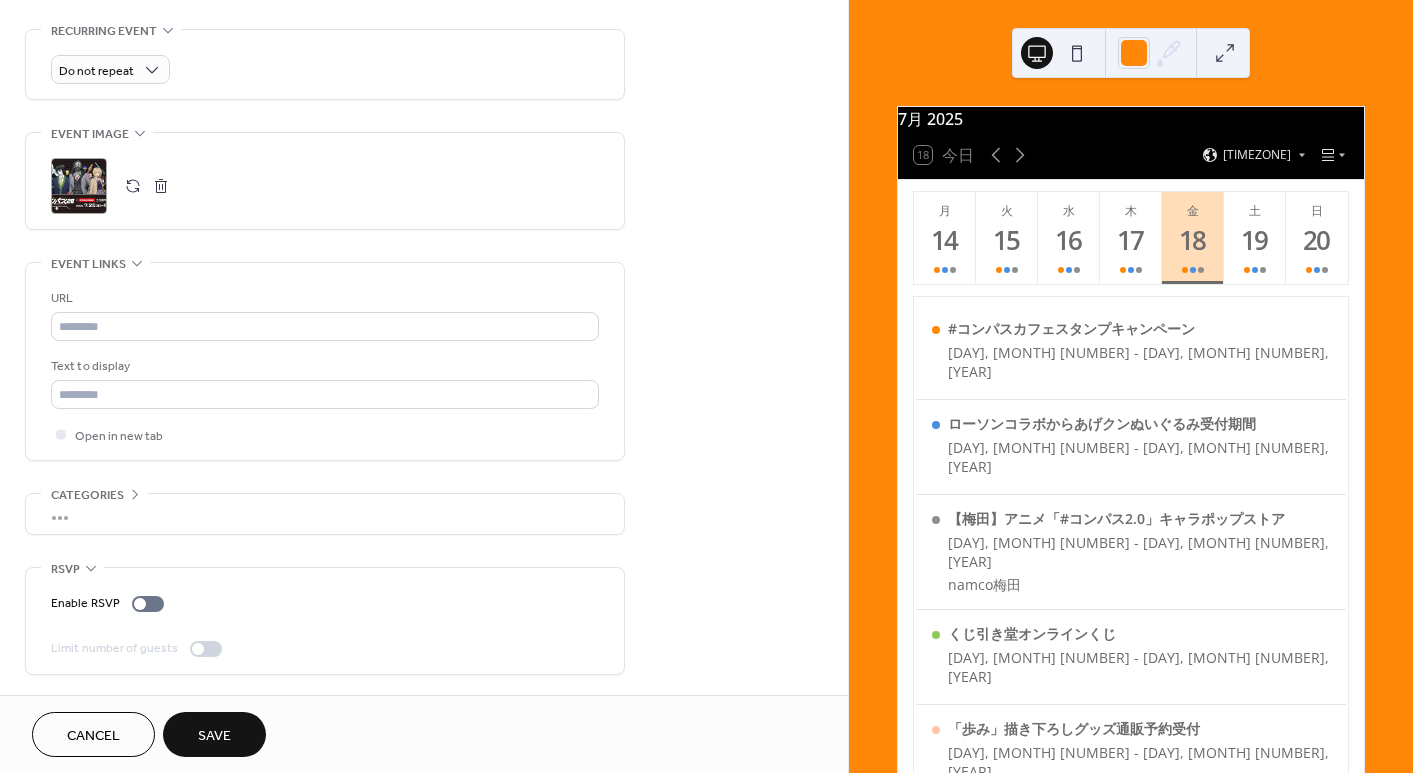 drag, startPoint x: 717, startPoint y: 336, endPoint x: 656, endPoint y: 360, distance: 65.551506 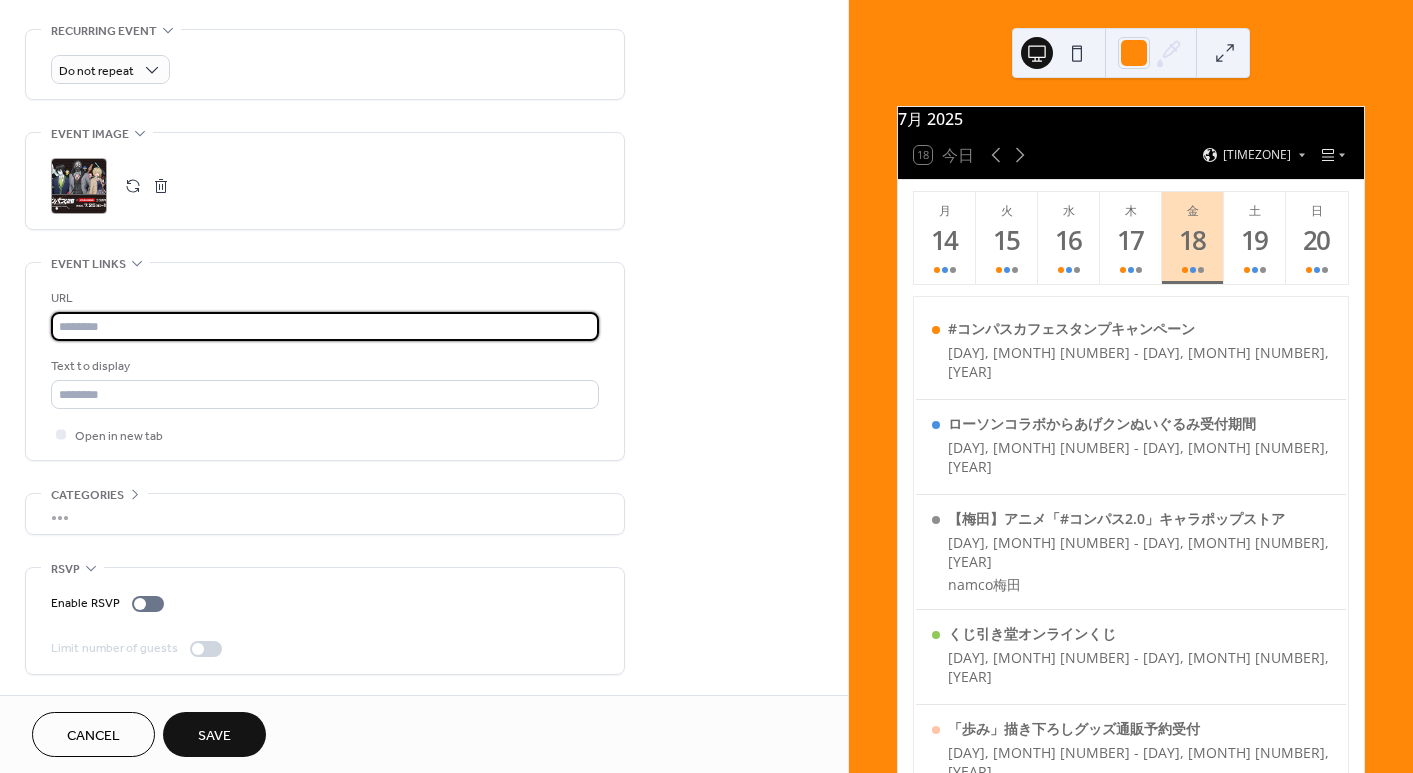 click at bounding box center [325, 326] 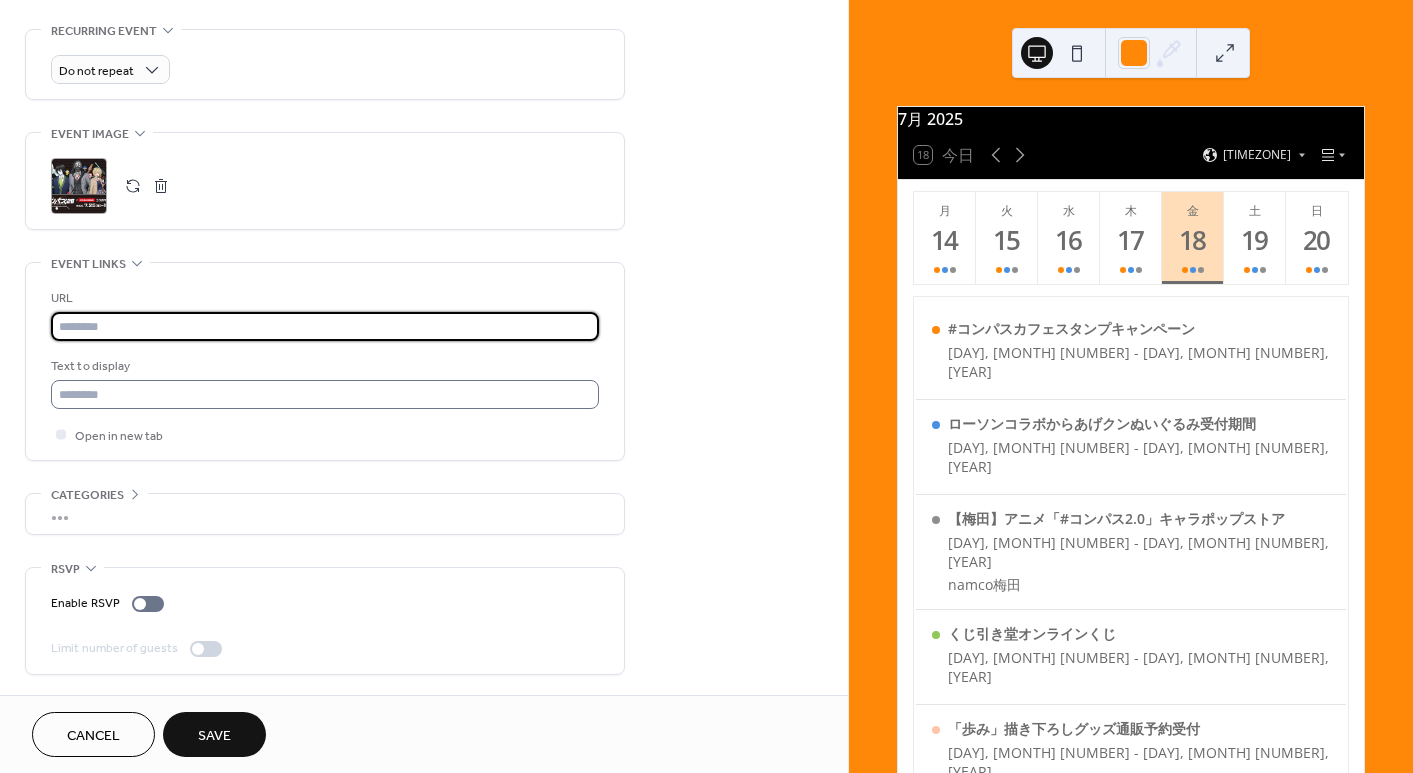 paste on "**********" 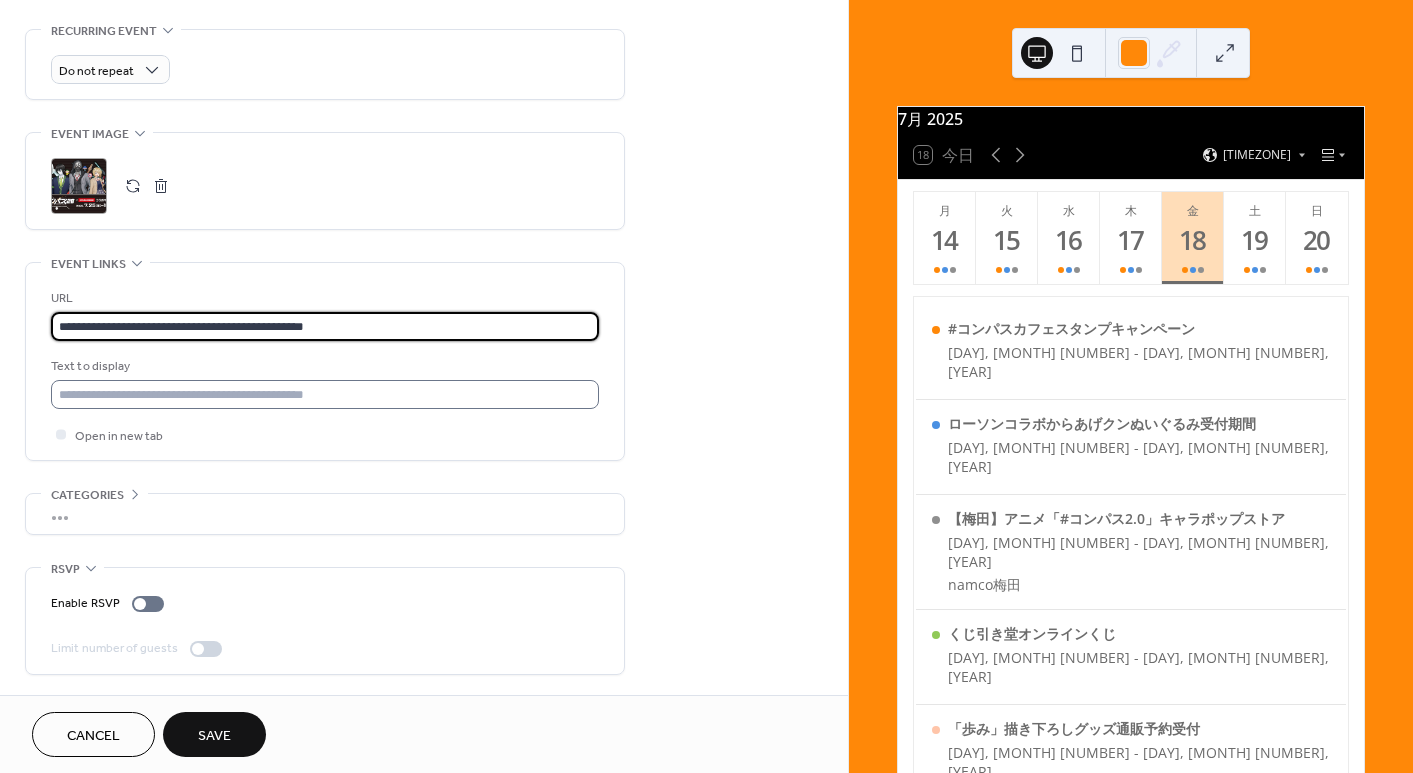 type on "**********" 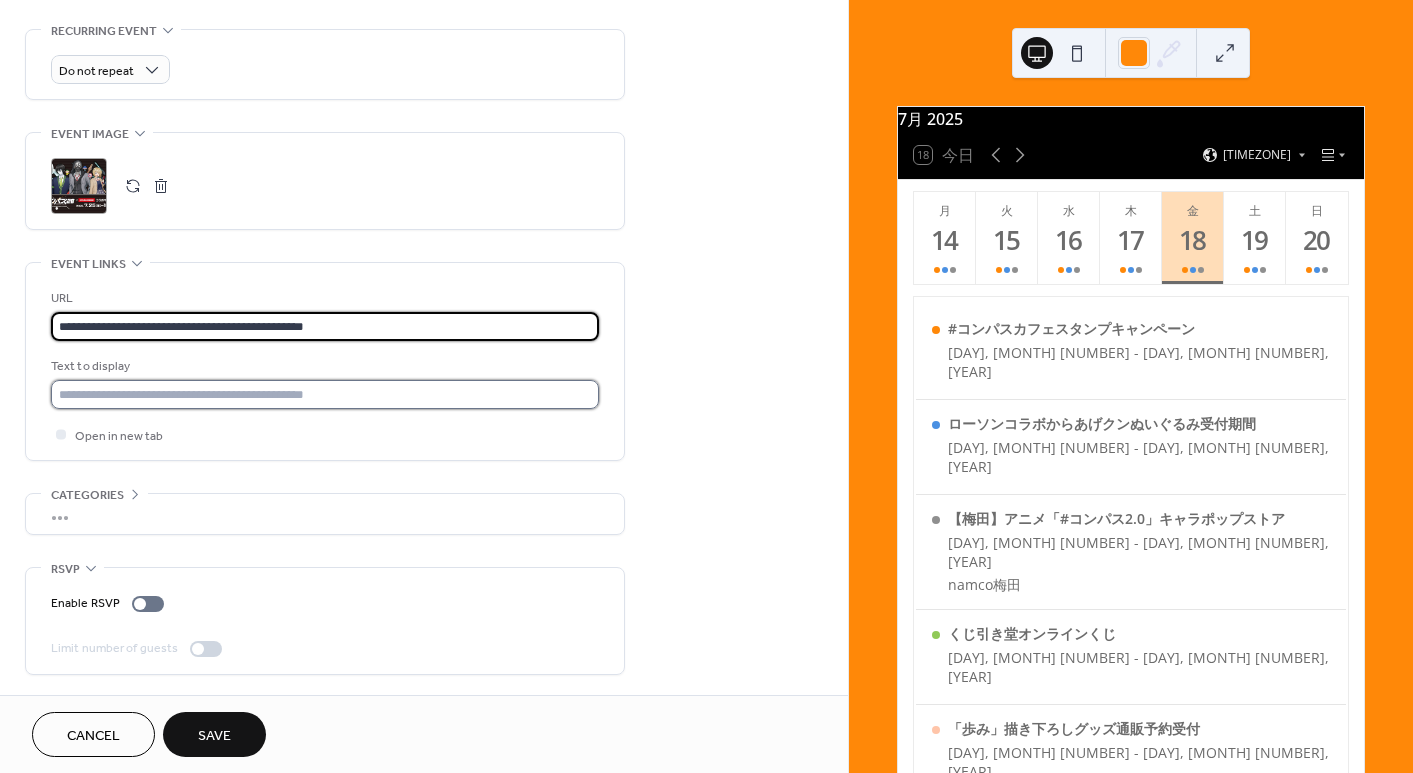 click at bounding box center [325, 394] 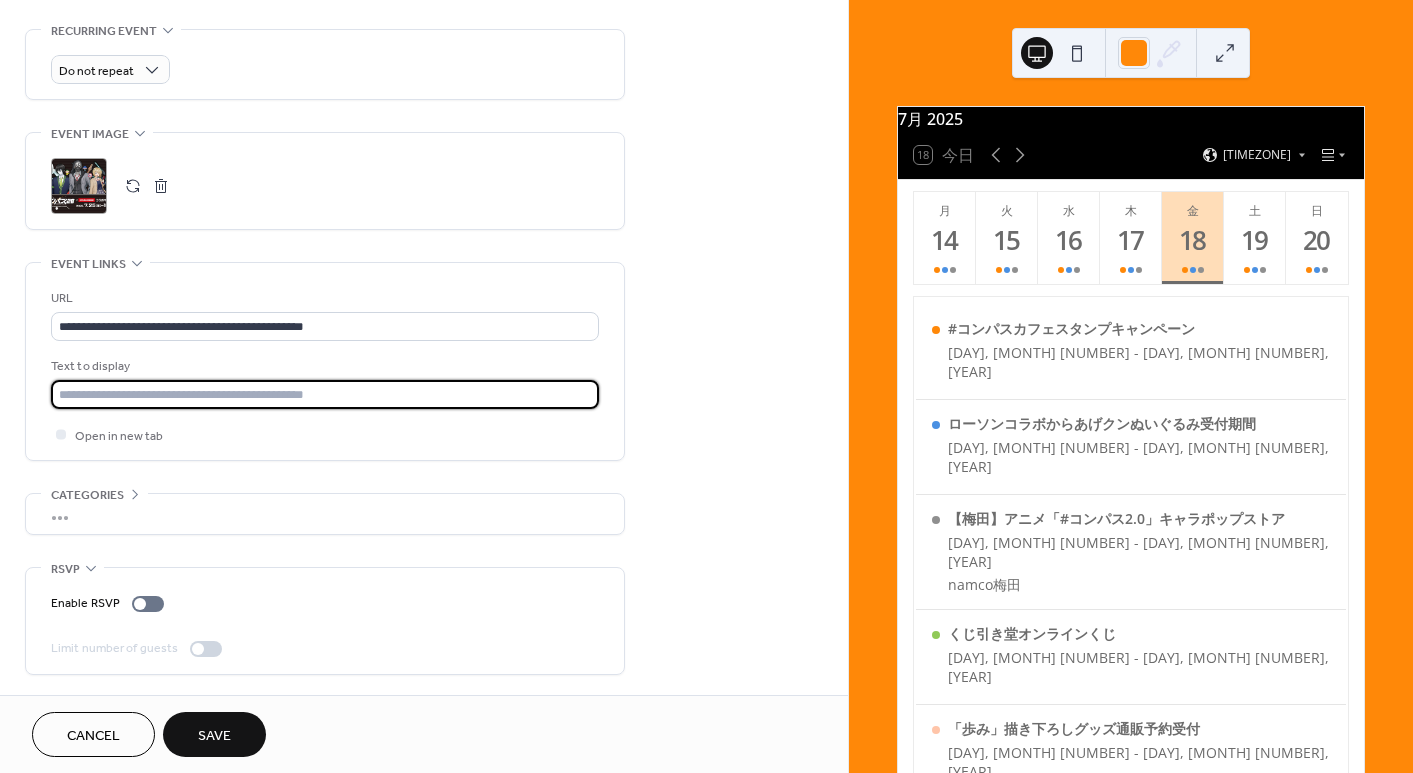 paste on "**********" 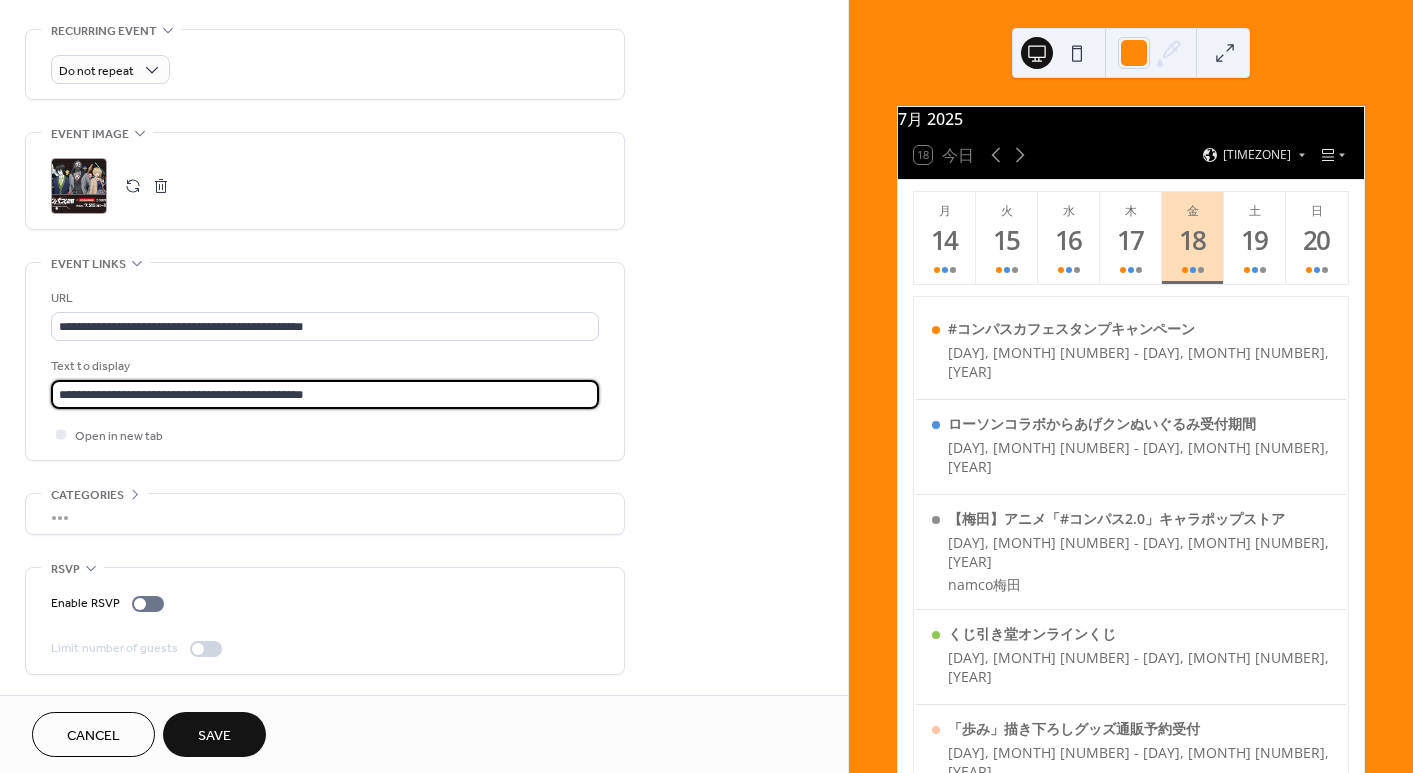 type on "**********" 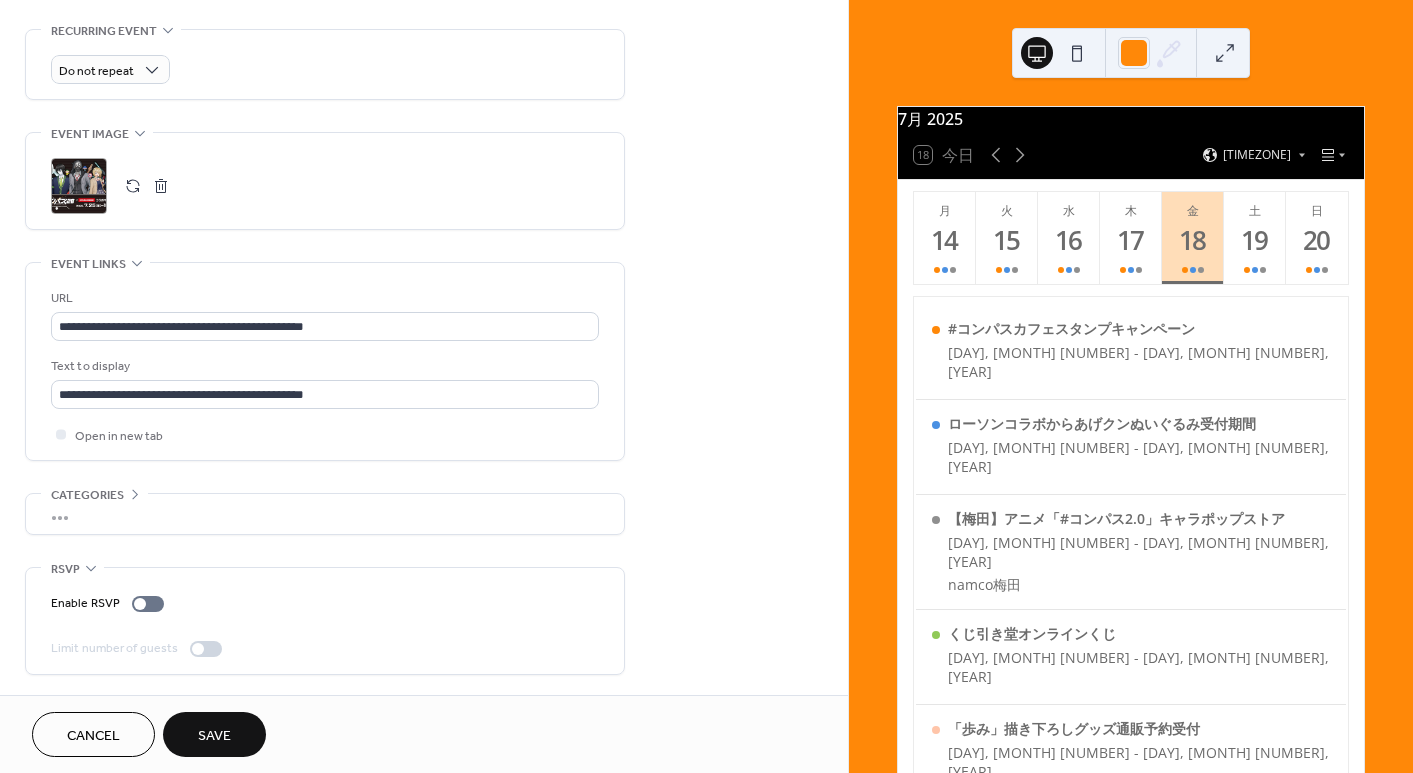 click on "Save" at bounding box center [214, 736] 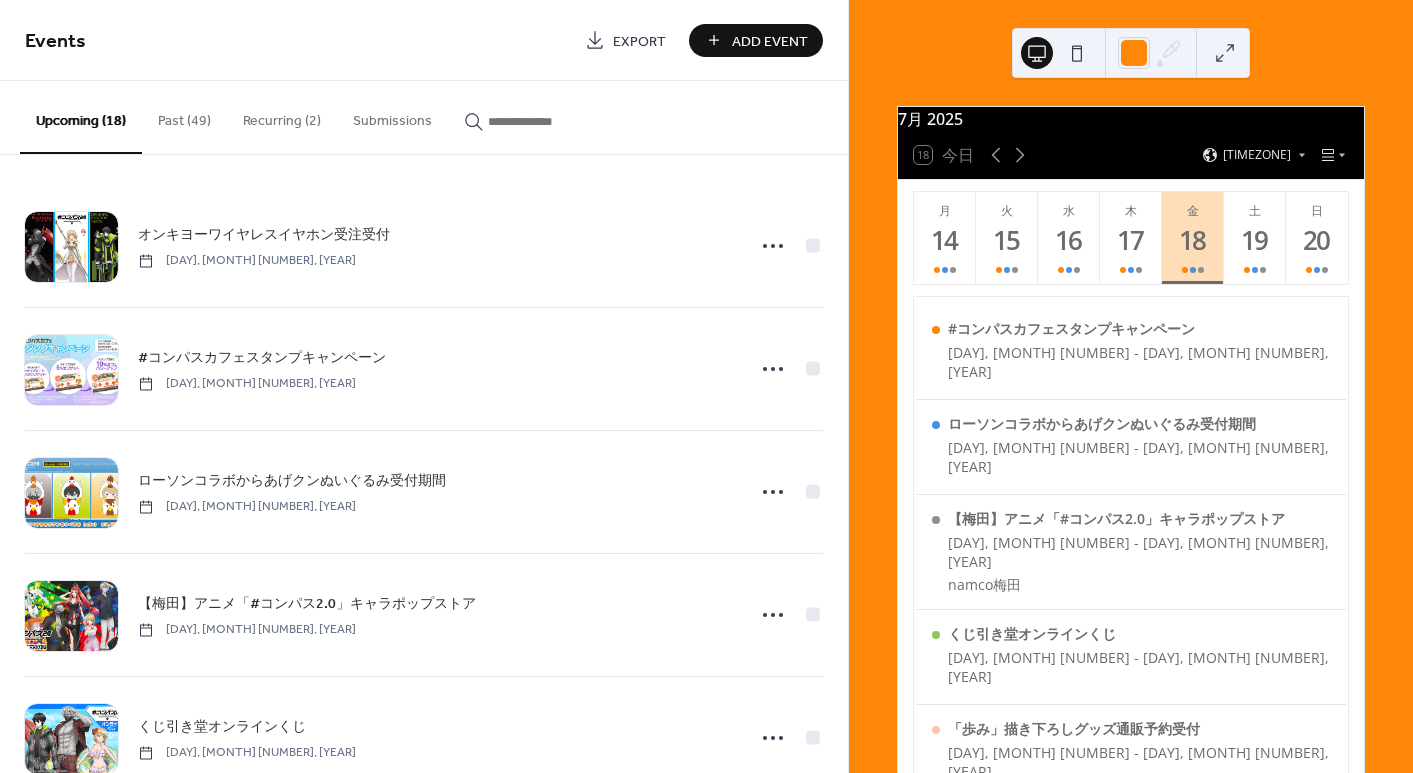click on "Add Event" at bounding box center [770, 41] 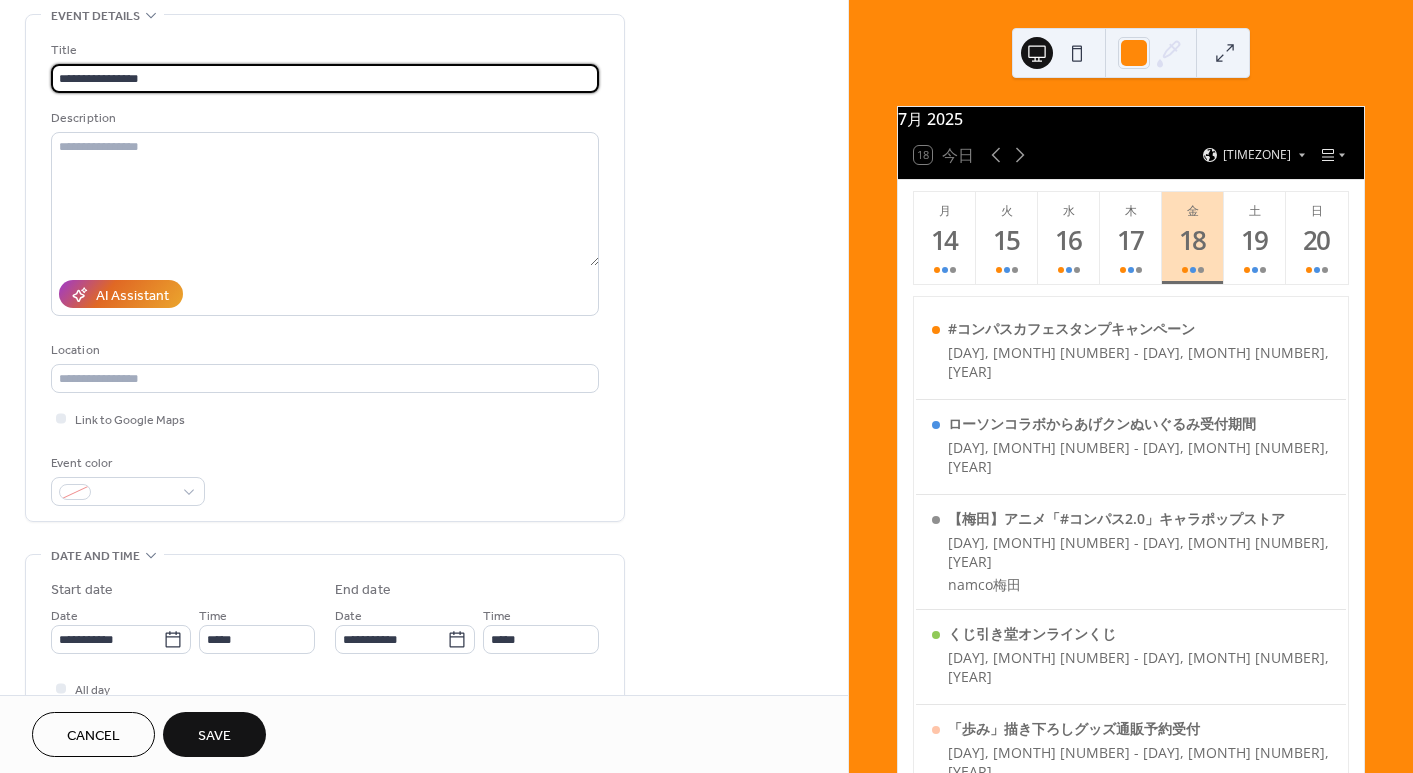 scroll, scrollTop: 500, scrollLeft: 0, axis: vertical 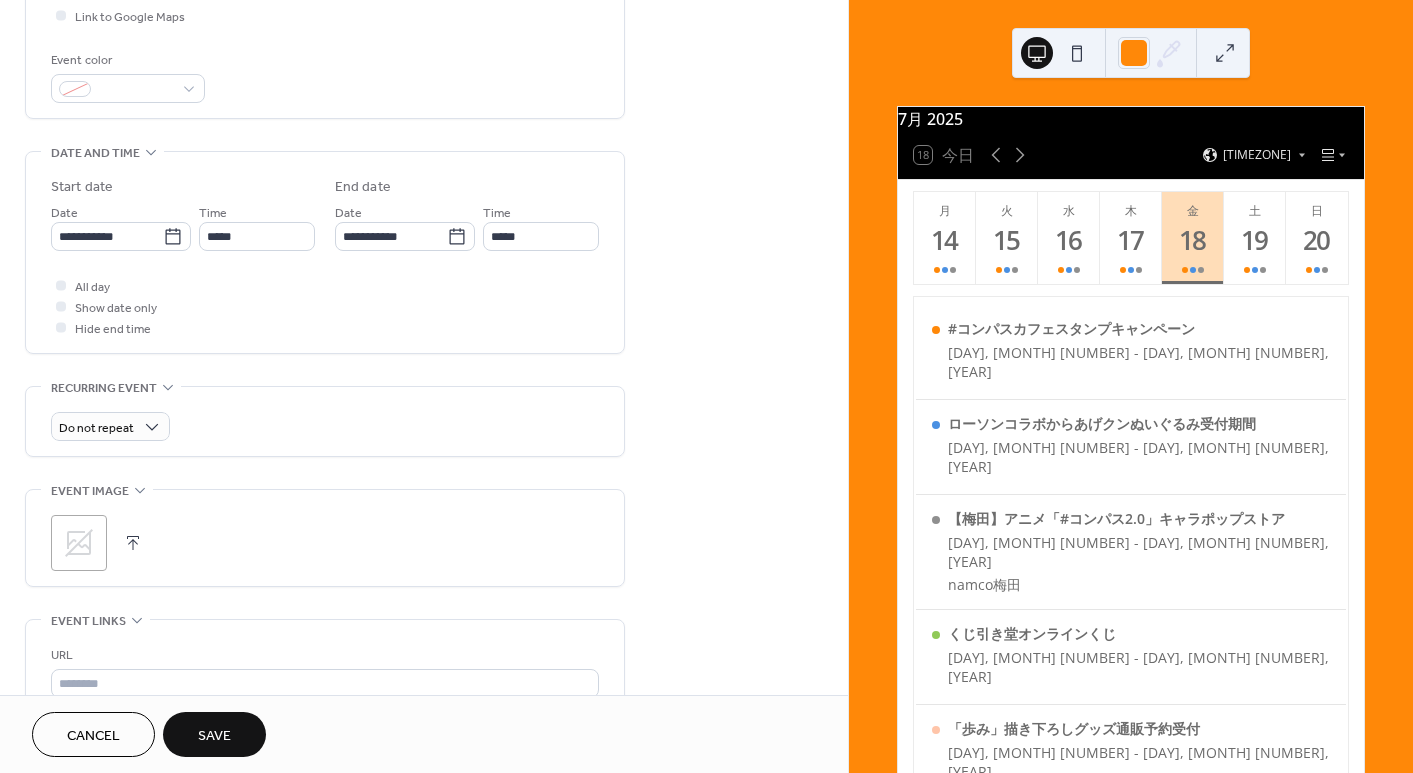 type on "**********" 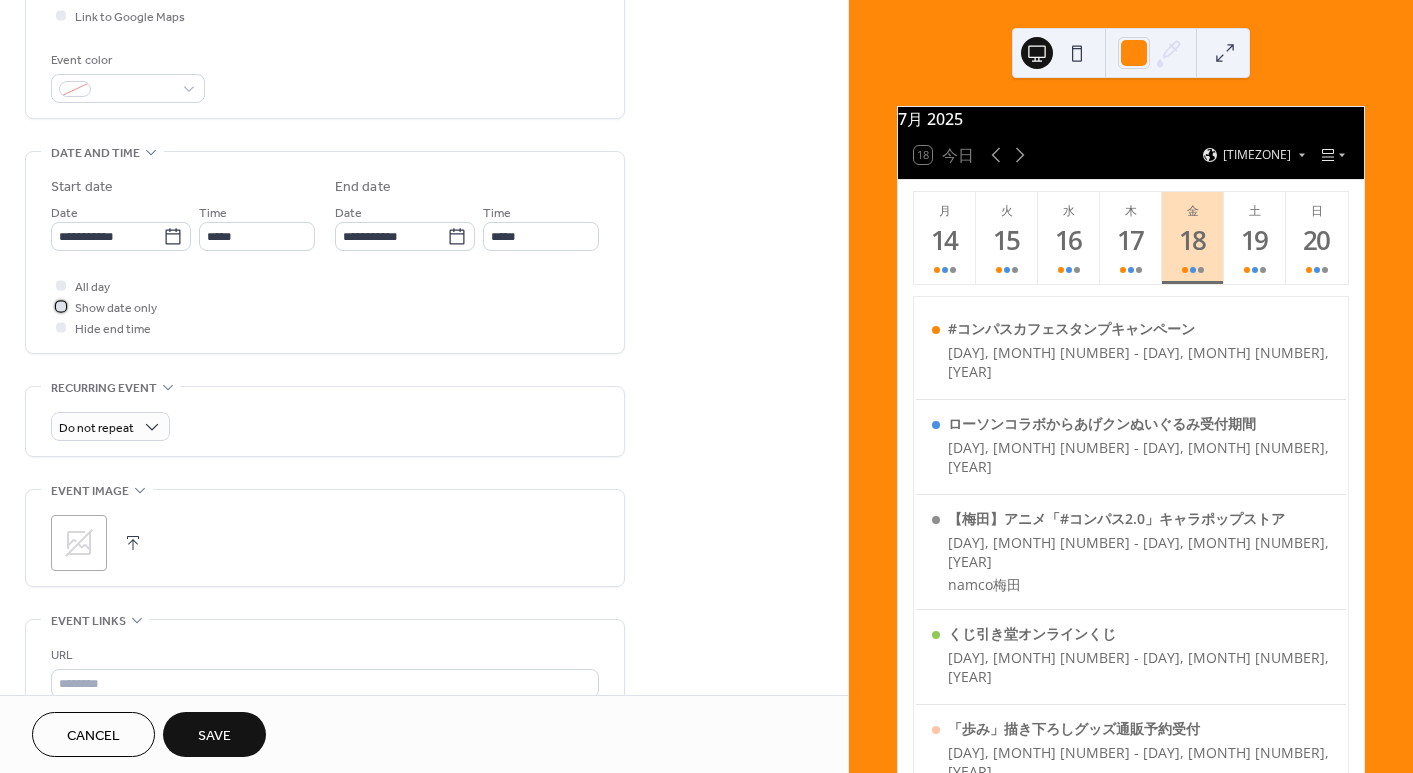 click on "Show date only" at bounding box center (116, 308) 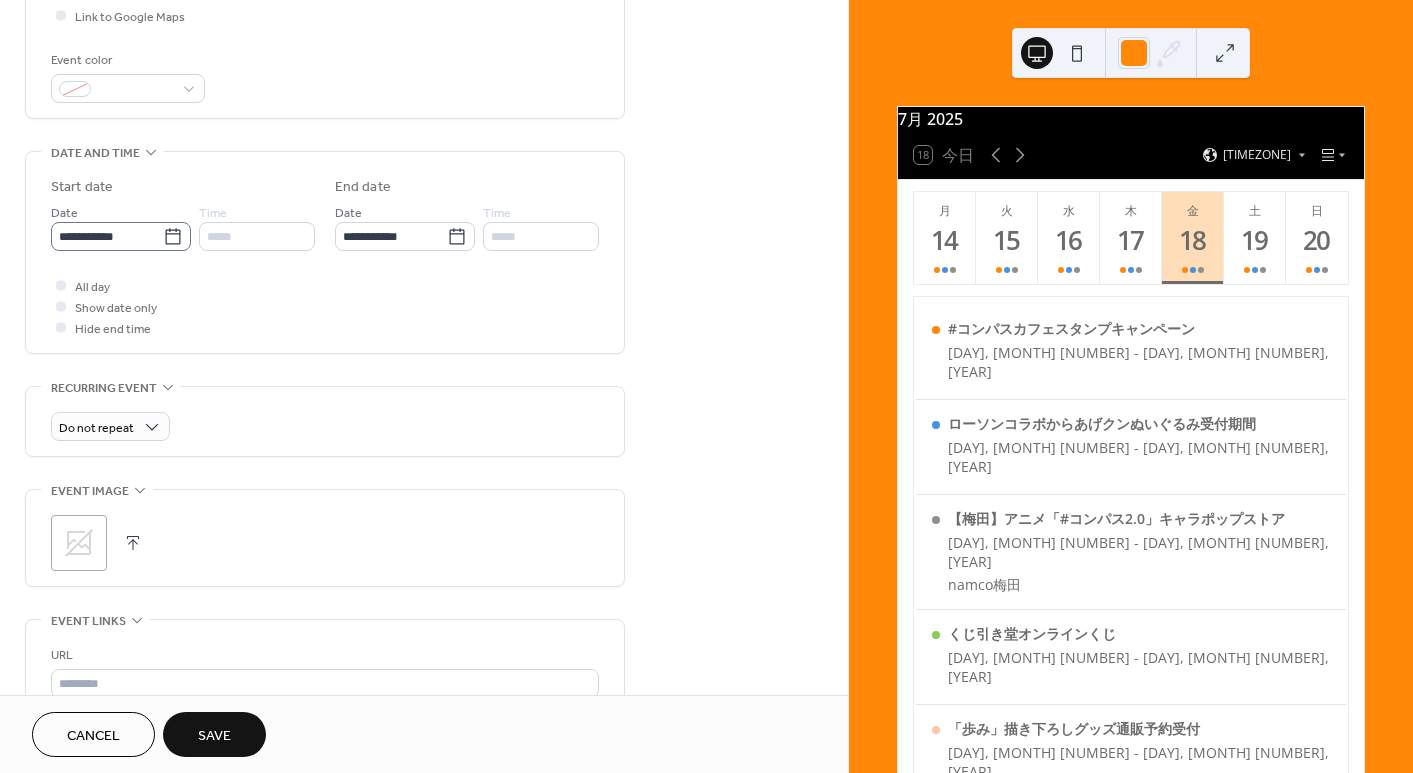 click 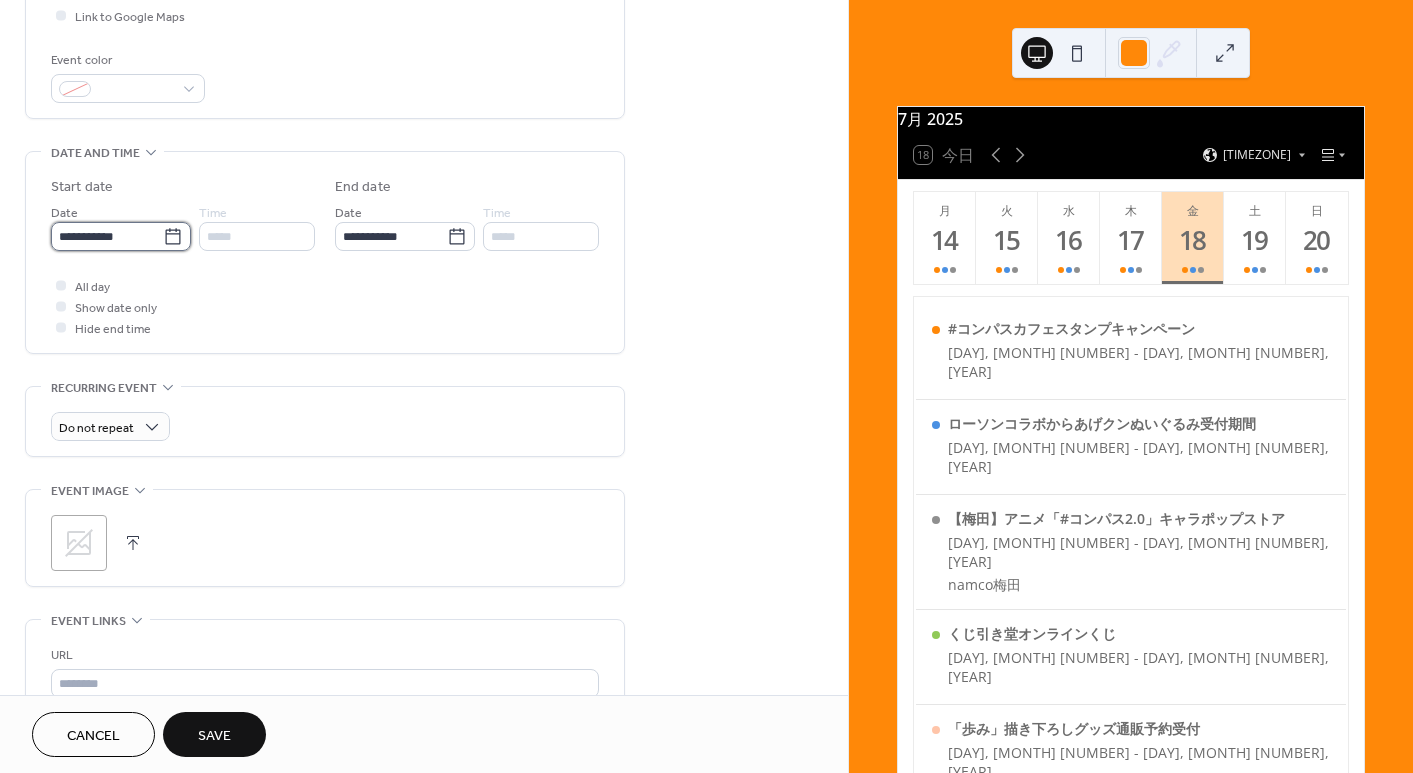 click on "**********" at bounding box center (107, 236) 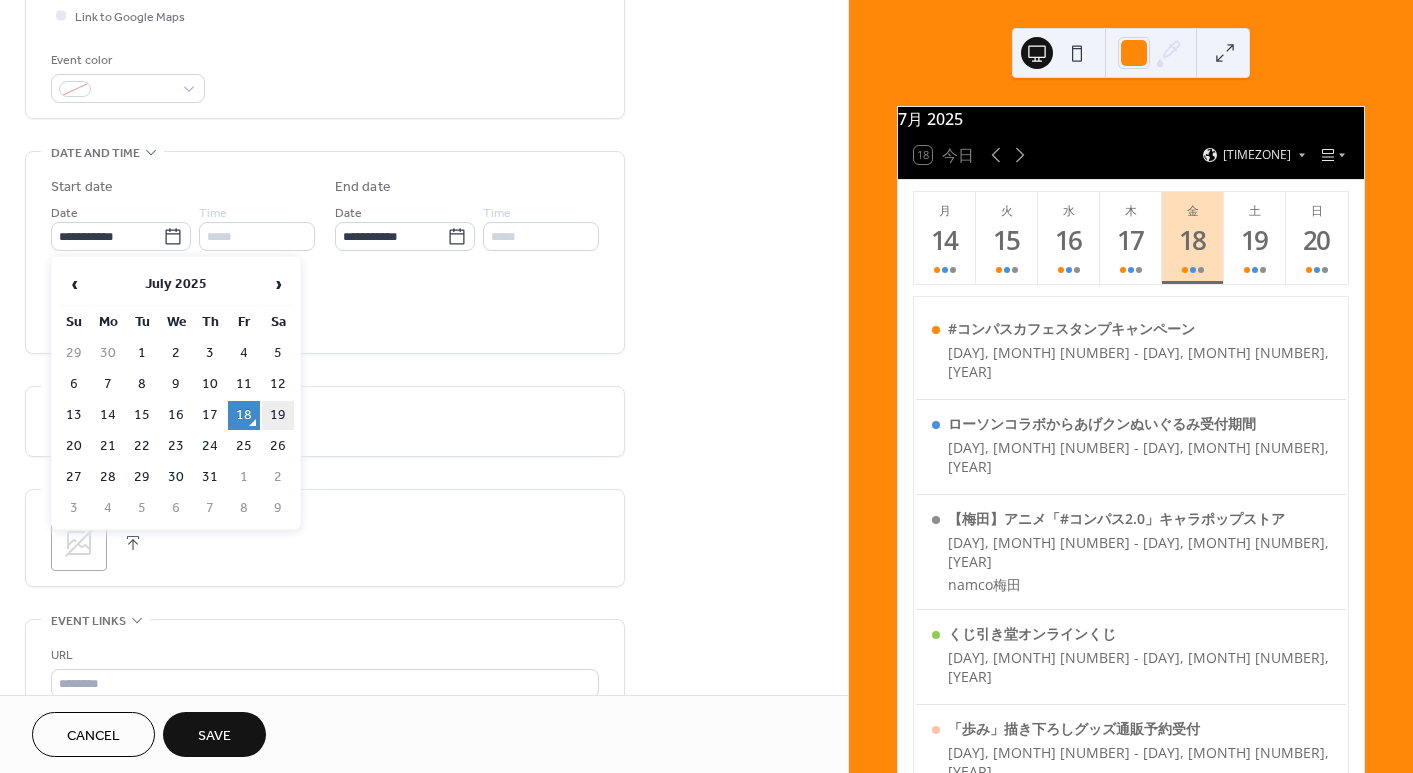 click on "19" at bounding box center [278, 415] 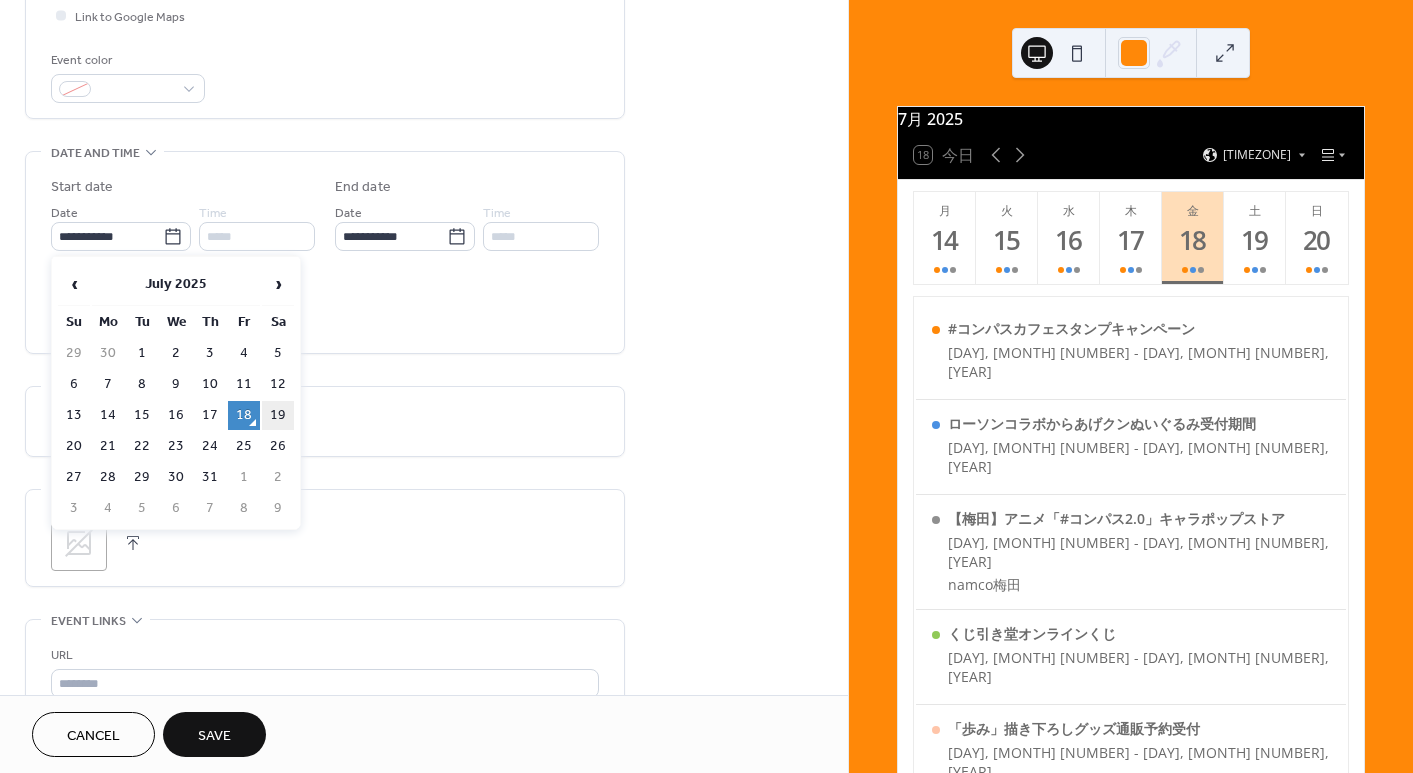 type on "**********" 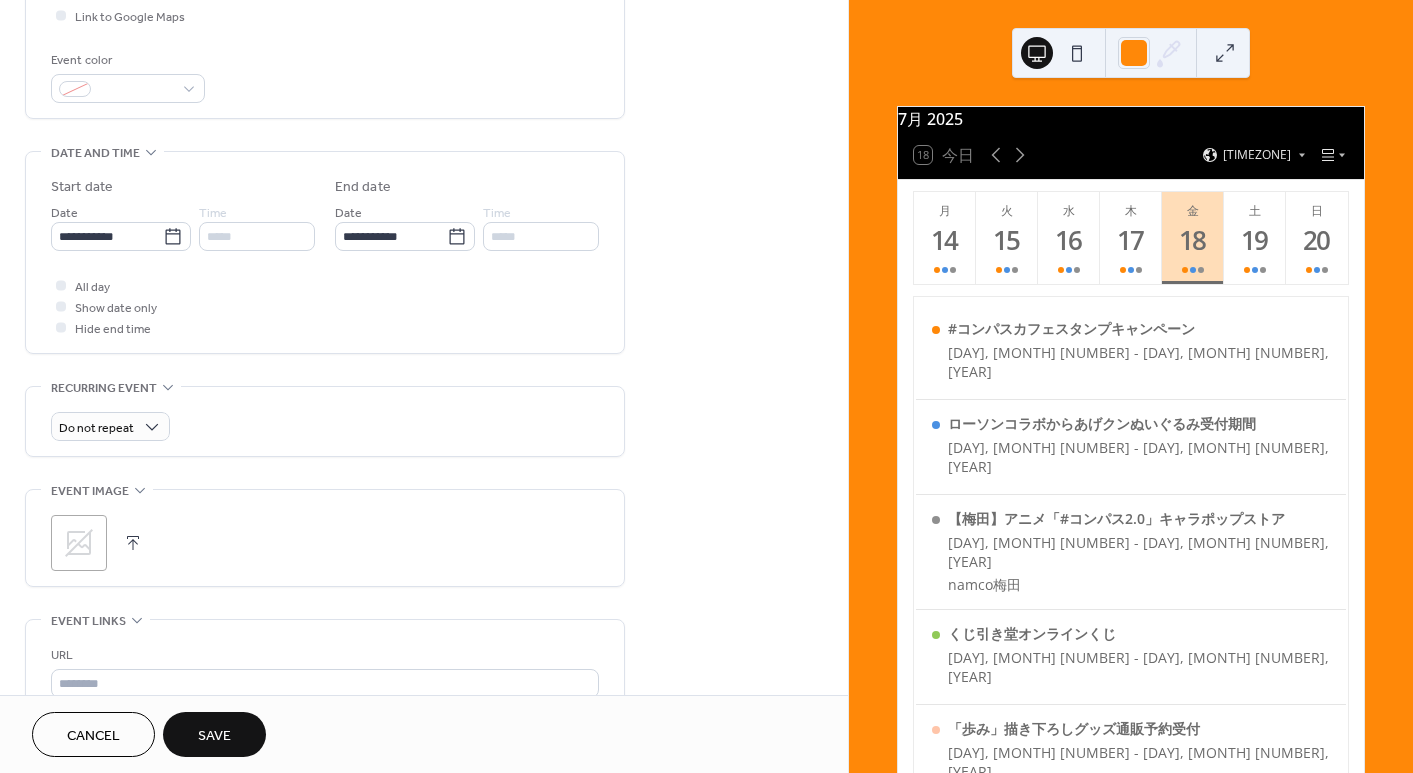 drag, startPoint x: 615, startPoint y: 312, endPoint x: 628, endPoint y: 320, distance: 15.264338 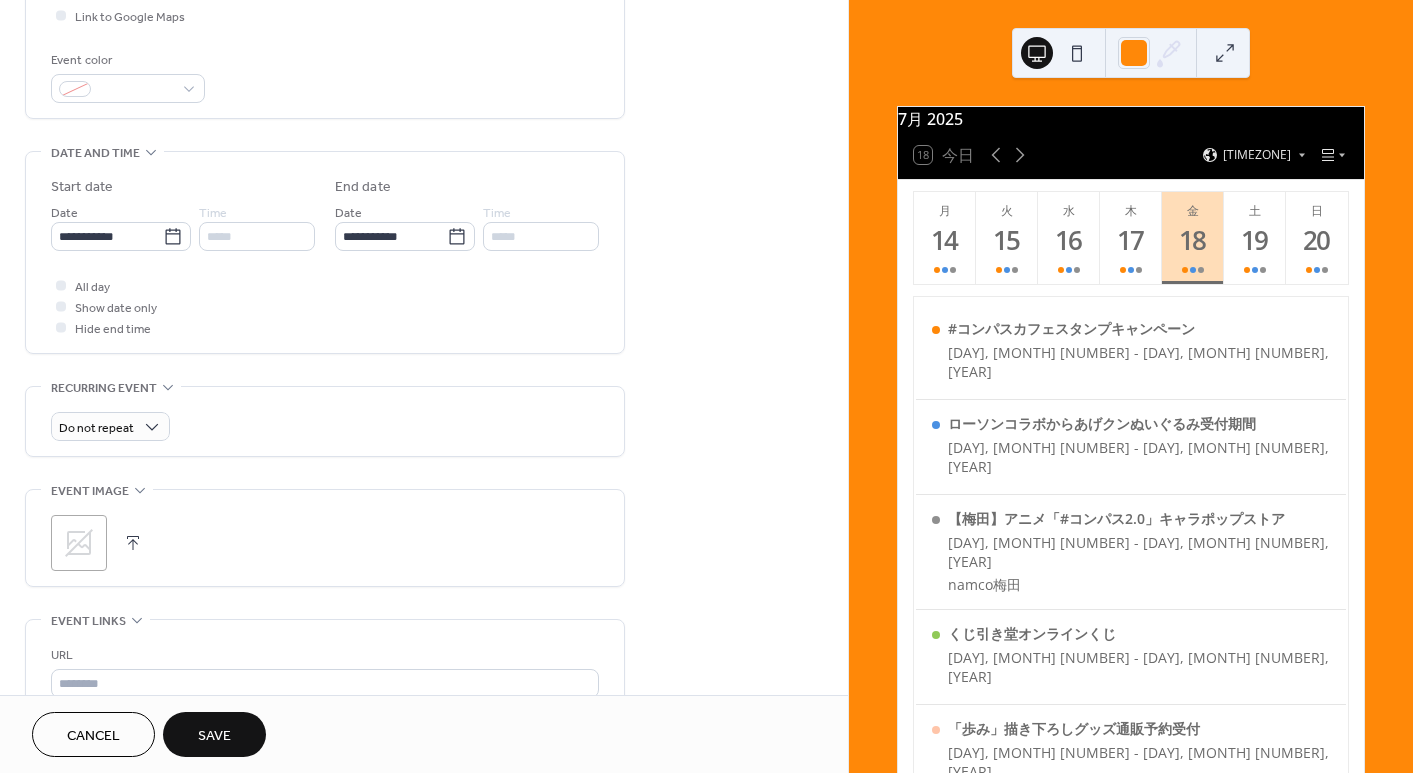 click on "**********" at bounding box center (325, 252) 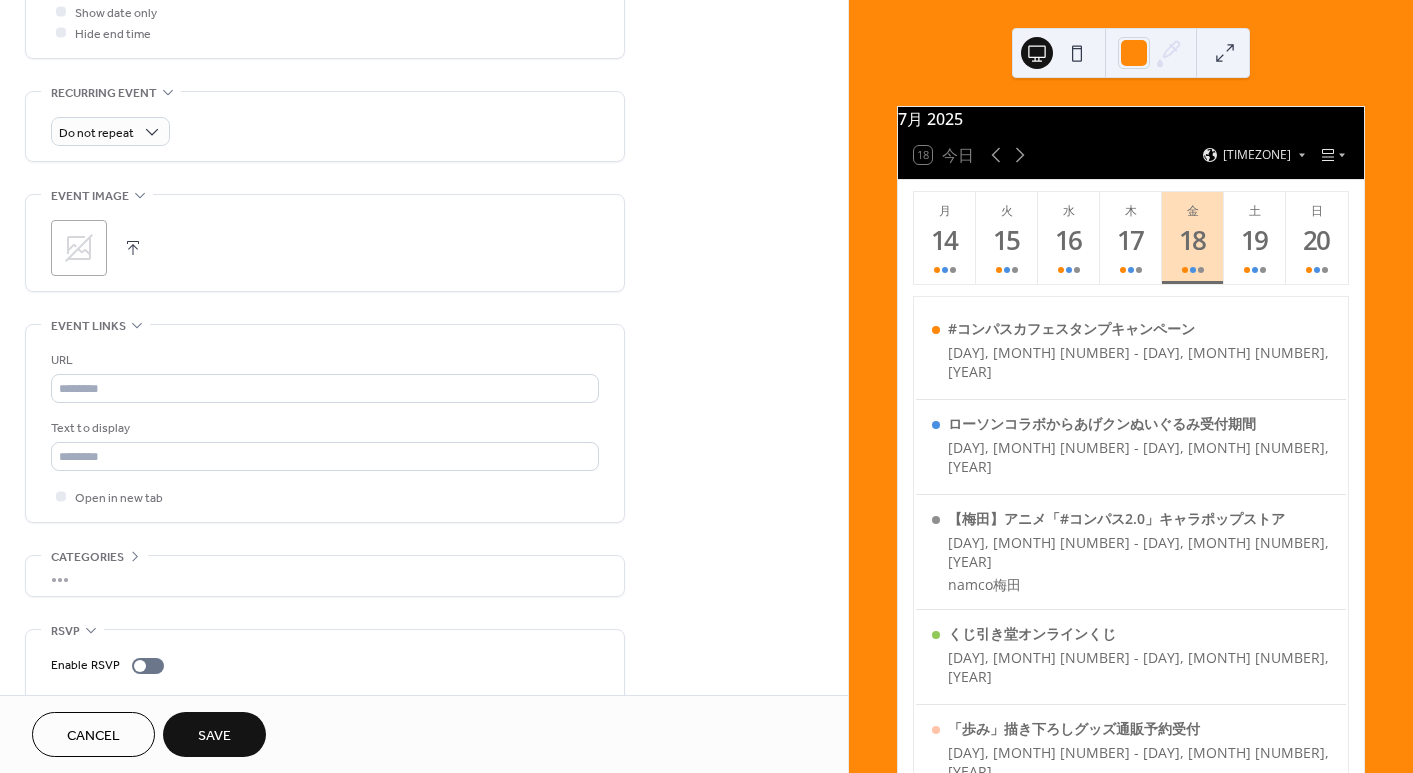 scroll, scrollTop: 857, scrollLeft: 0, axis: vertical 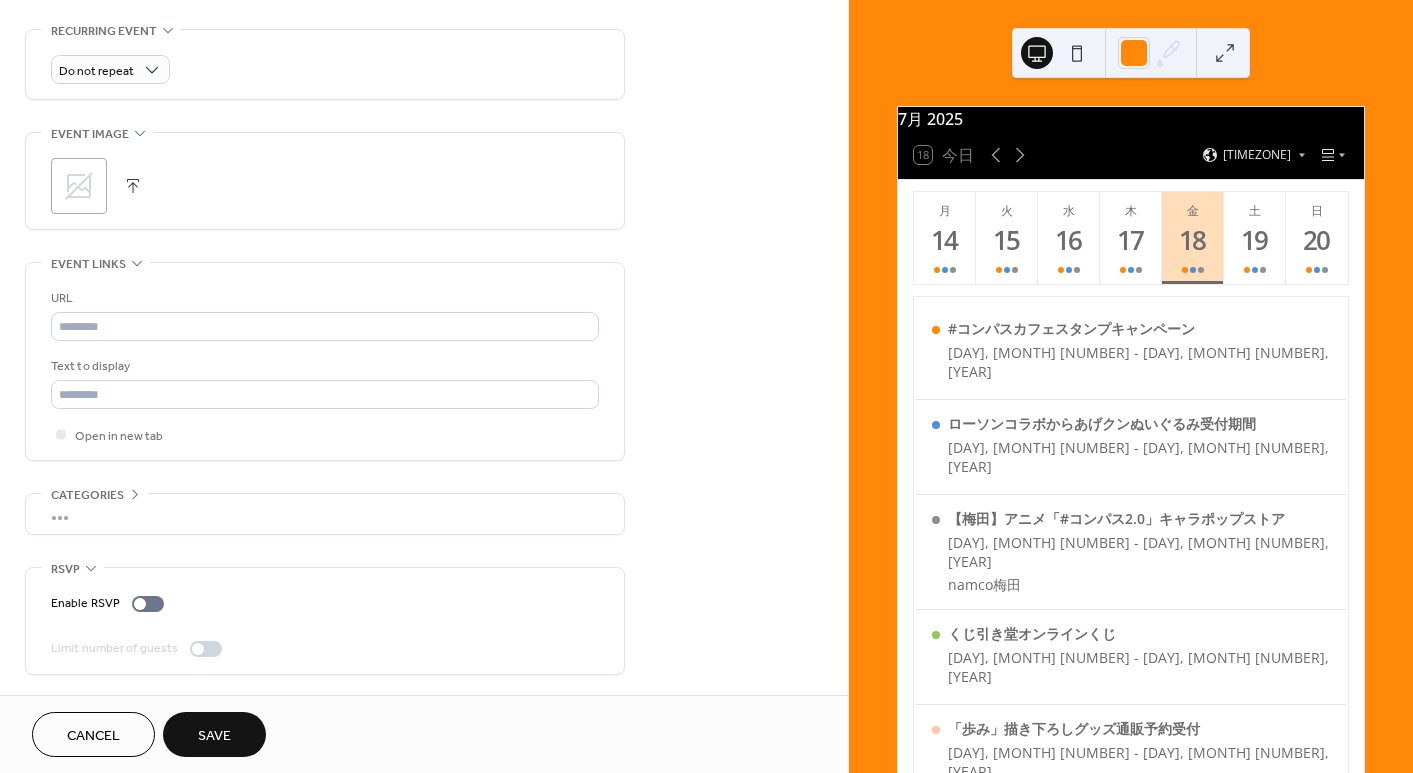 click 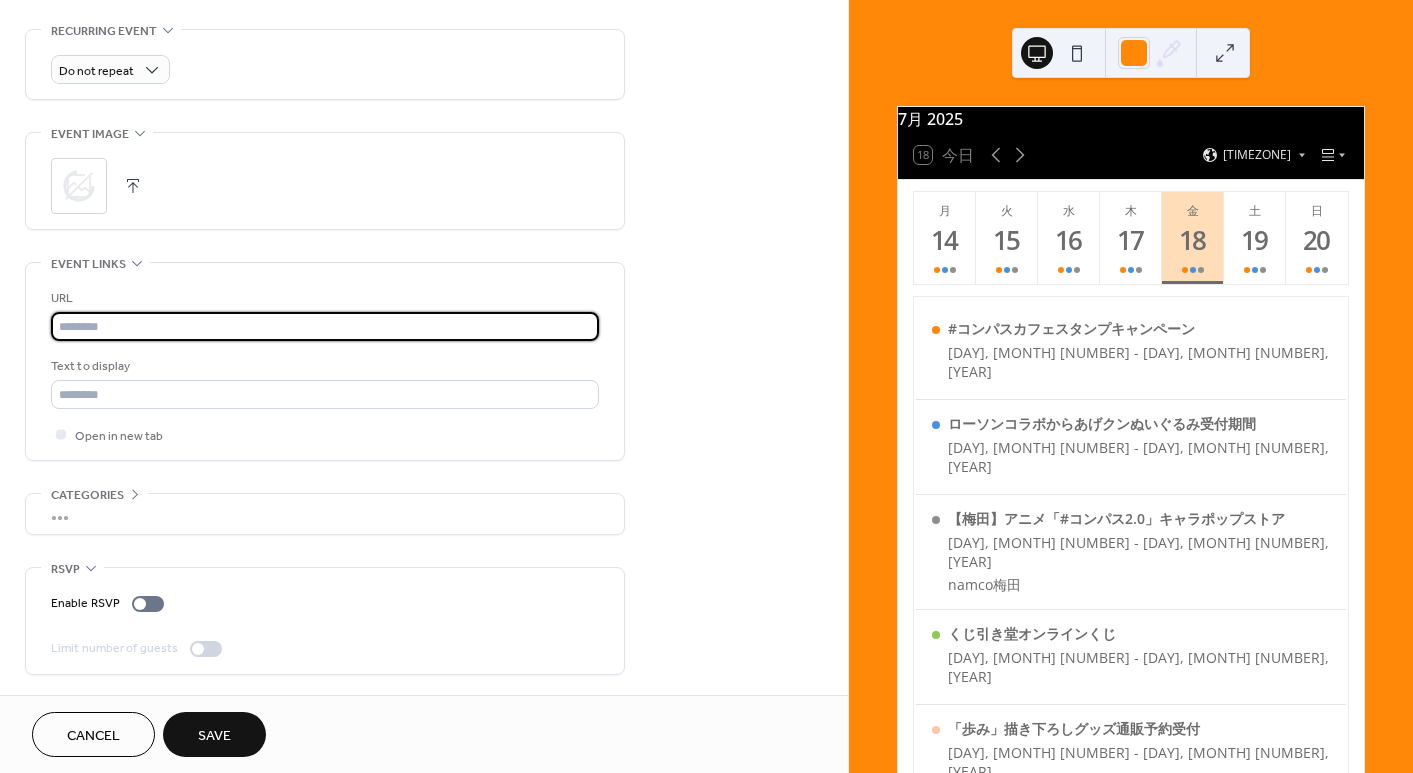 click at bounding box center [325, 326] 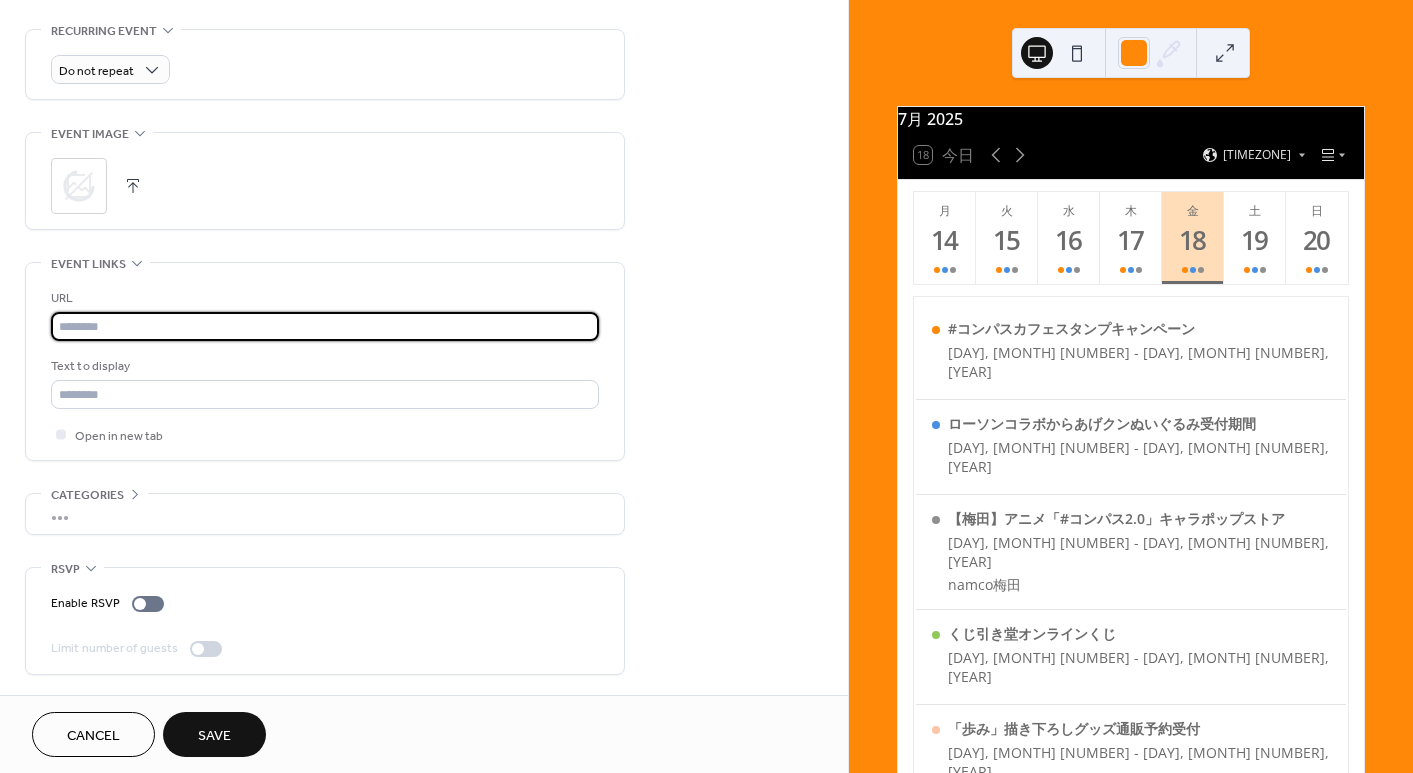 paste on "**********" 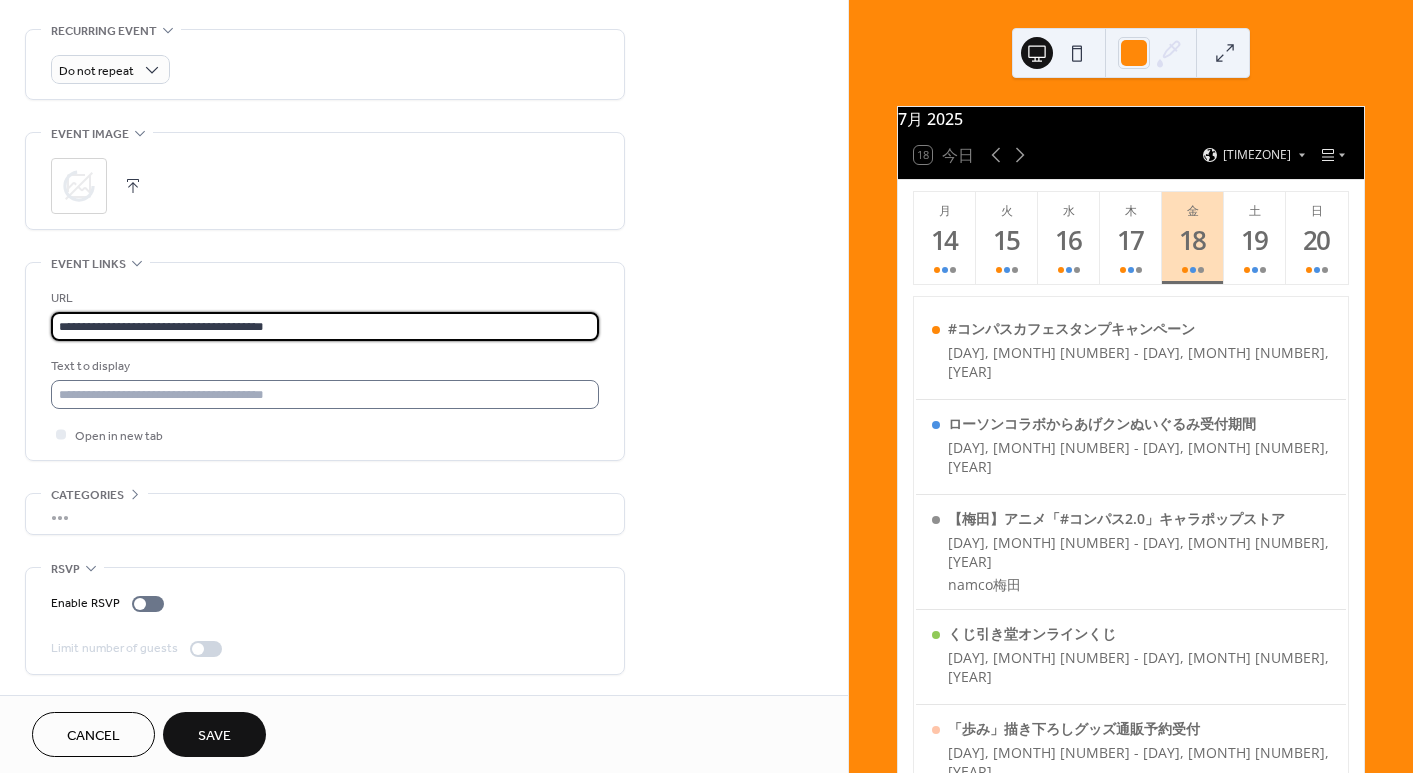type on "**********" 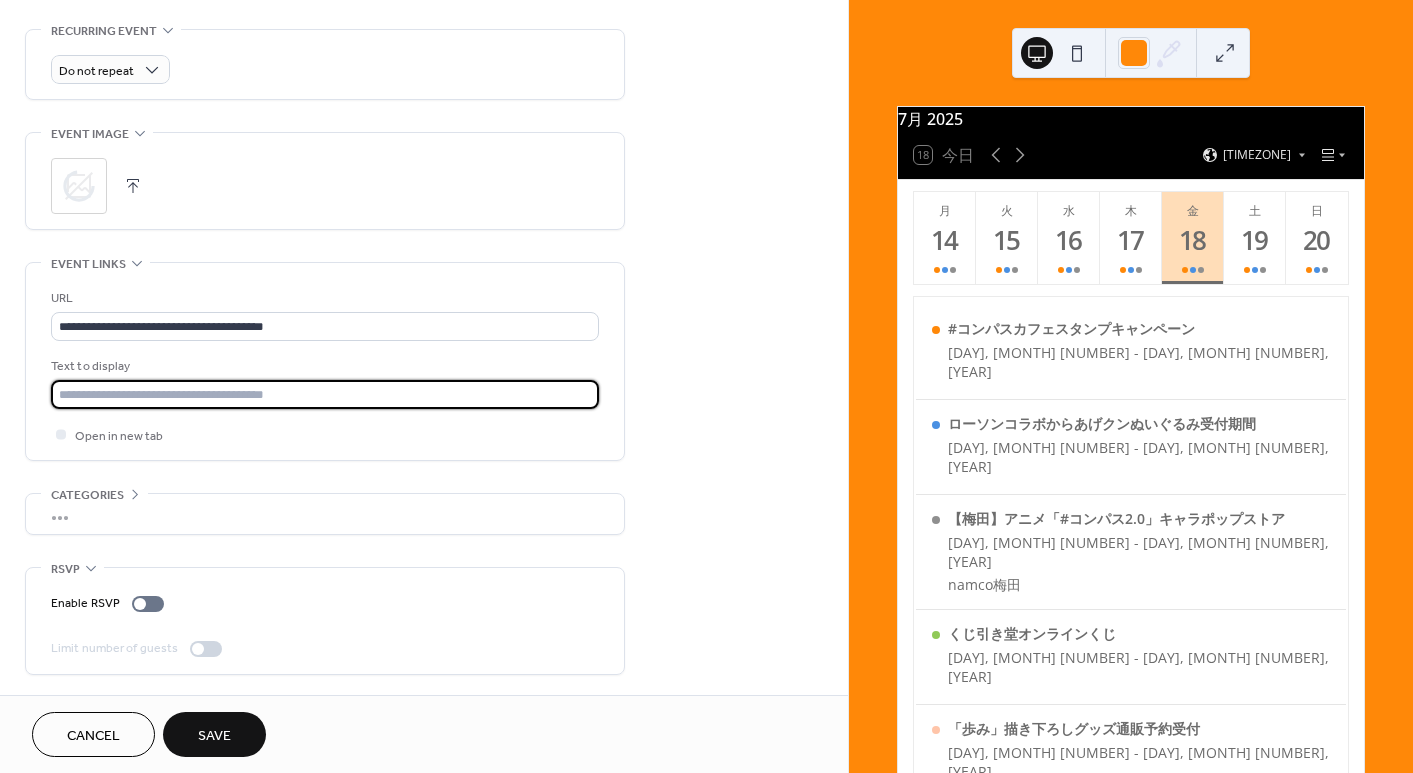 click at bounding box center (325, 394) 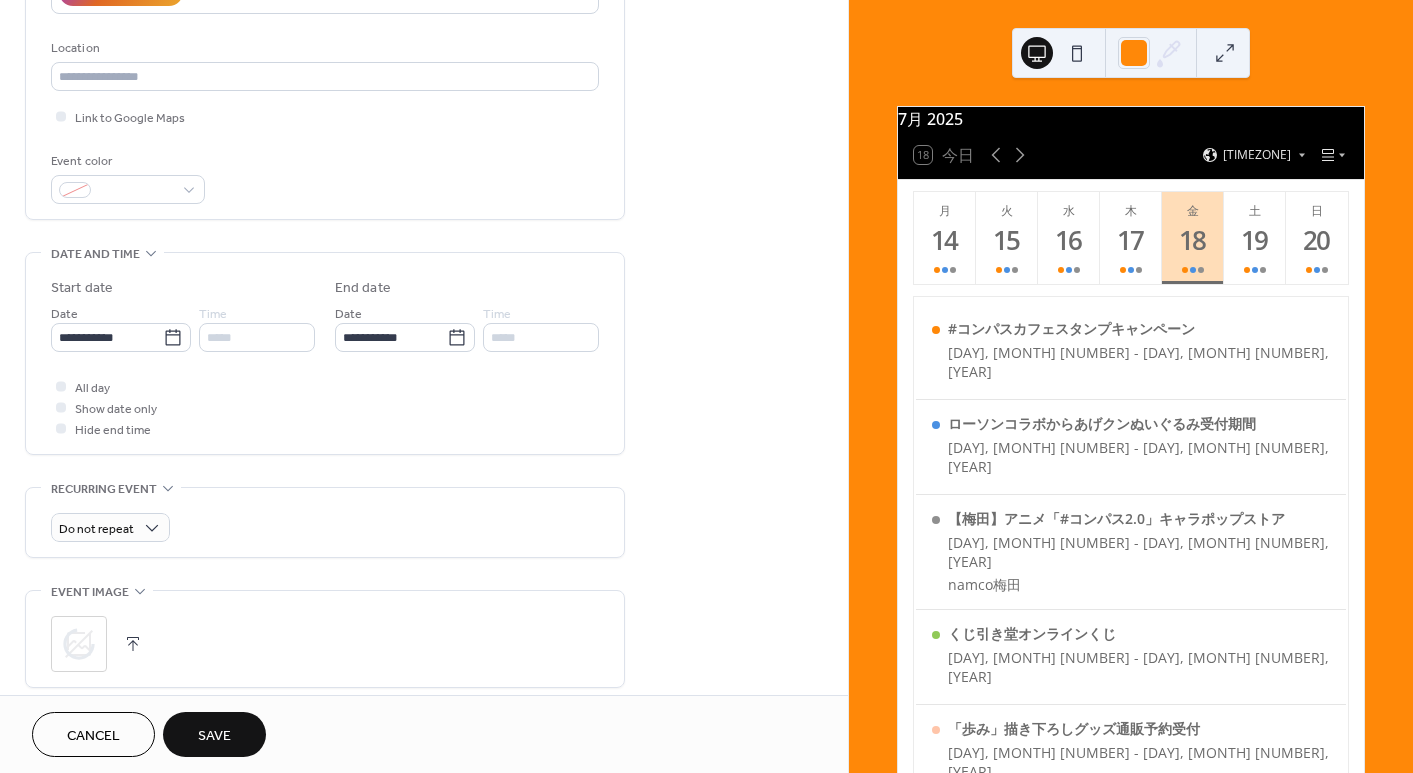 type 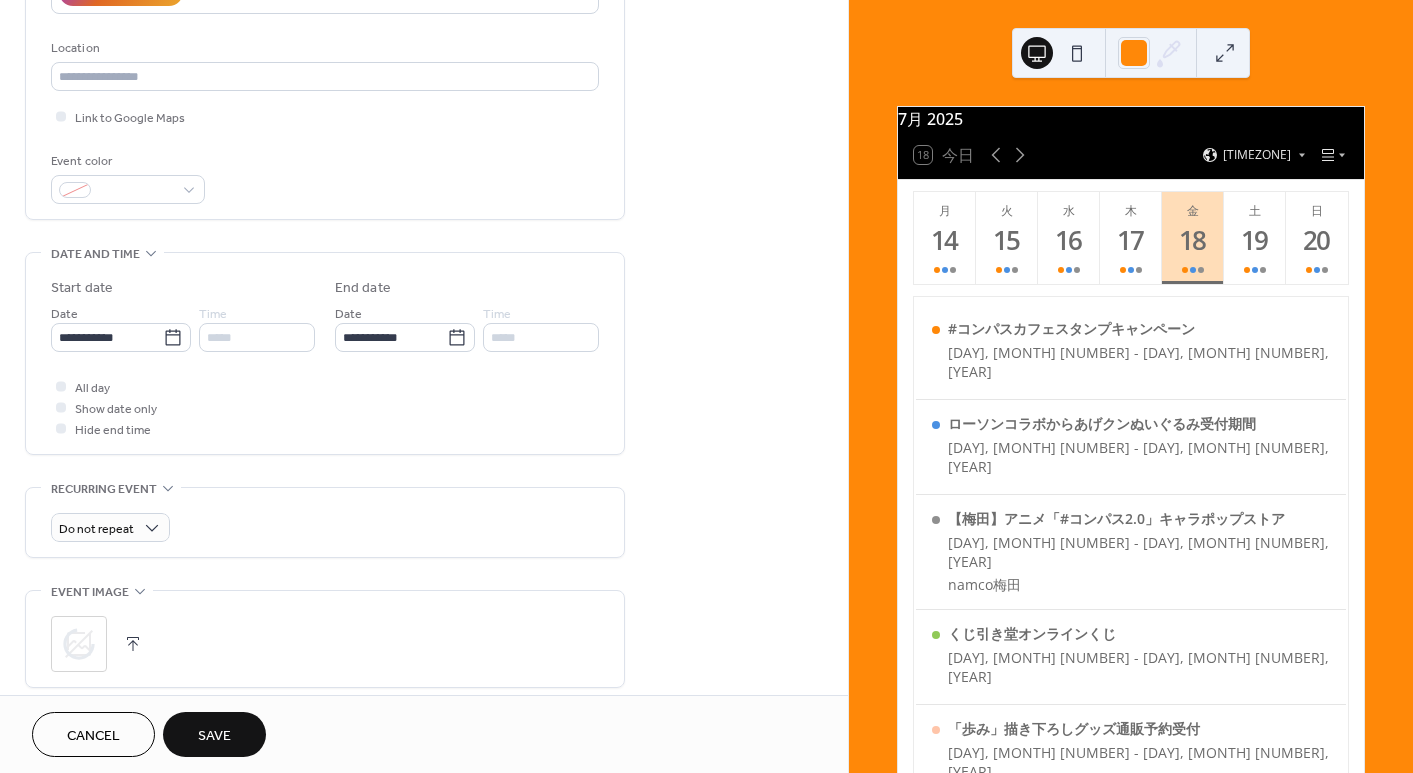 type 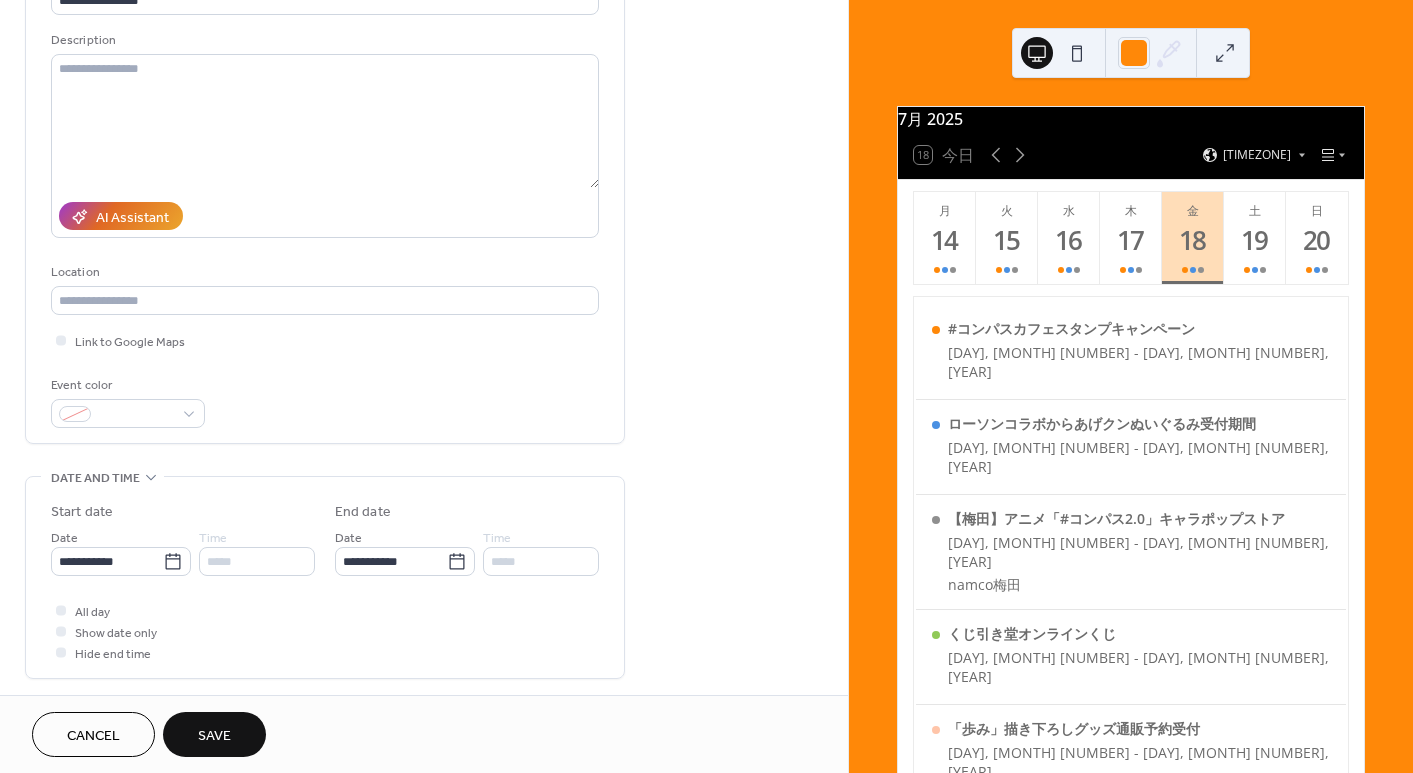 scroll, scrollTop: 157, scrollLeft: 0, axis: vertical 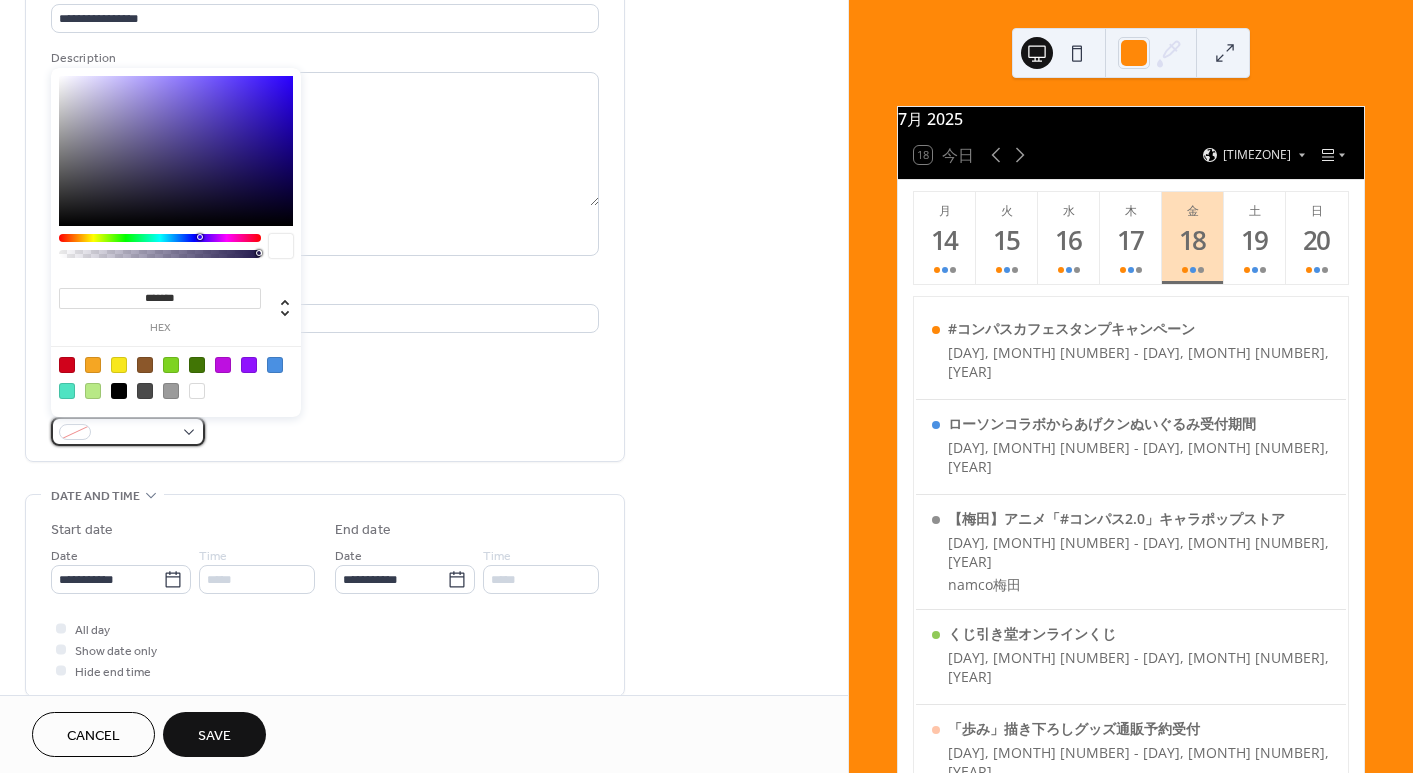 click at bounding box center [128, 431] 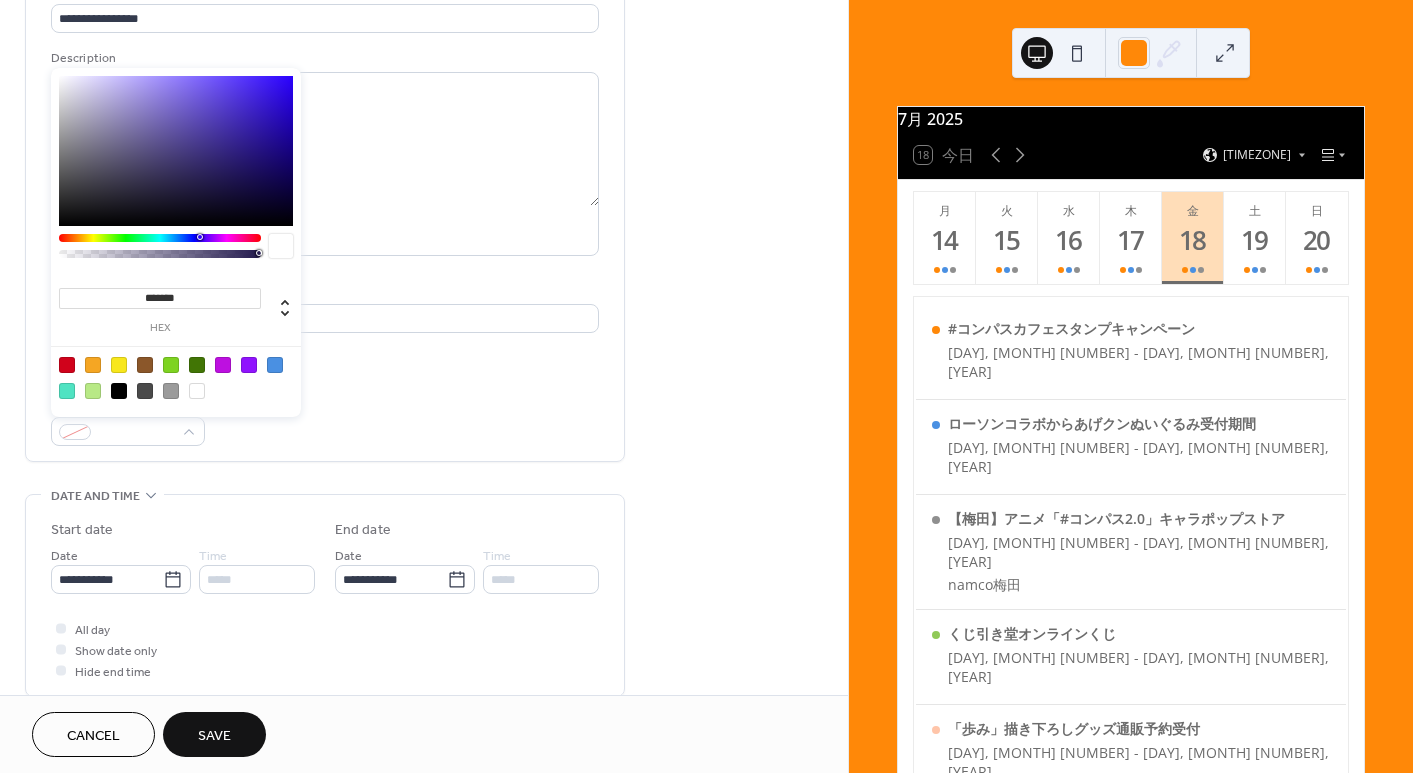 drag, startPoint x: 142, startPoint y: 299, endPoint x: 249, endPoint y: 311, distance: 107.67079 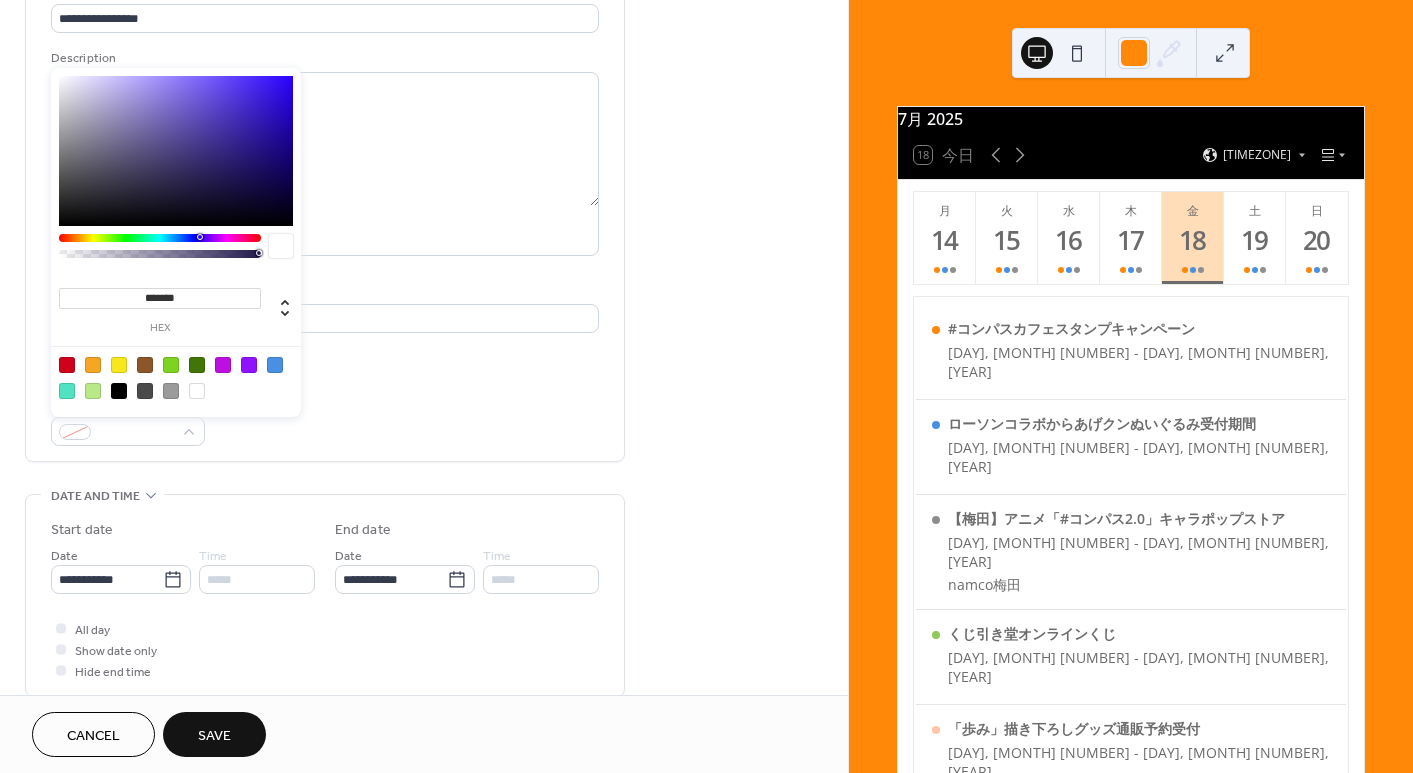 type on "*******" 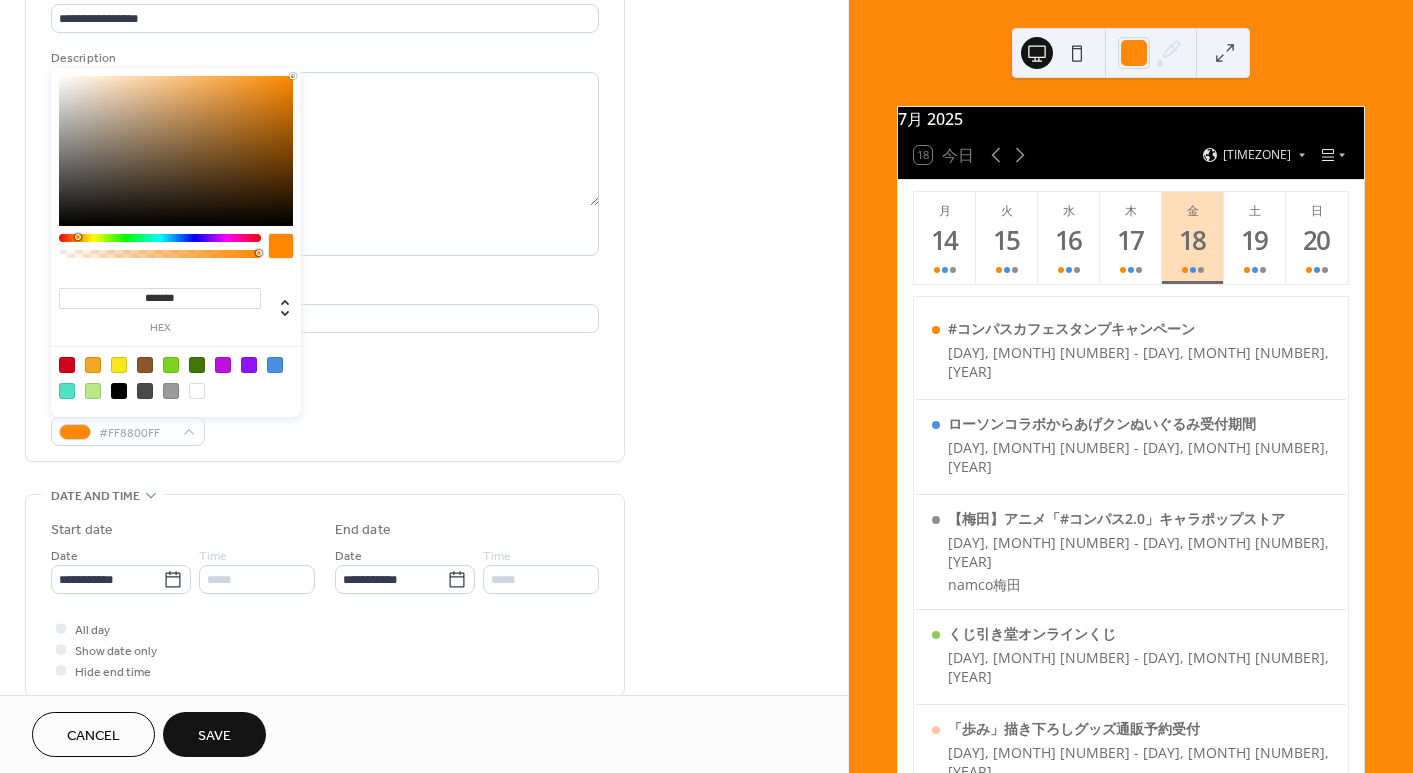 click on "Save" at bounding box center (214, 736) 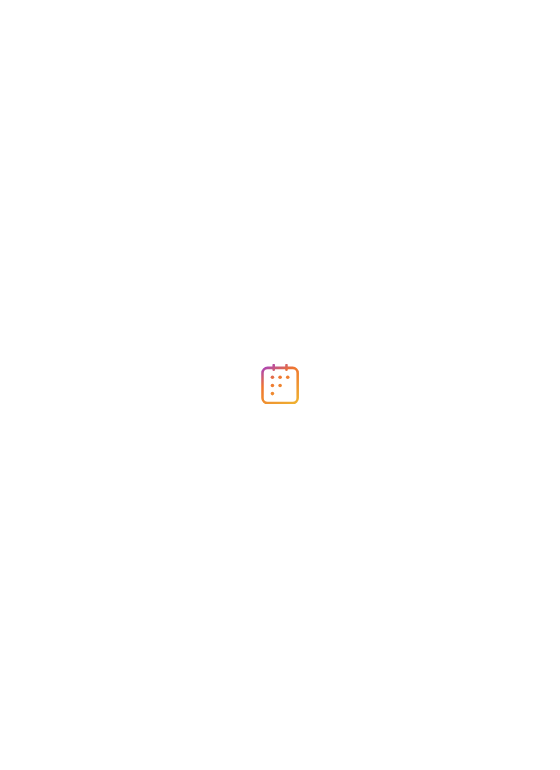 scroll, scrollTop: 0, scrollLeft: 0, axis: both 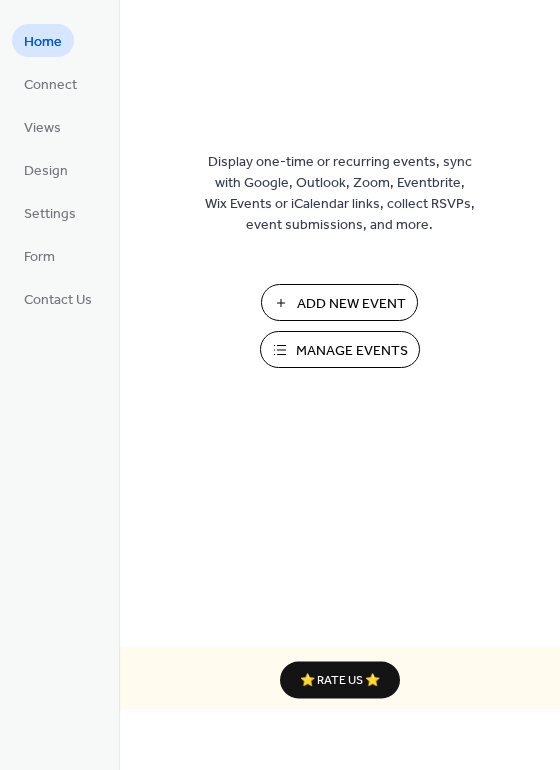 click on "Add New Event" at bounding box center (351, 304) 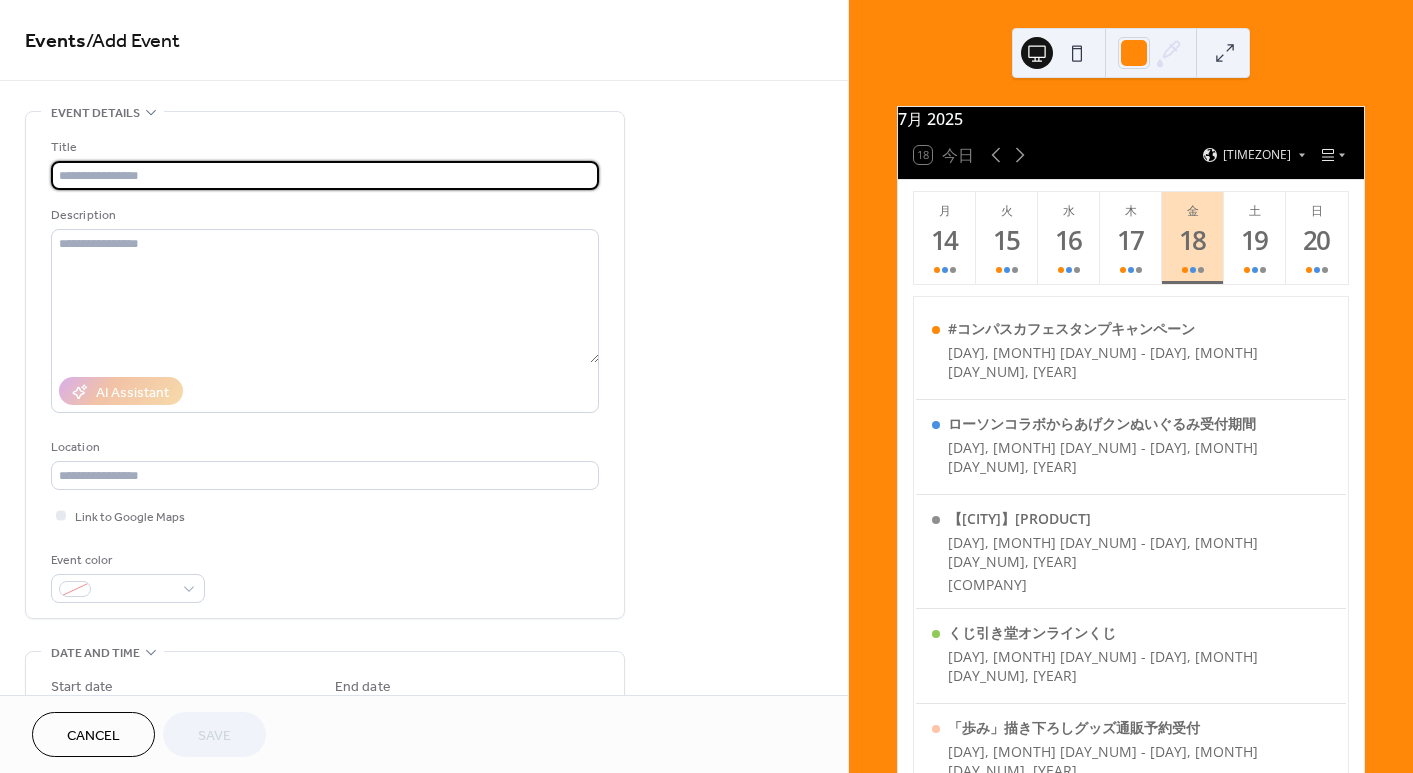 scroll, scrollTop: 0, scrollLeft: 0, axis: both 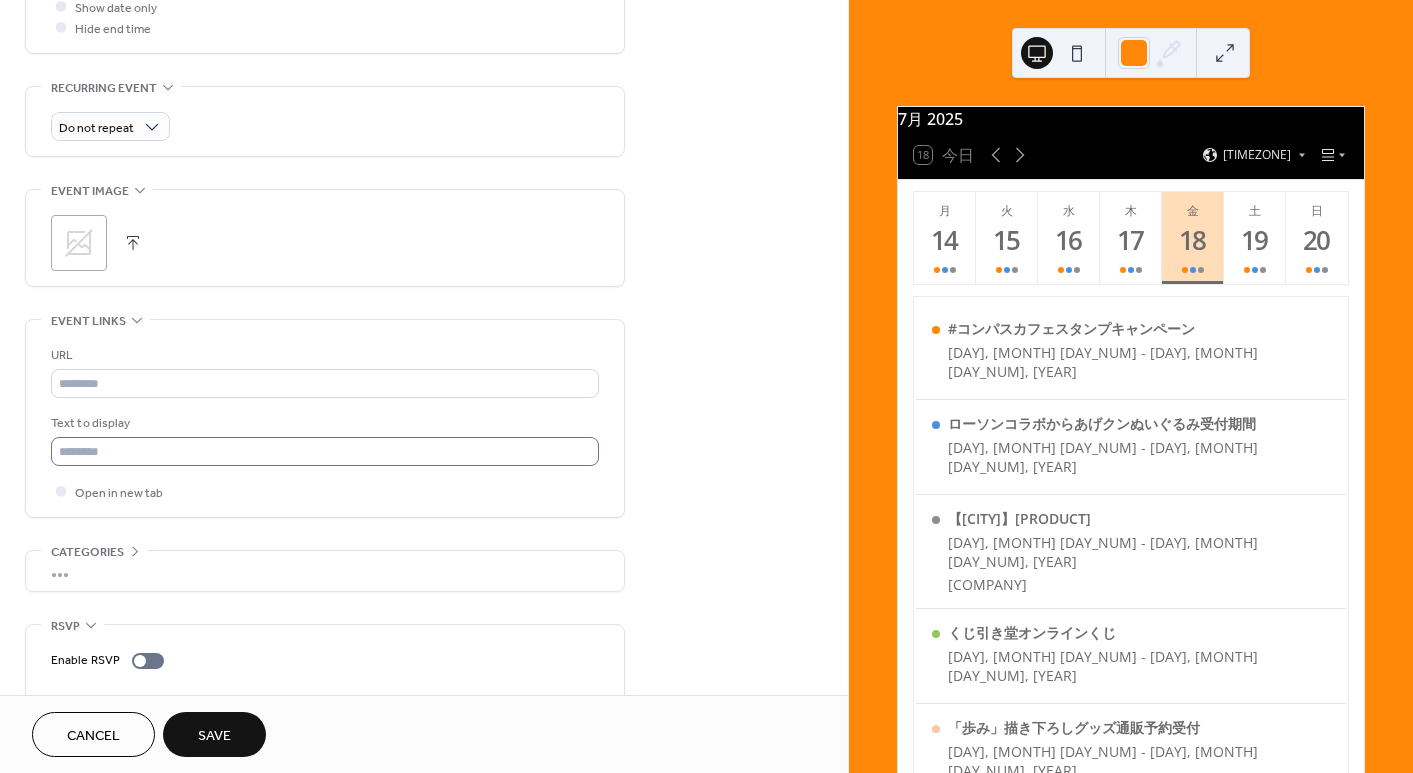 type on "**********" 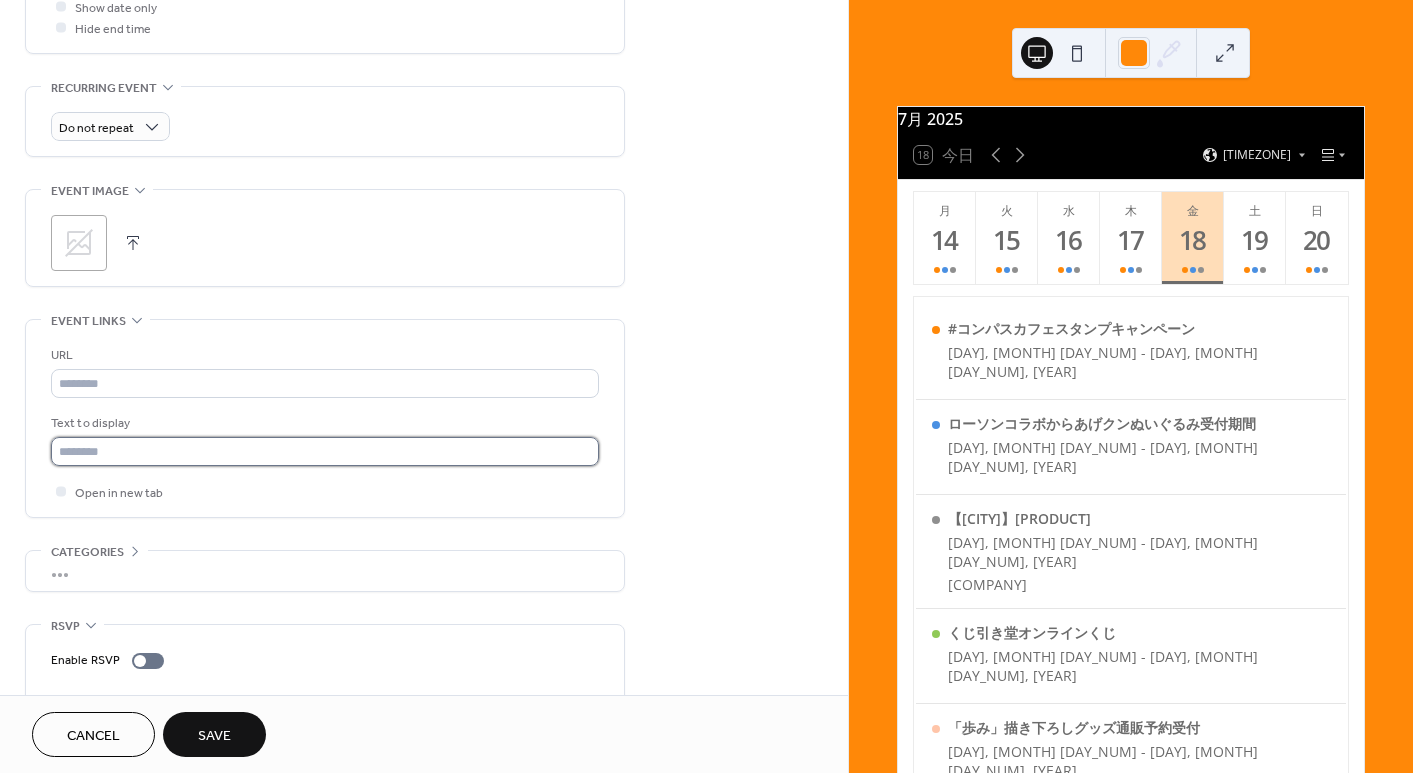 click at bounding box center [325, 451] 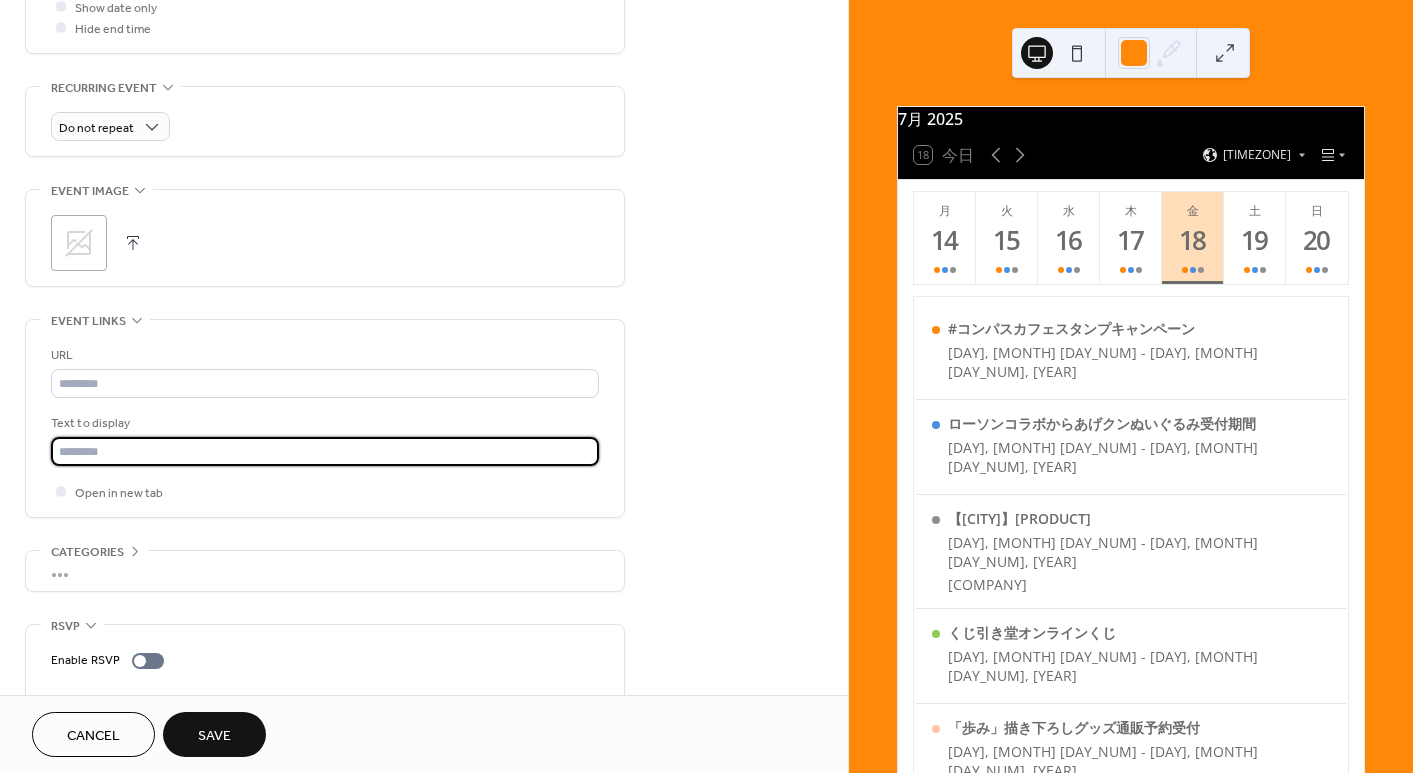 paste on "**********" 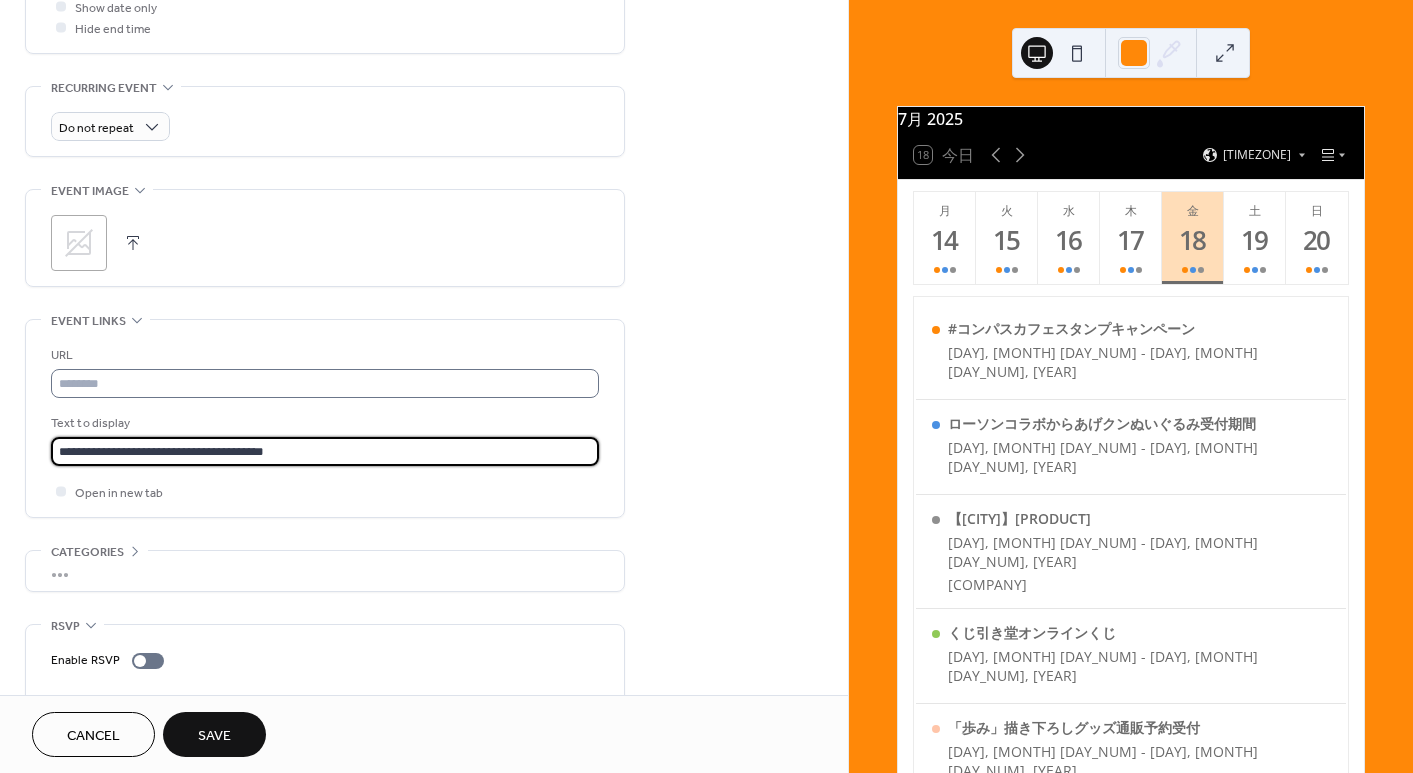 type on "**********" 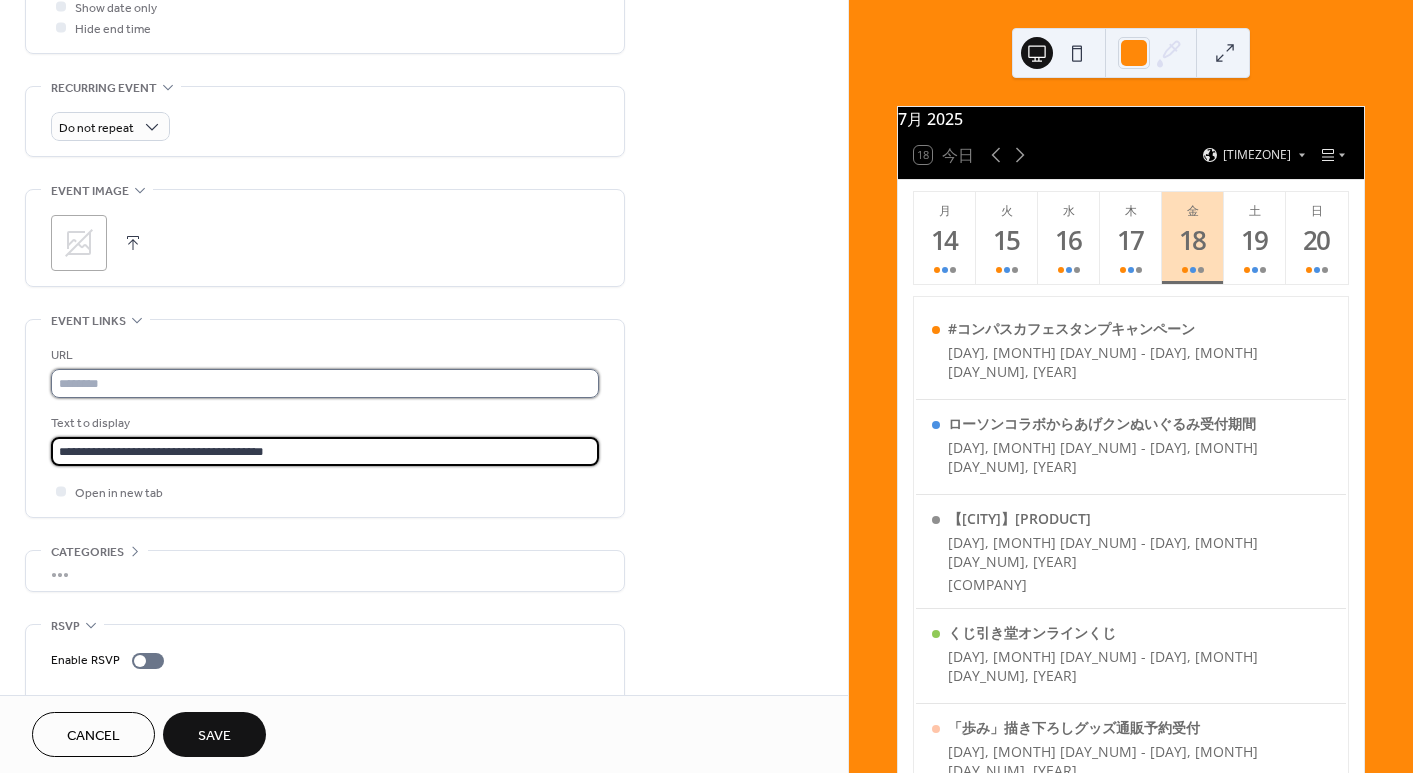 click at bounding box center [325, 383] 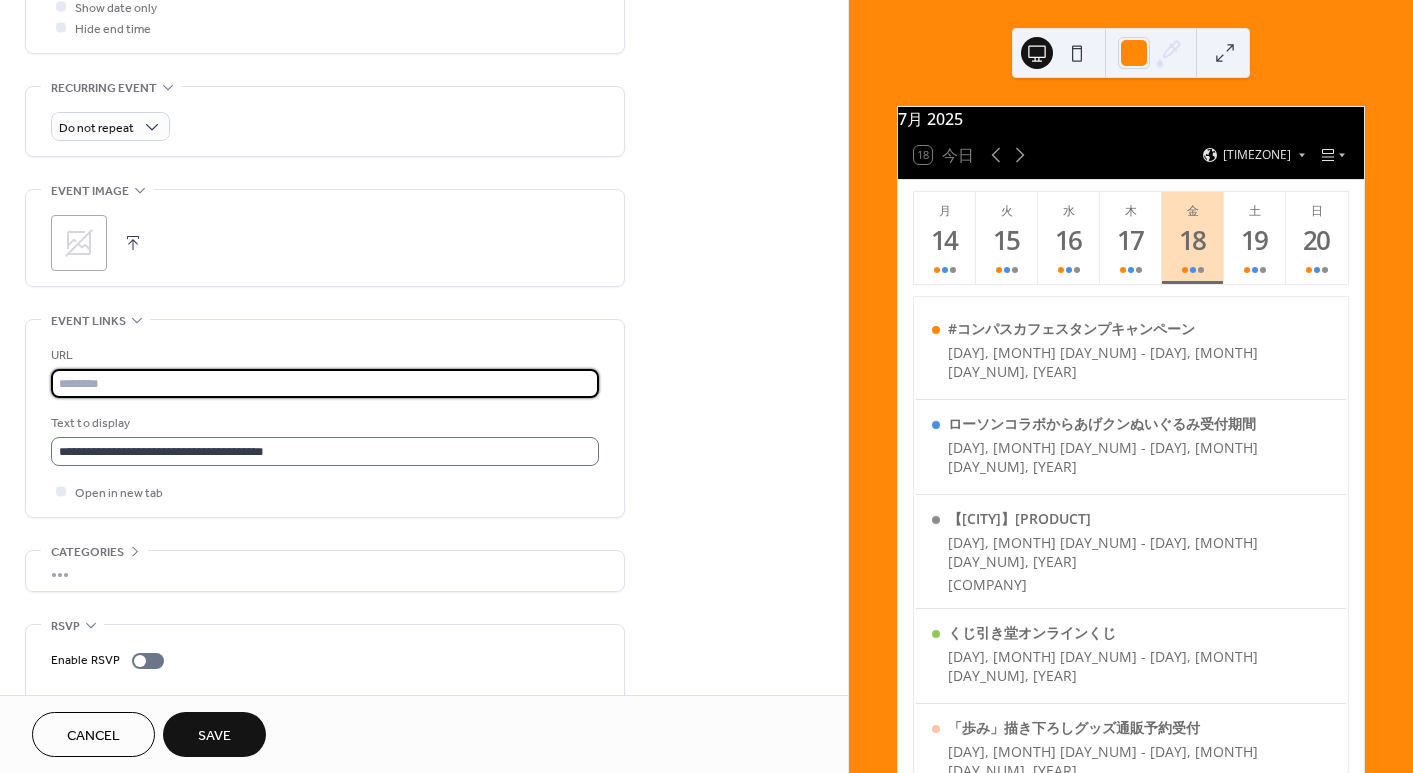 paste on "**********" 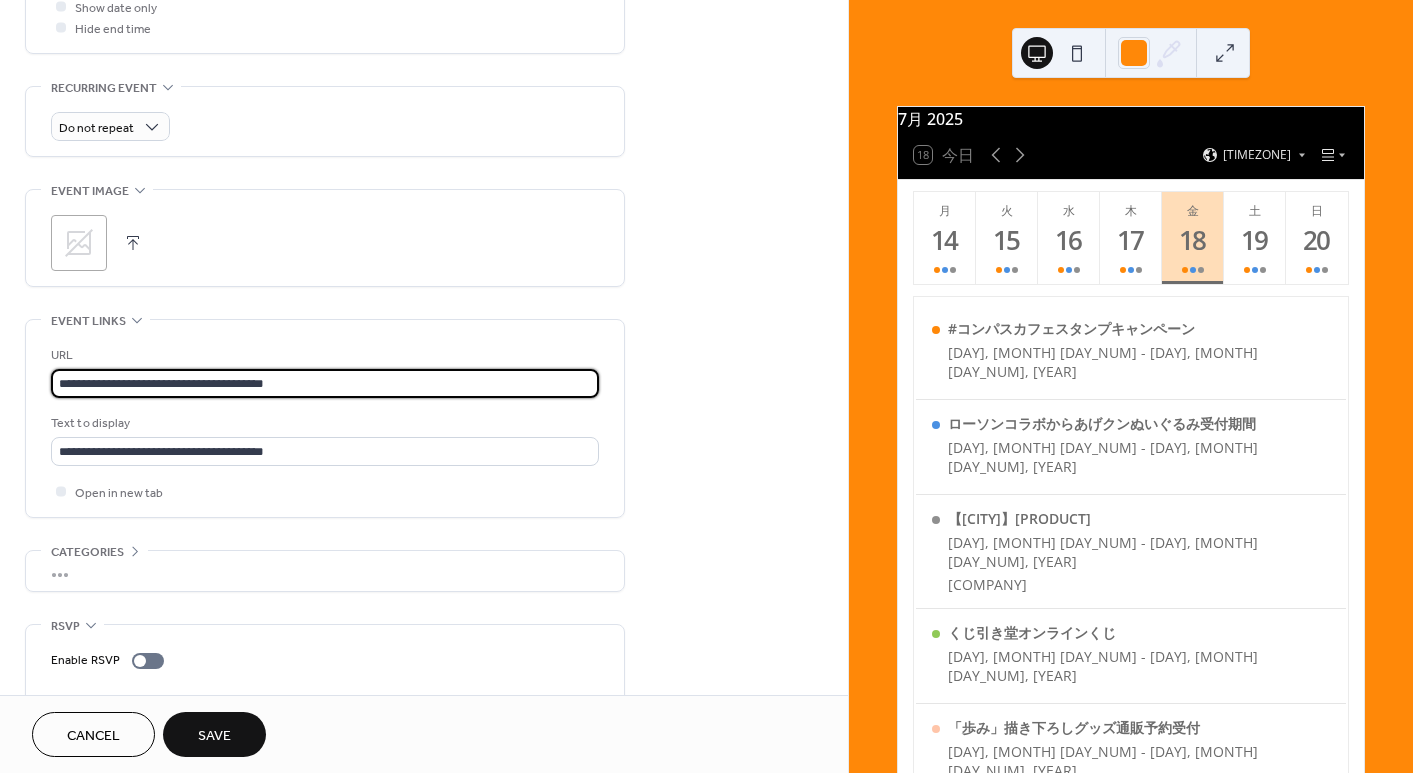 type on "**********" 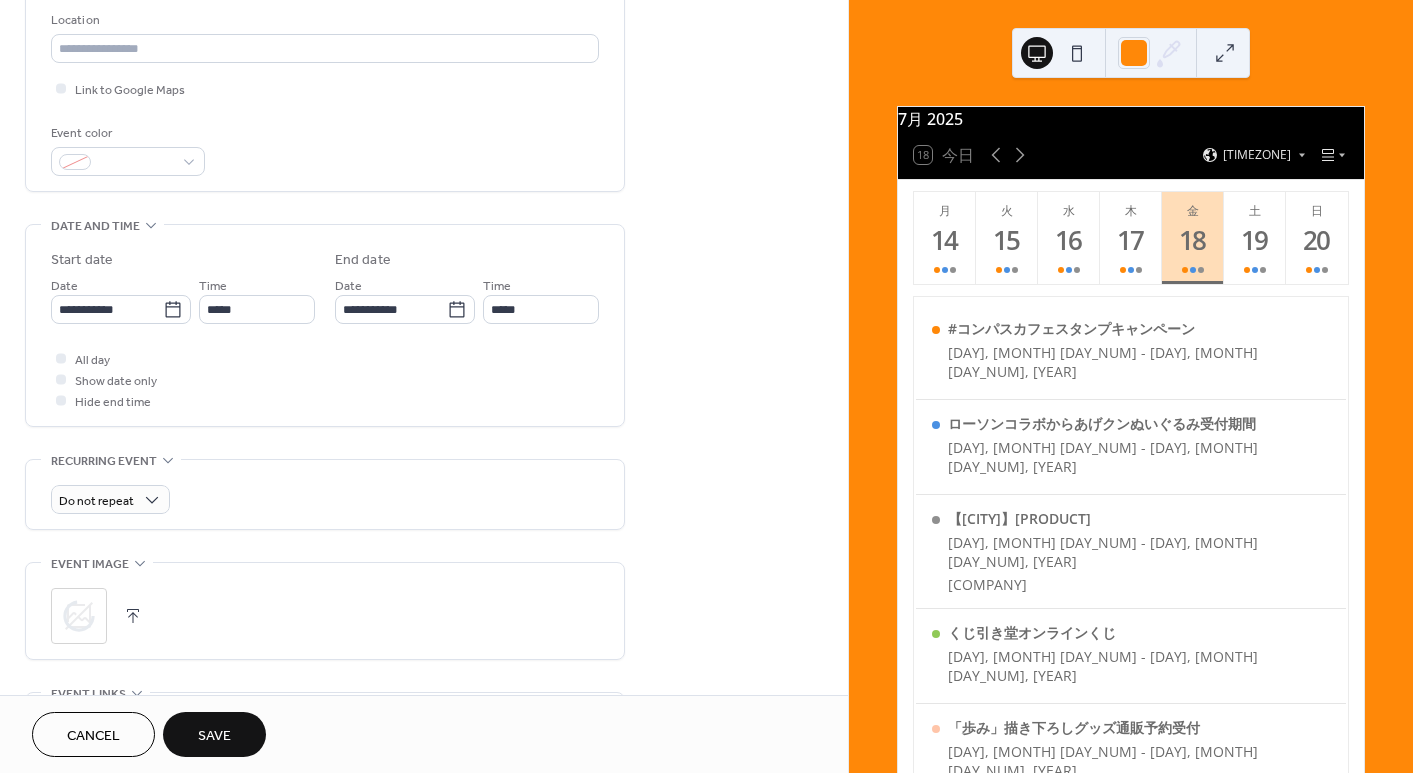 scroll, scrollTop: 400, scrollLeft: 0, axis: vertical 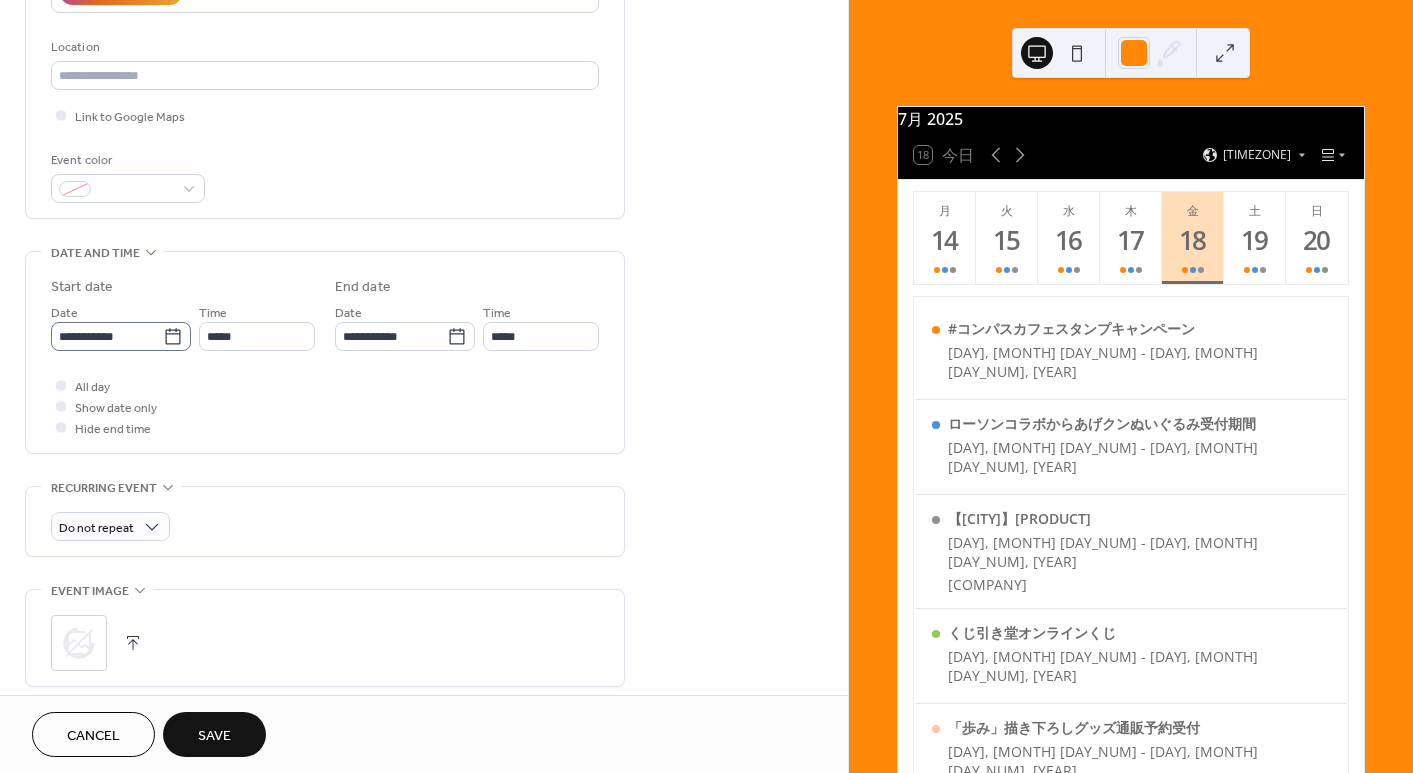 click 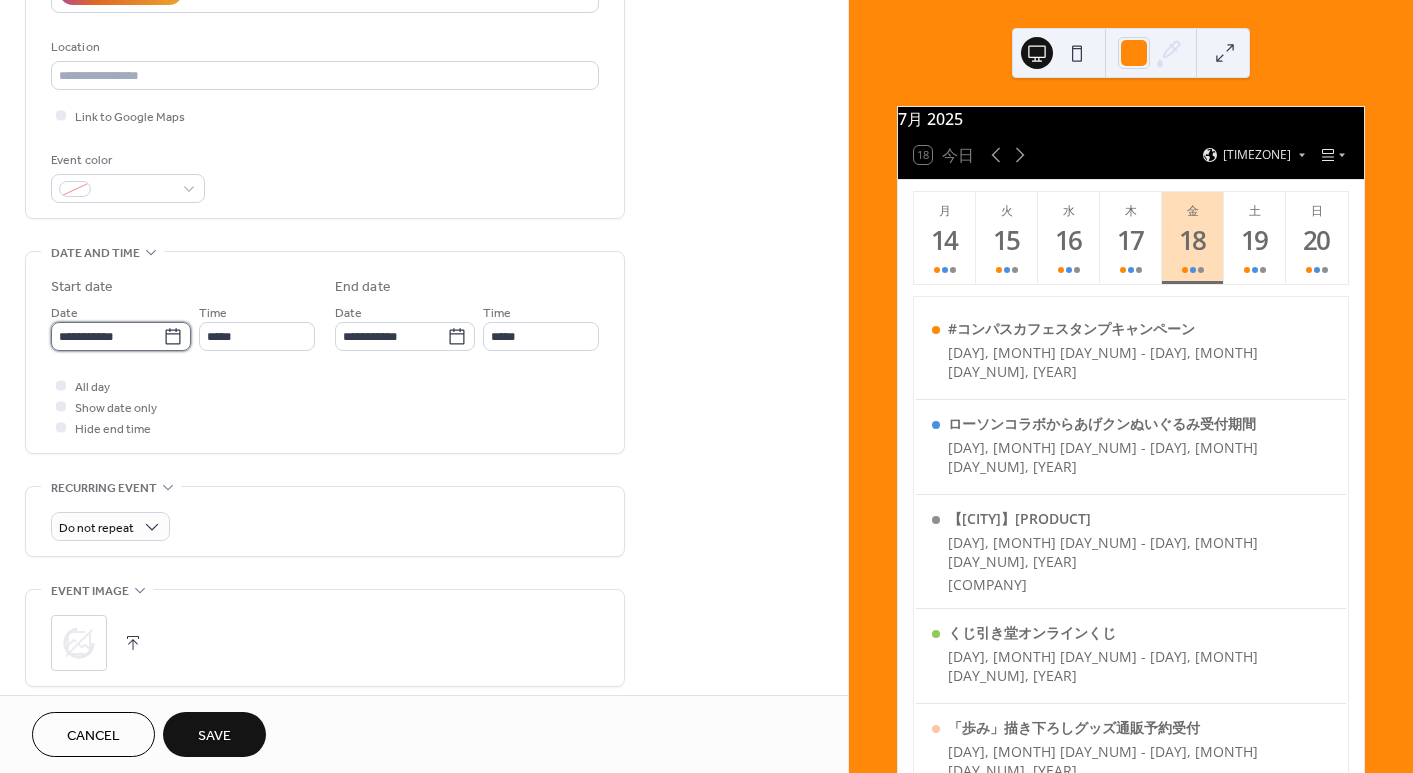click on "**********" at bounding box center [107, 336] 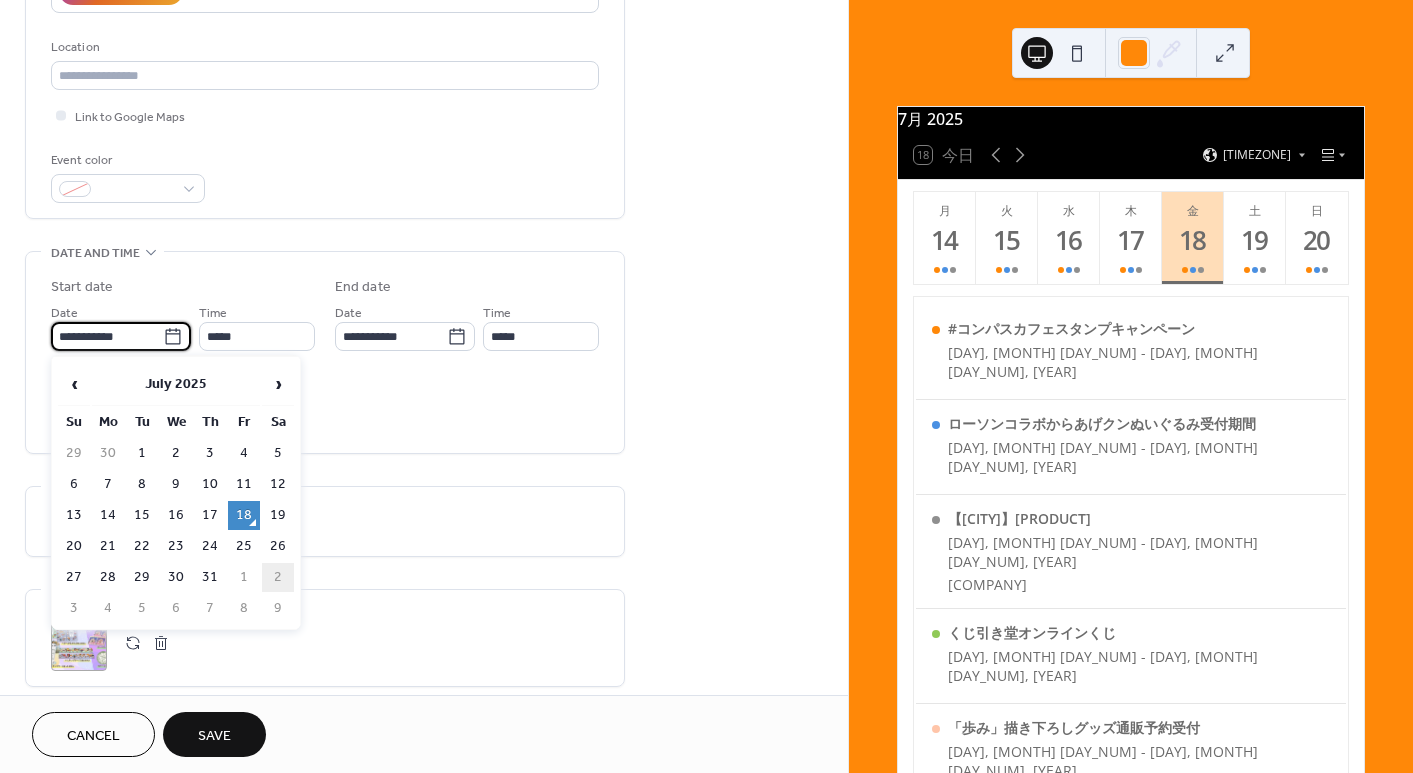 click on "2" at bounding box center [278, 577] 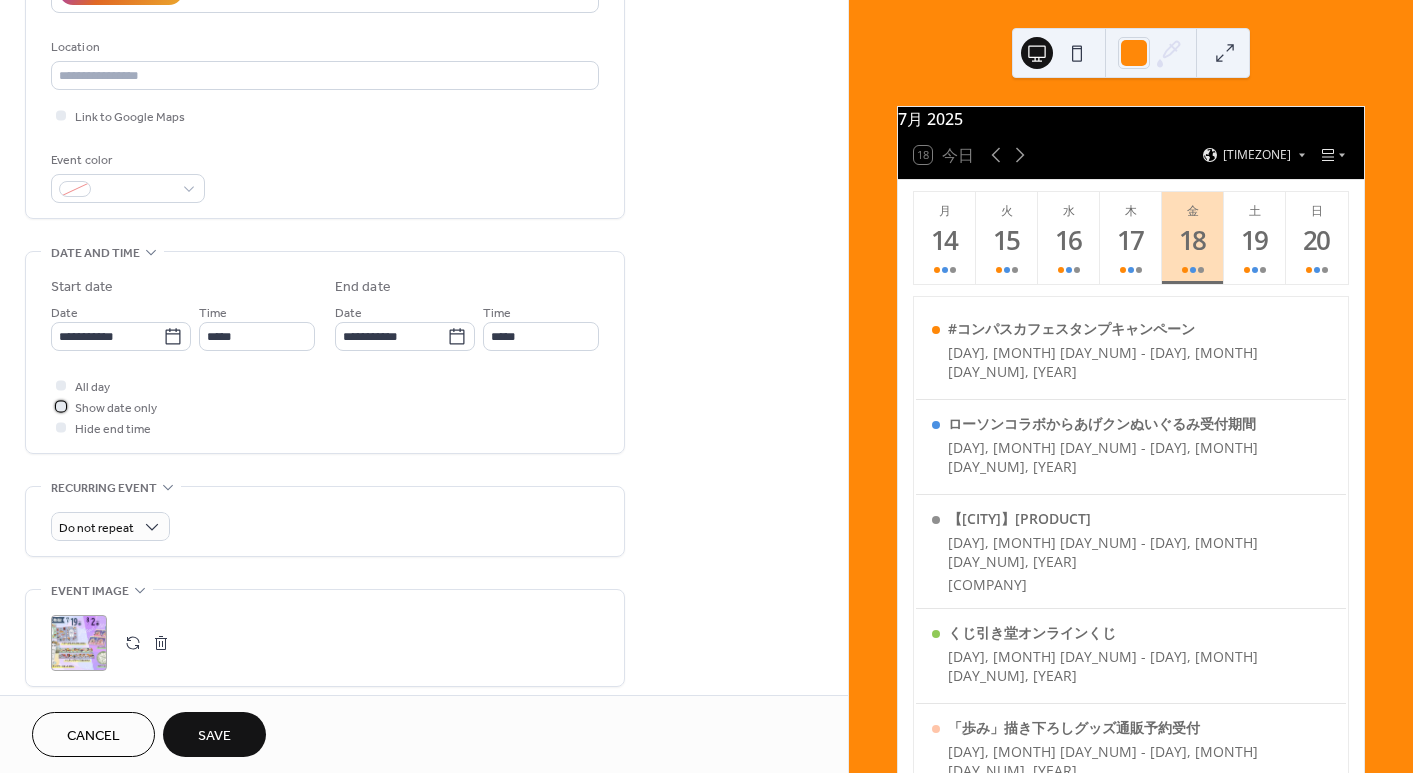 drag, startPoint x: 115, startPoint y: 413, endPoint x: 151, endPoint y: 450, distance: 51.62364 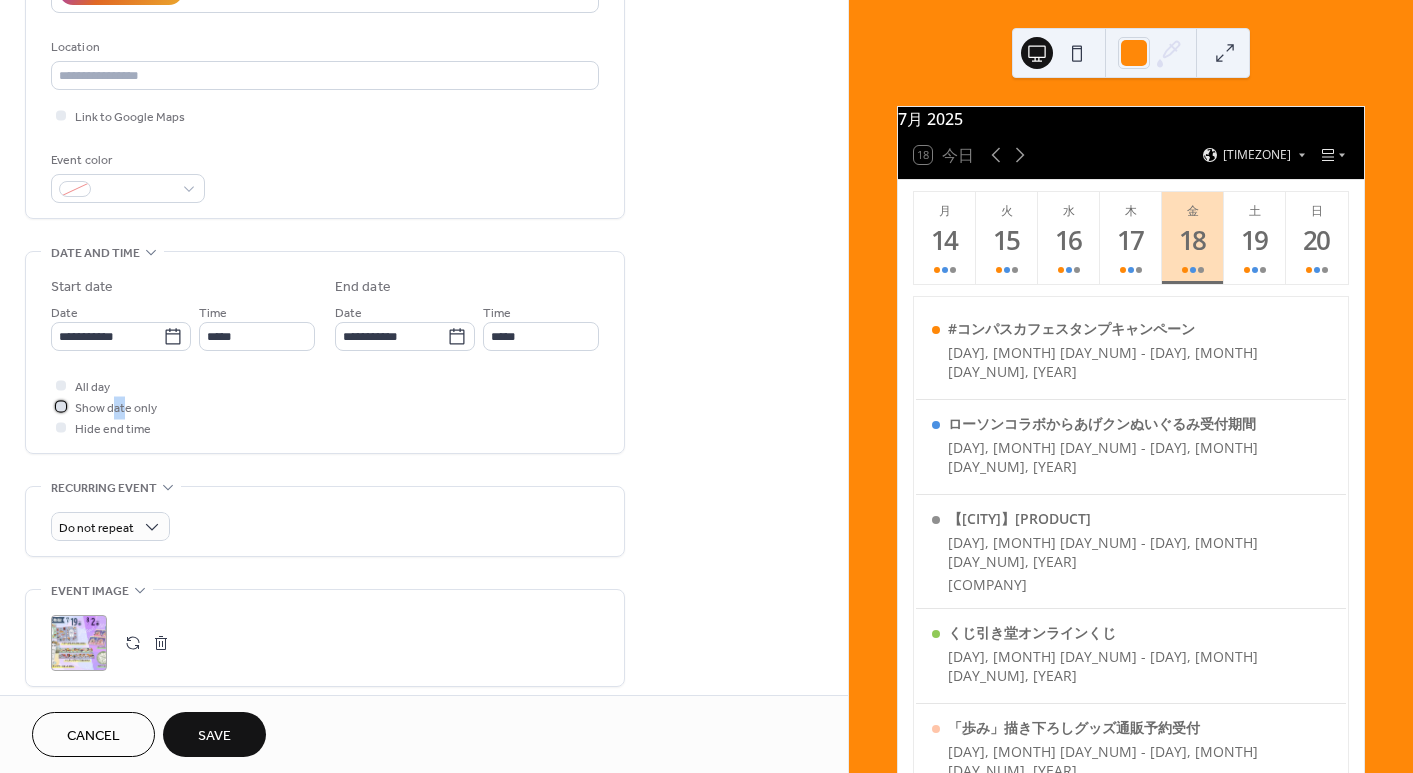 click on "Show date only" at bounding box center (116, 408) 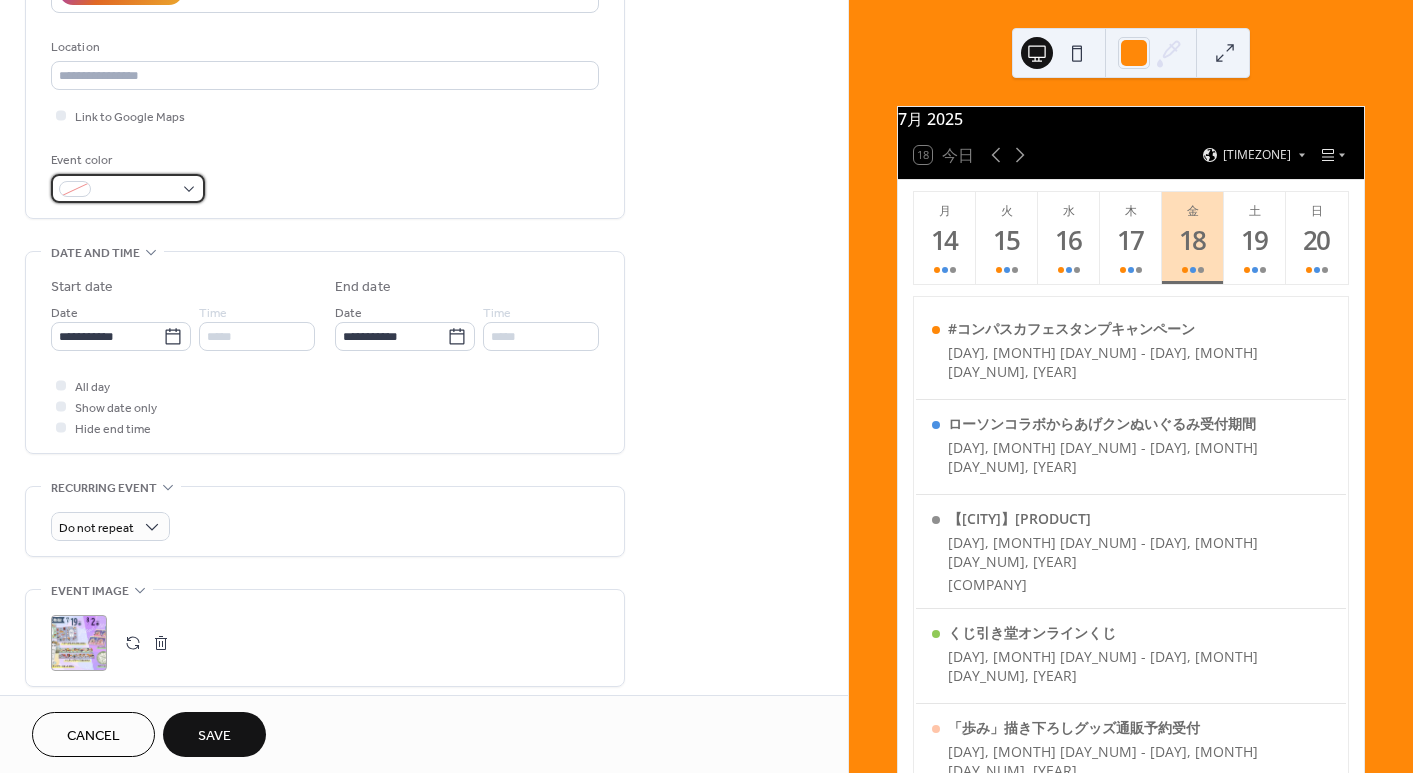 click at bounding box center [136, 190] 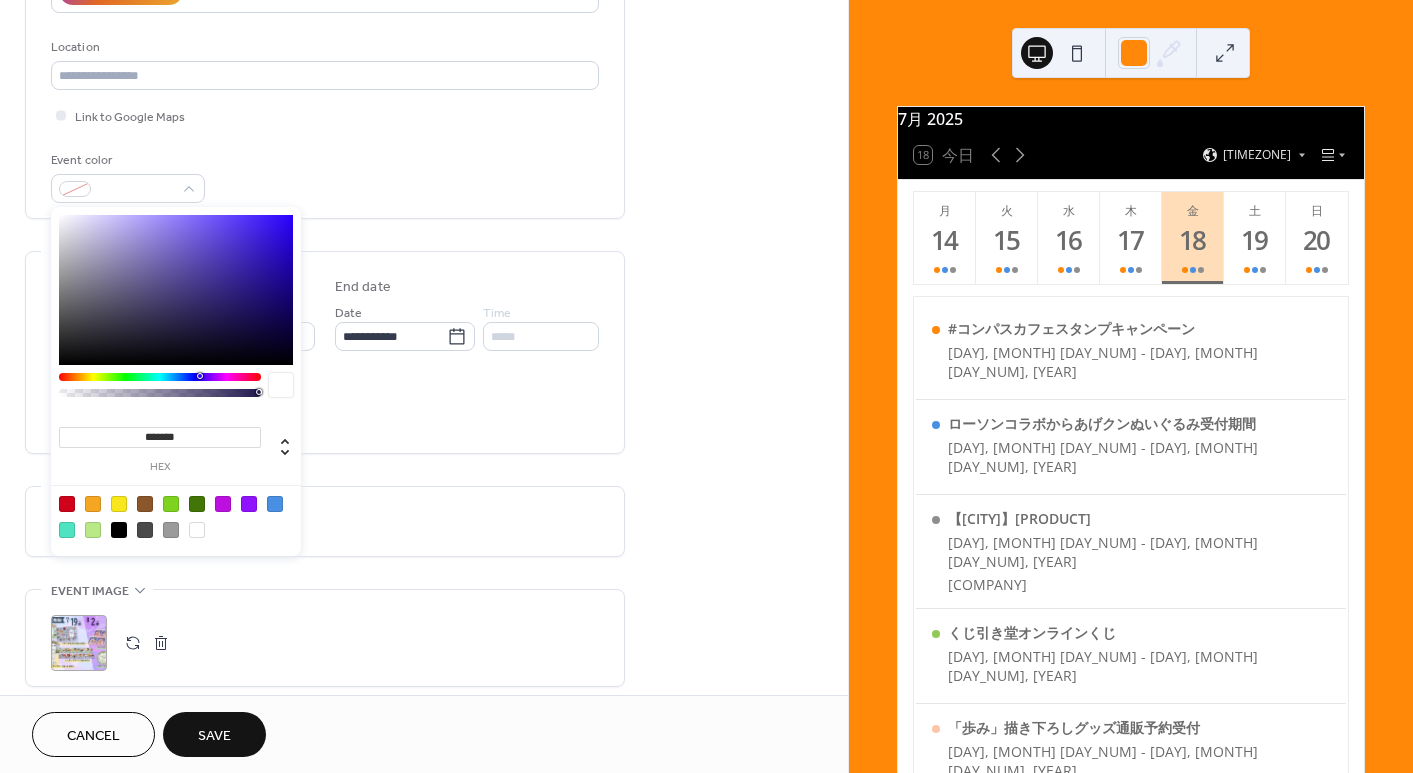 drag, startPoint x: 143, startPoint y: 436, endPoint x: 265, endPoint y: 425, distance: 122.494896 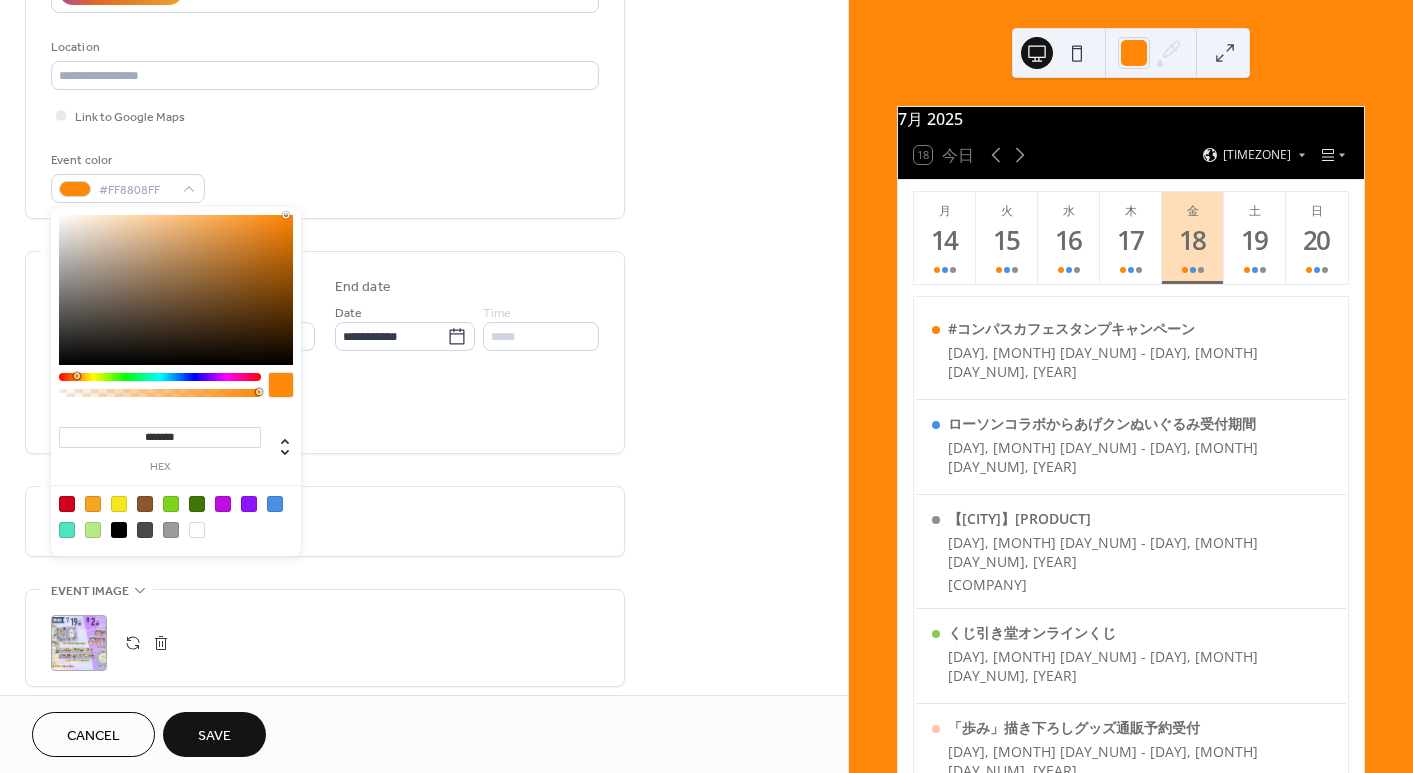 type on "*******" 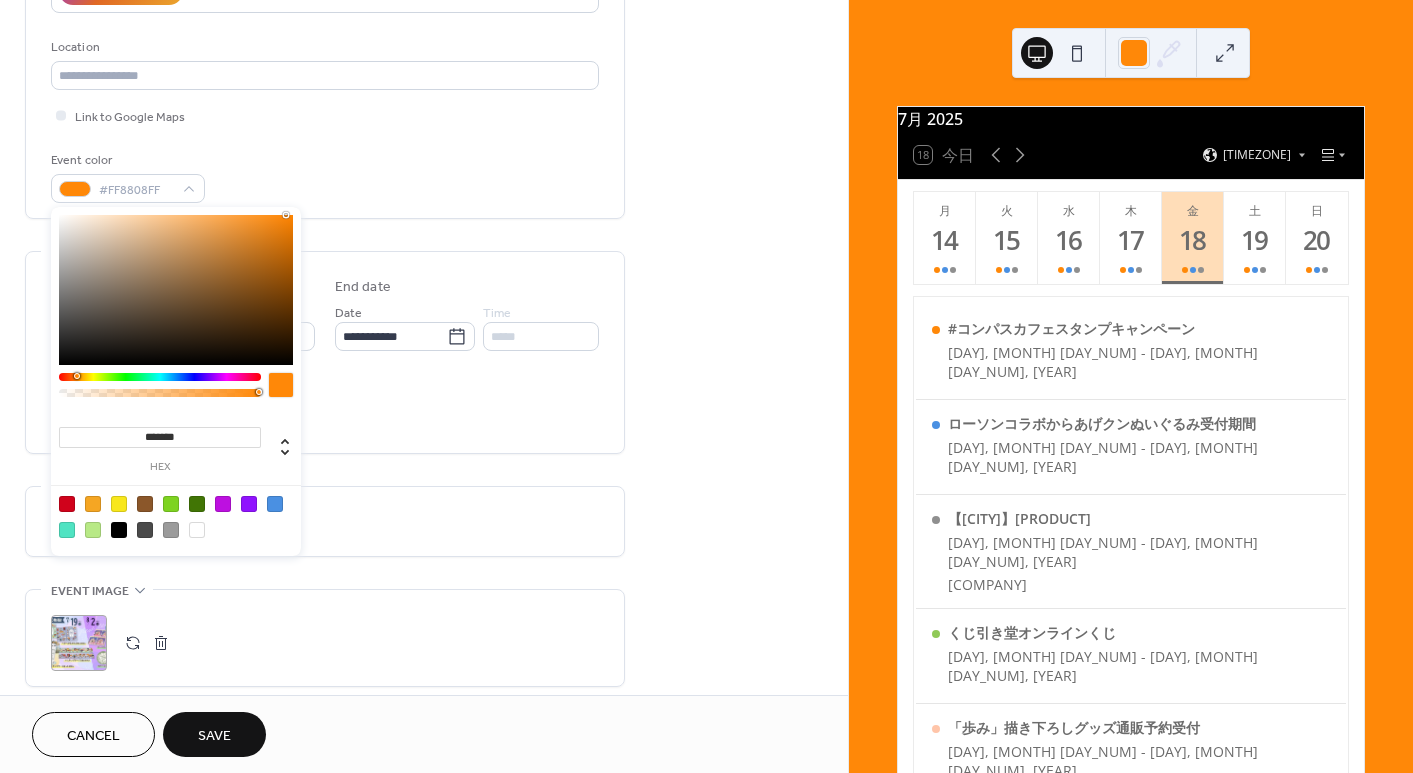 click on "All day Show date only Hide end time" at bounding box center [325, 406] 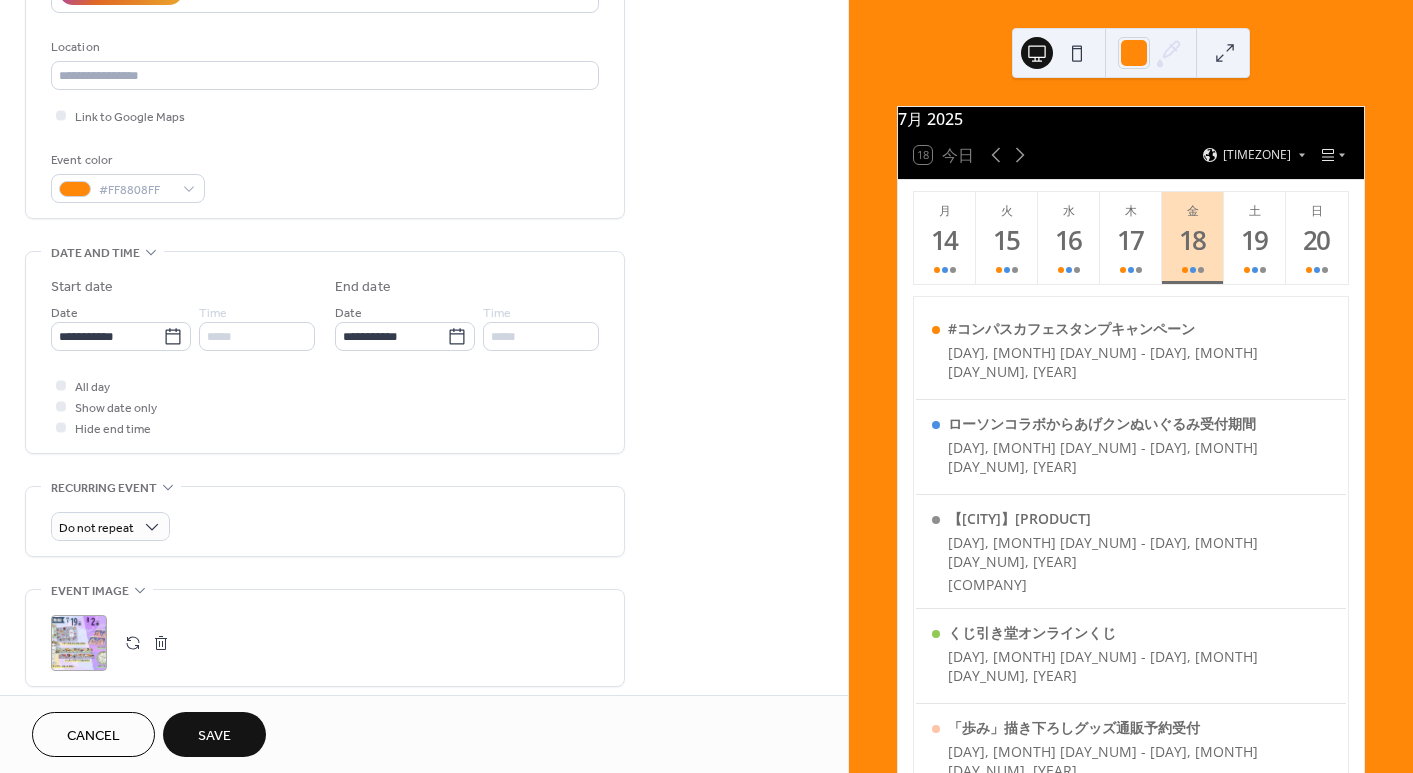 click on "Save" at bounding box center (214, 736) 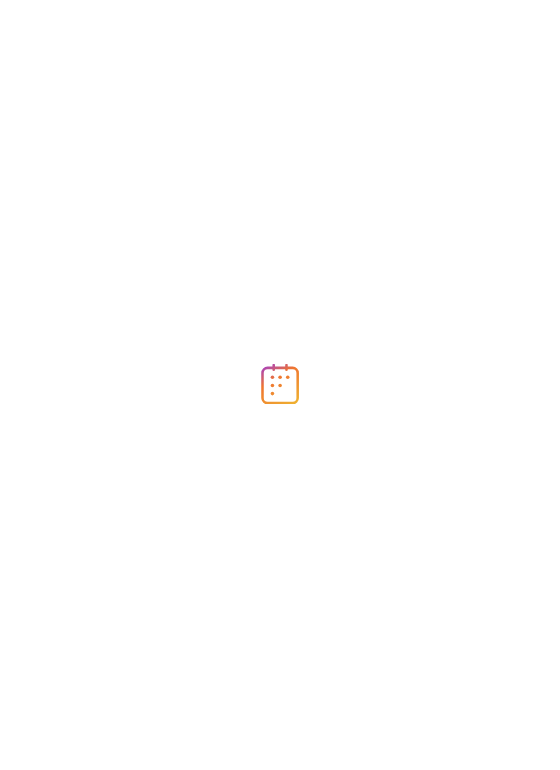 scroll, scrollTop: 0, scrollLeft: 0, axis: both 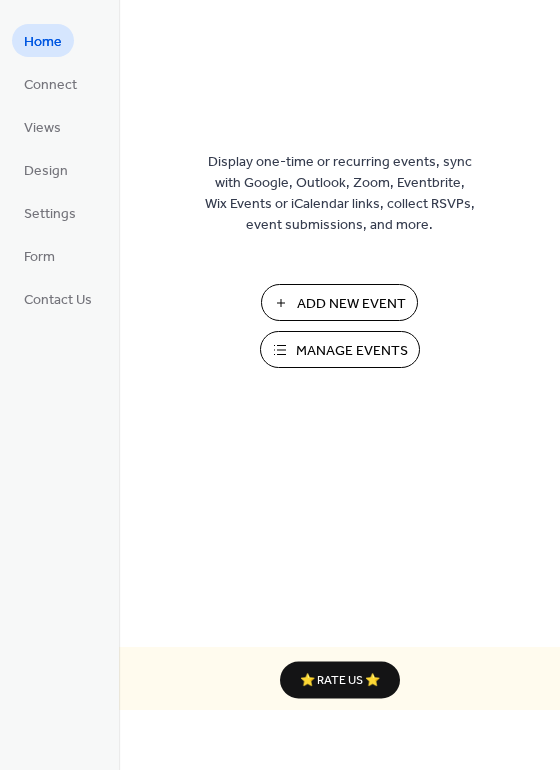 click on "Add New Event" at bounding box center [351, 304] 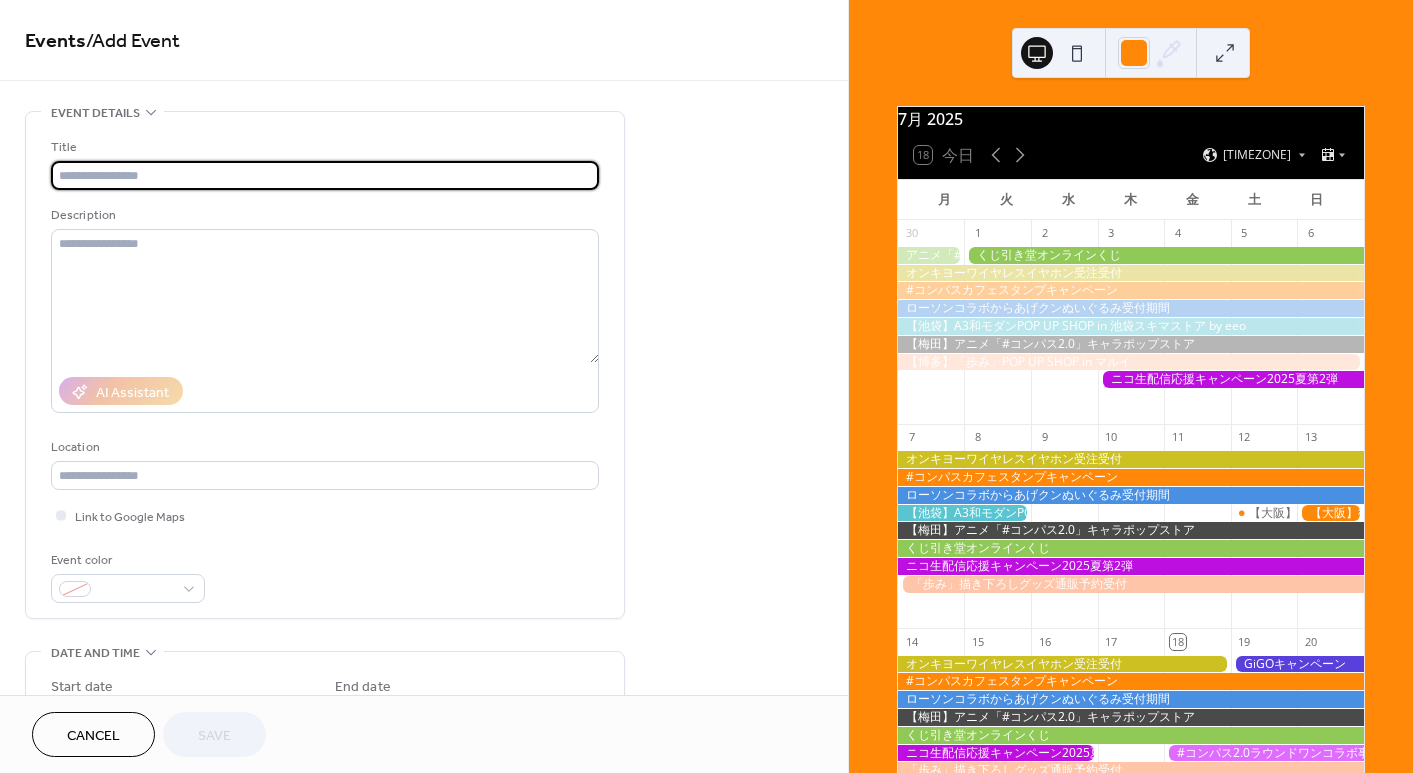 scroll, scrollTop: 0, scrollLeft: 0, axis: both 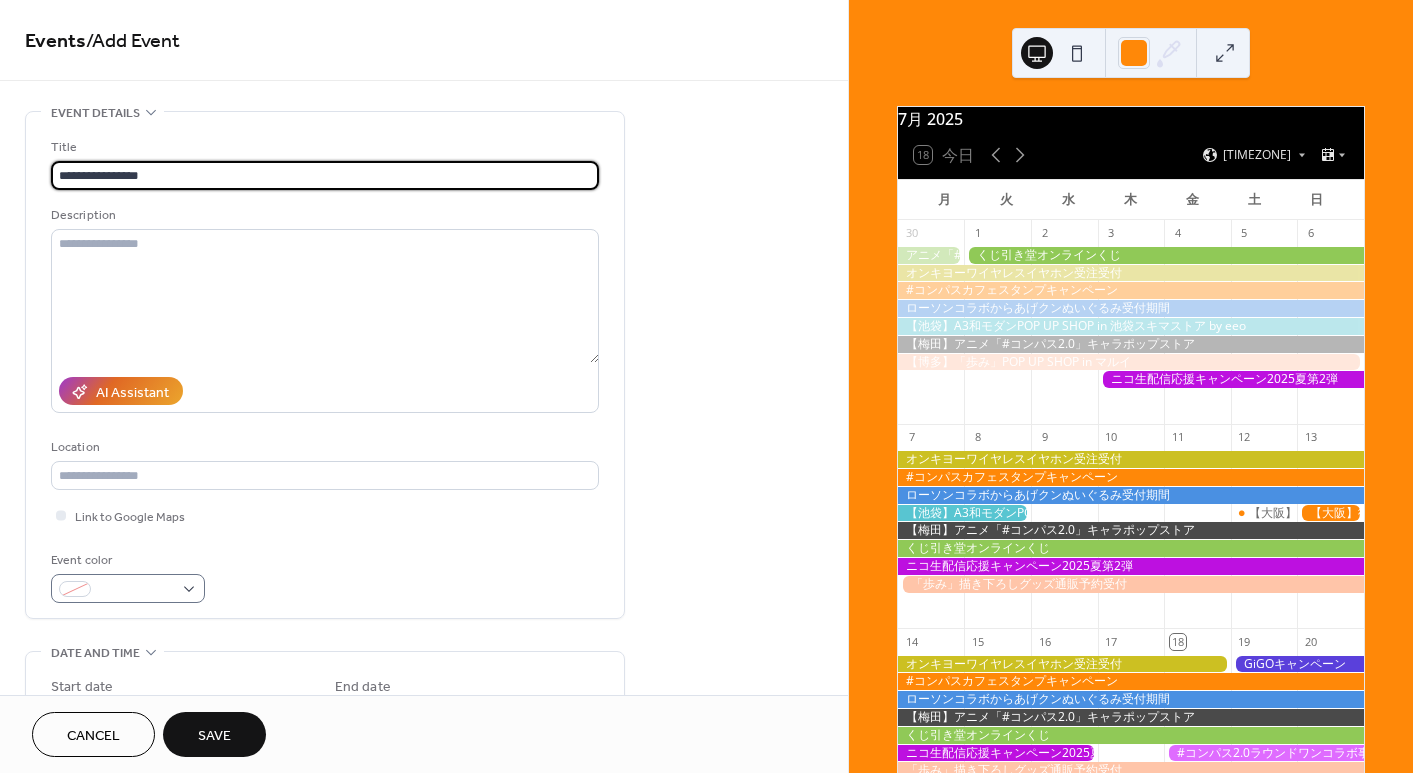 type on "**********" 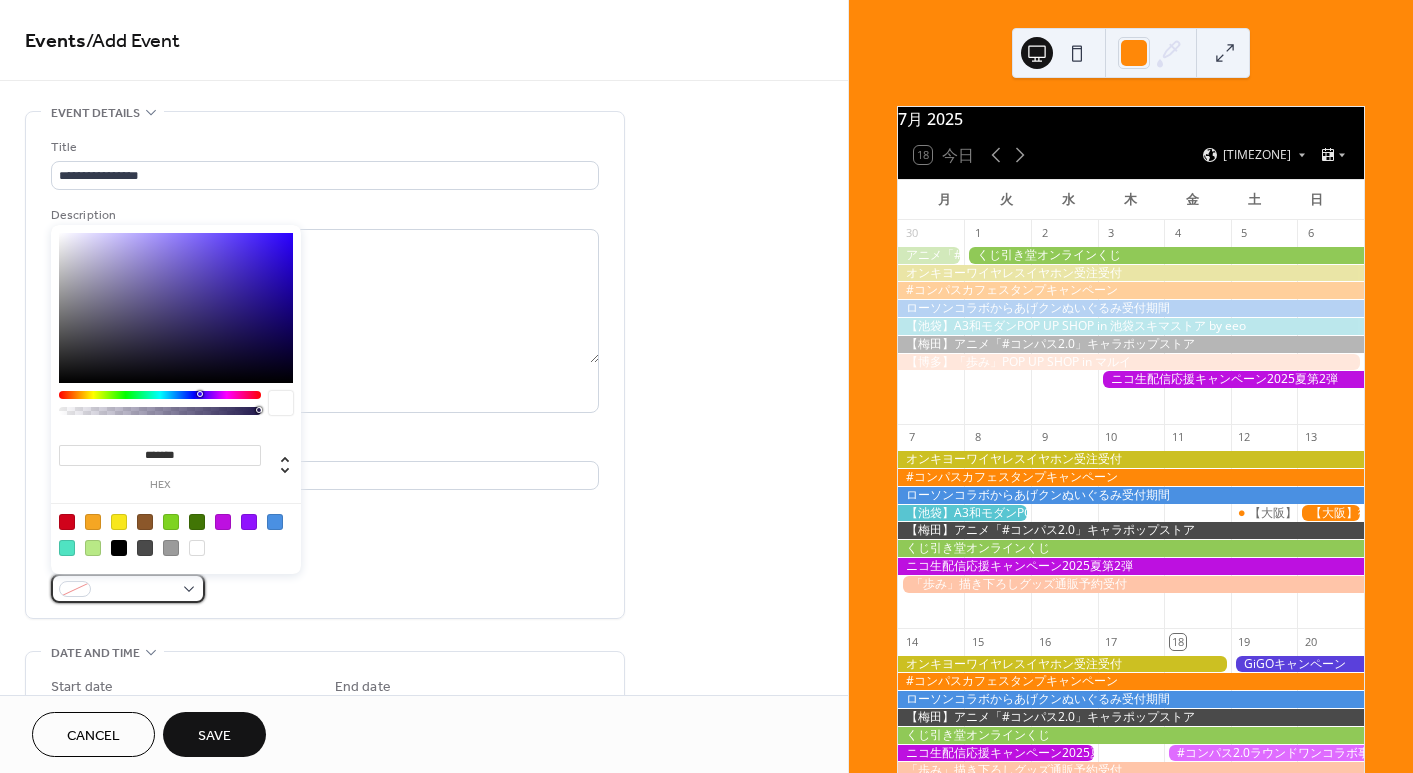 click at bounding box center (128, 588) 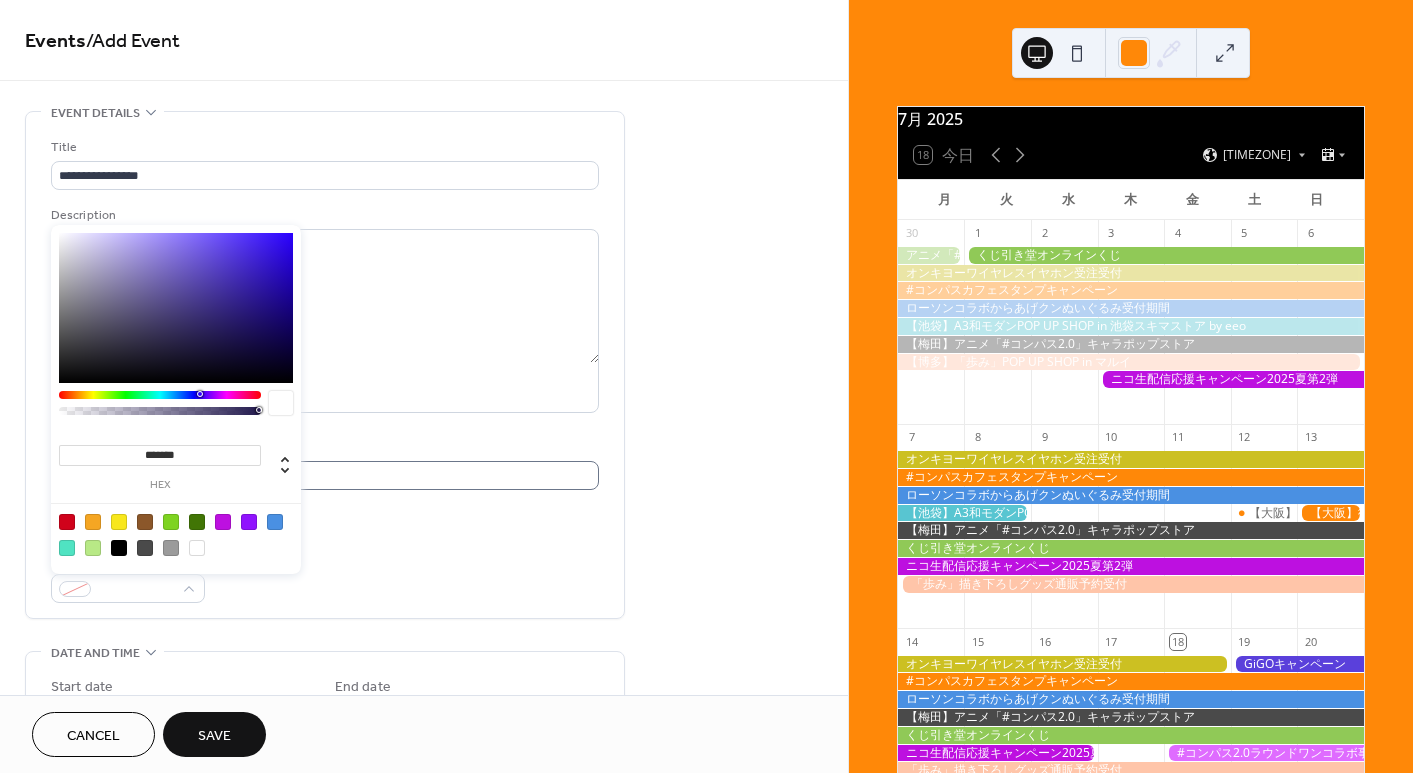 drag, startPoint x: 146, startPoint y: 453, endPoint x: 365, endPoint y: 464, distance: 219.27608 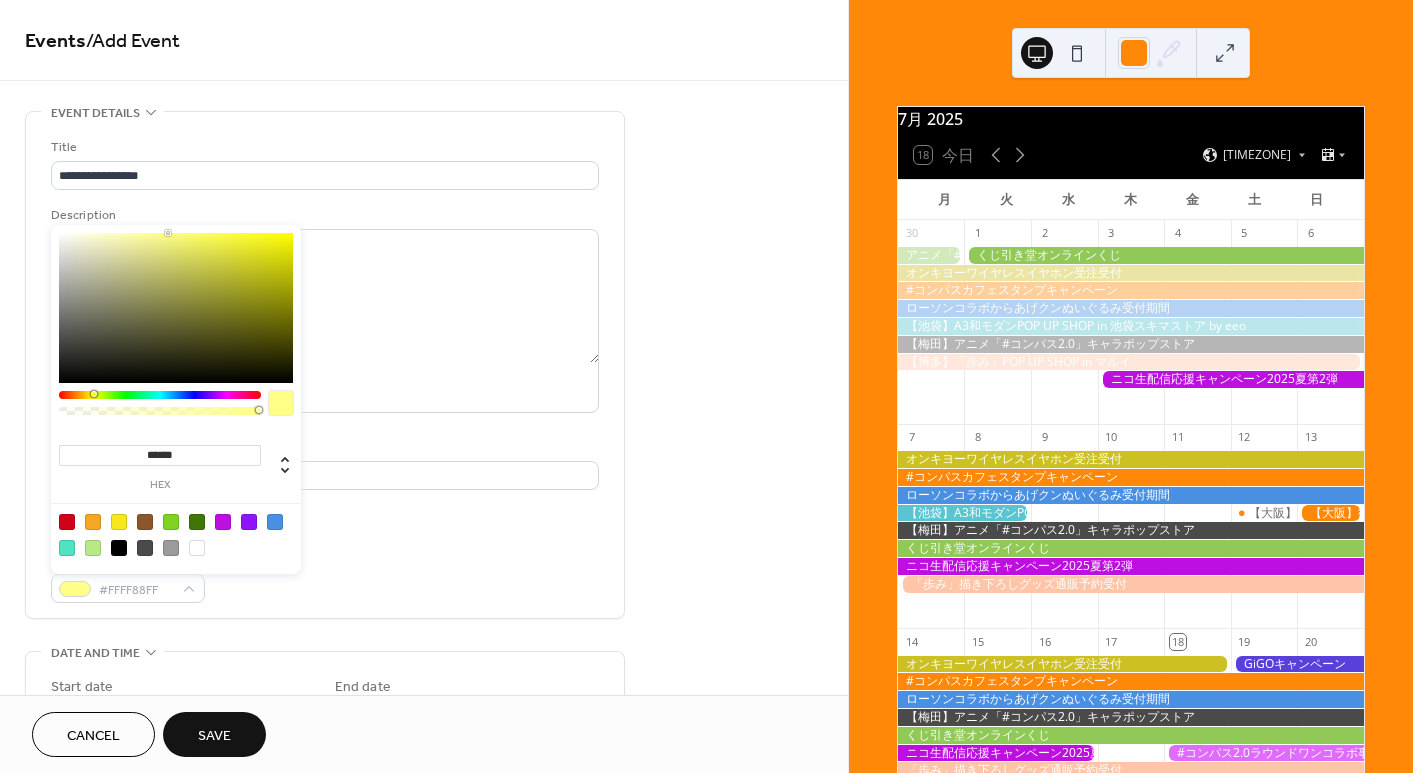 type on "*******" 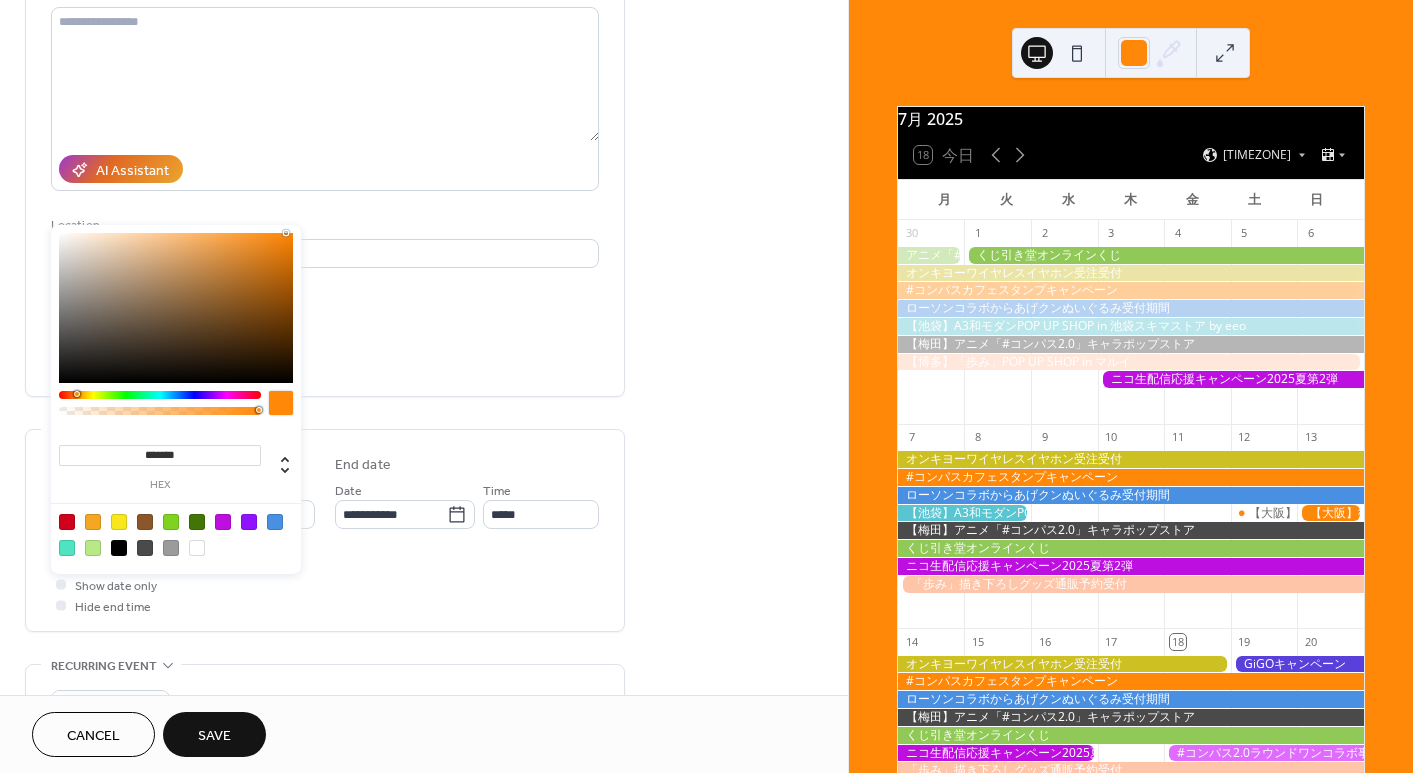 scroll, scrollTop: 600, scrollLeft: 0, axis: vertical 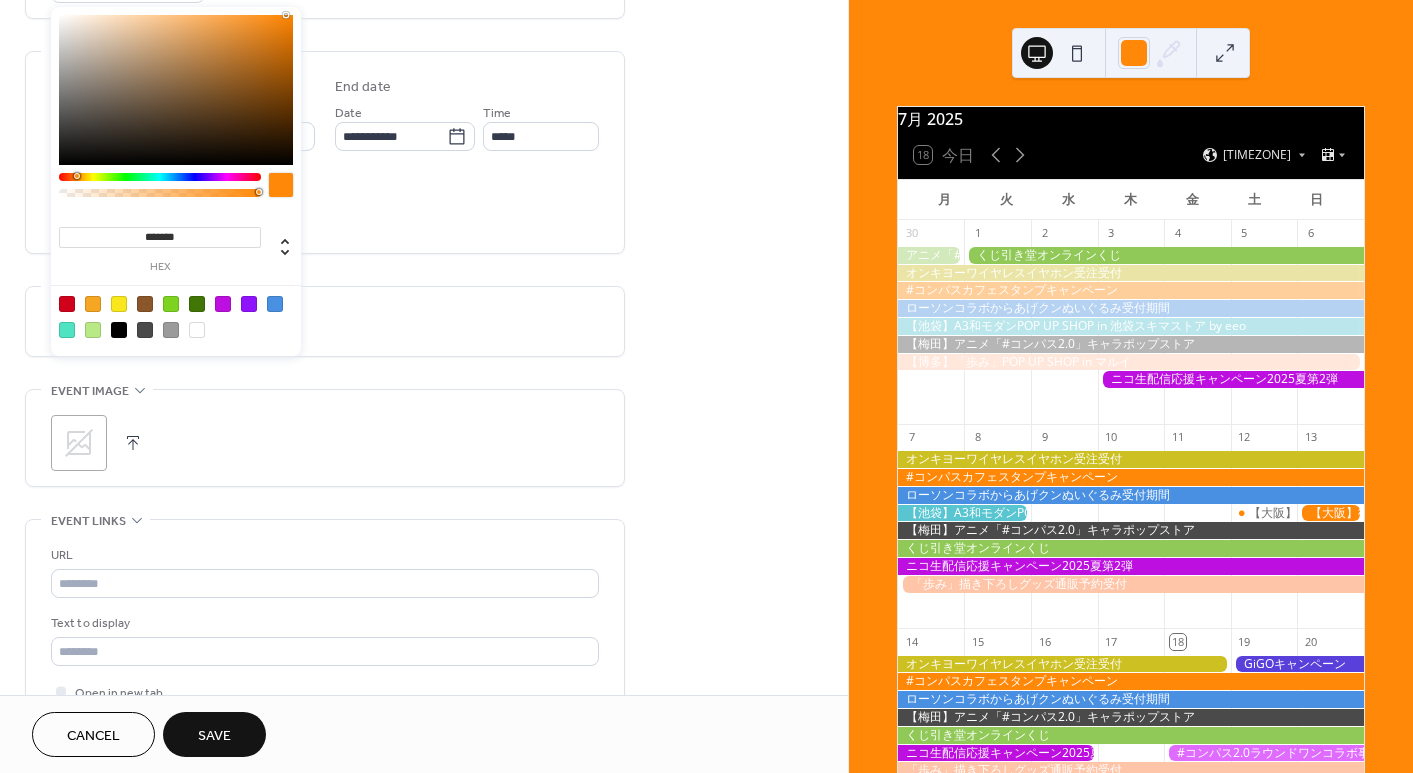 click on "Do not repeat" at bounding box center [325, 321] 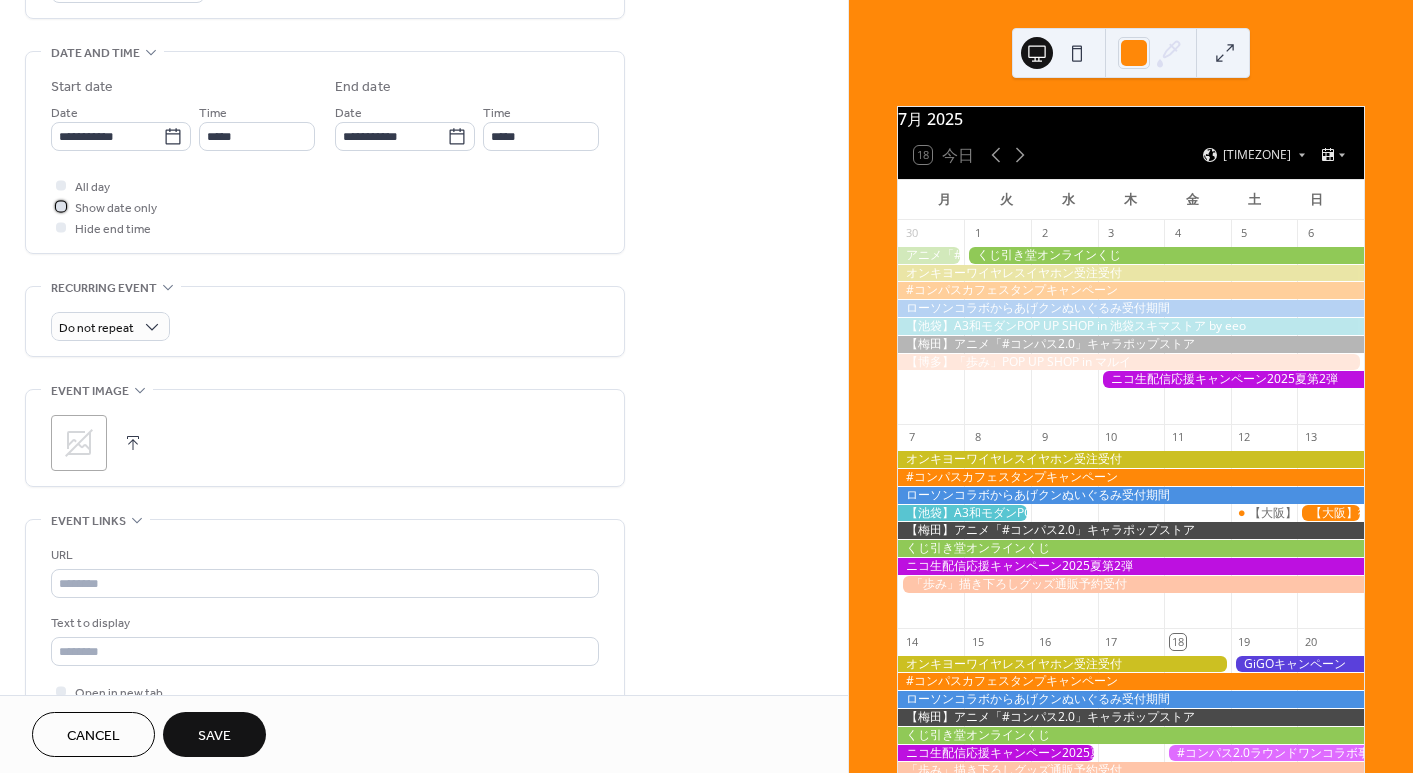 click on "Show date only" at bounding box center (116, 208) 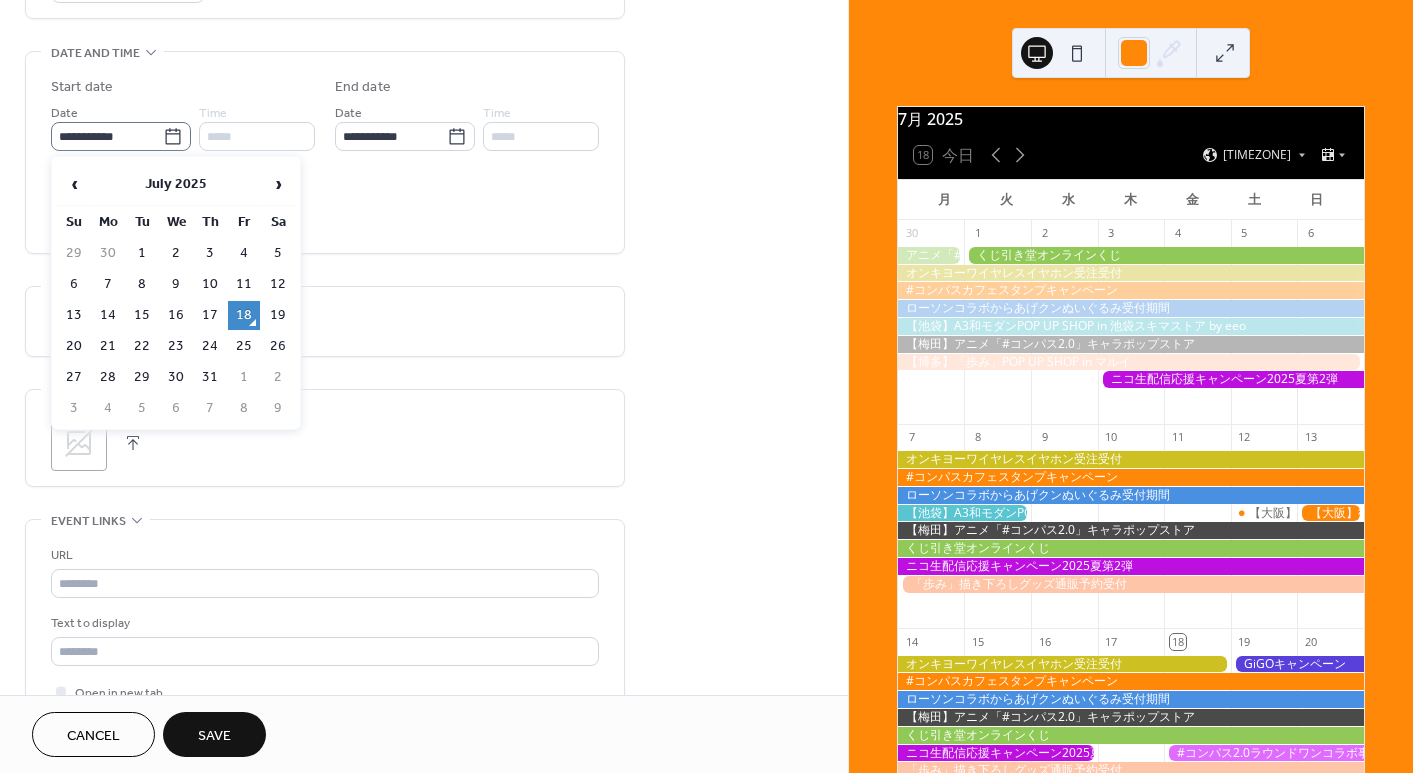 click 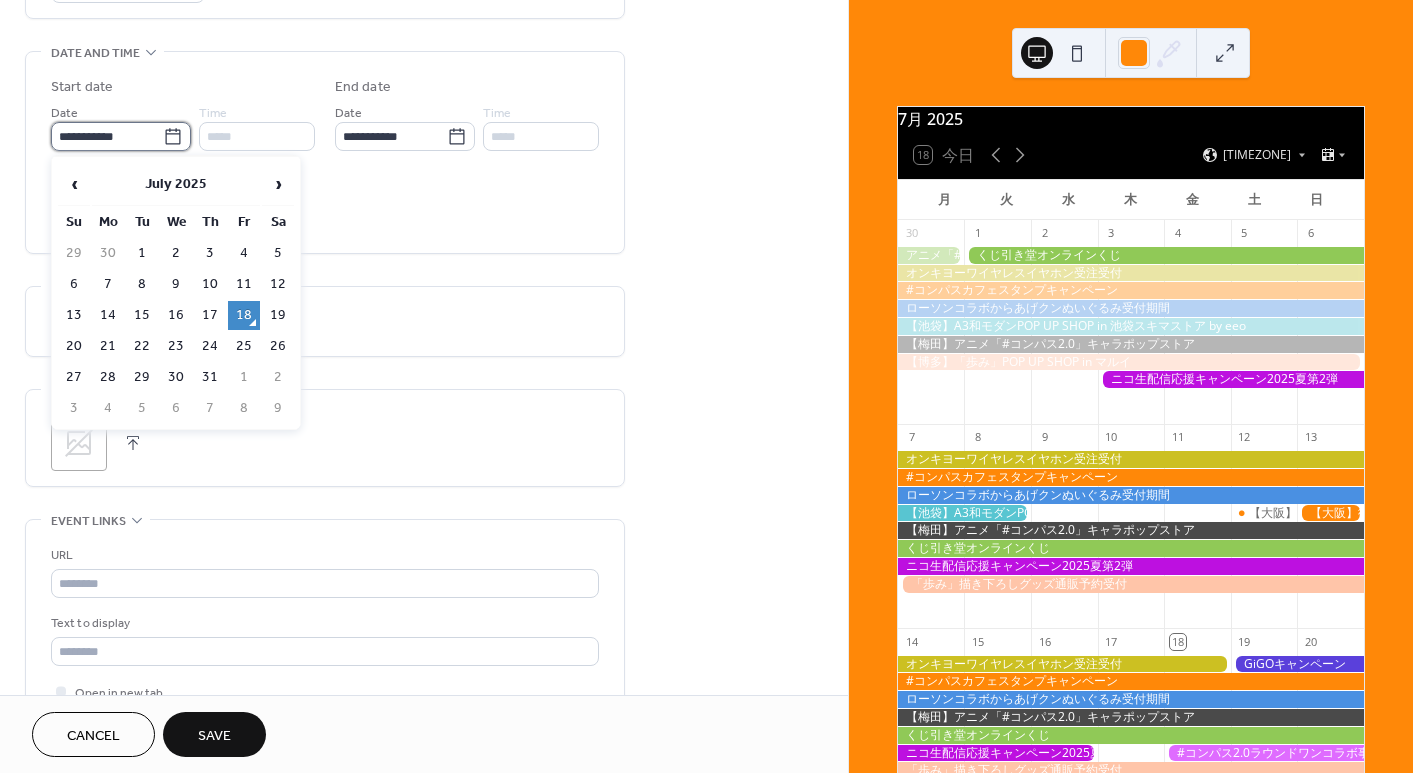 click on "**********" at bounding box center [107, 136] 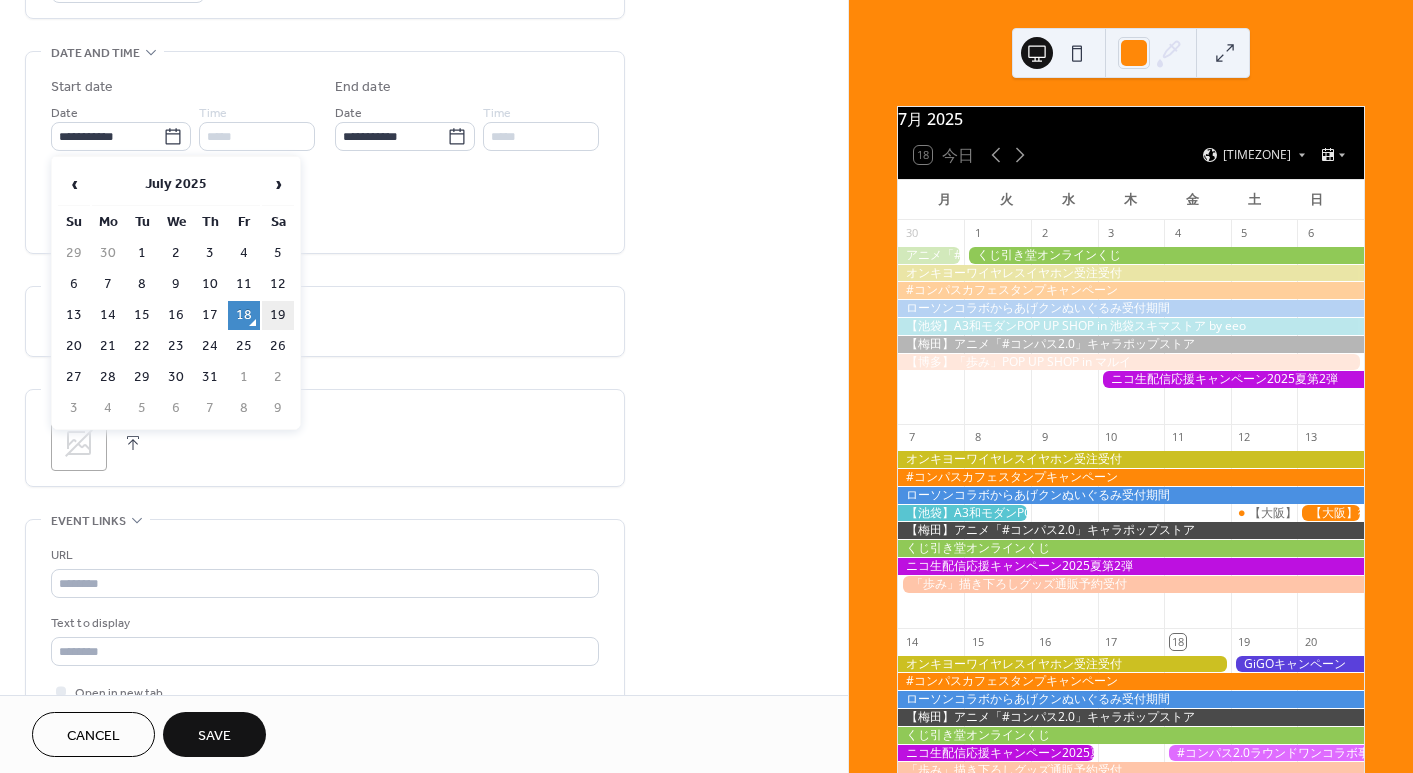 click on "19" at bounding box center [278, 315] 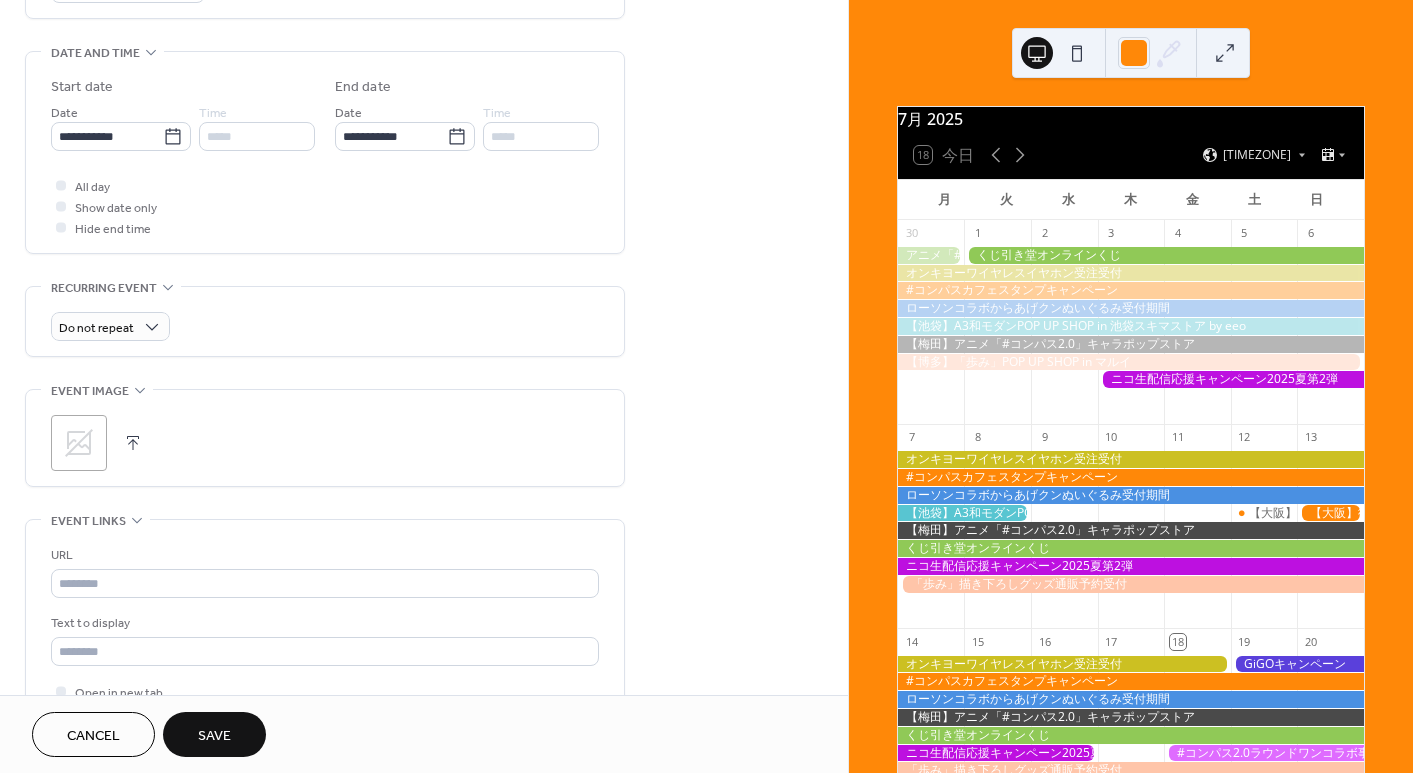 click 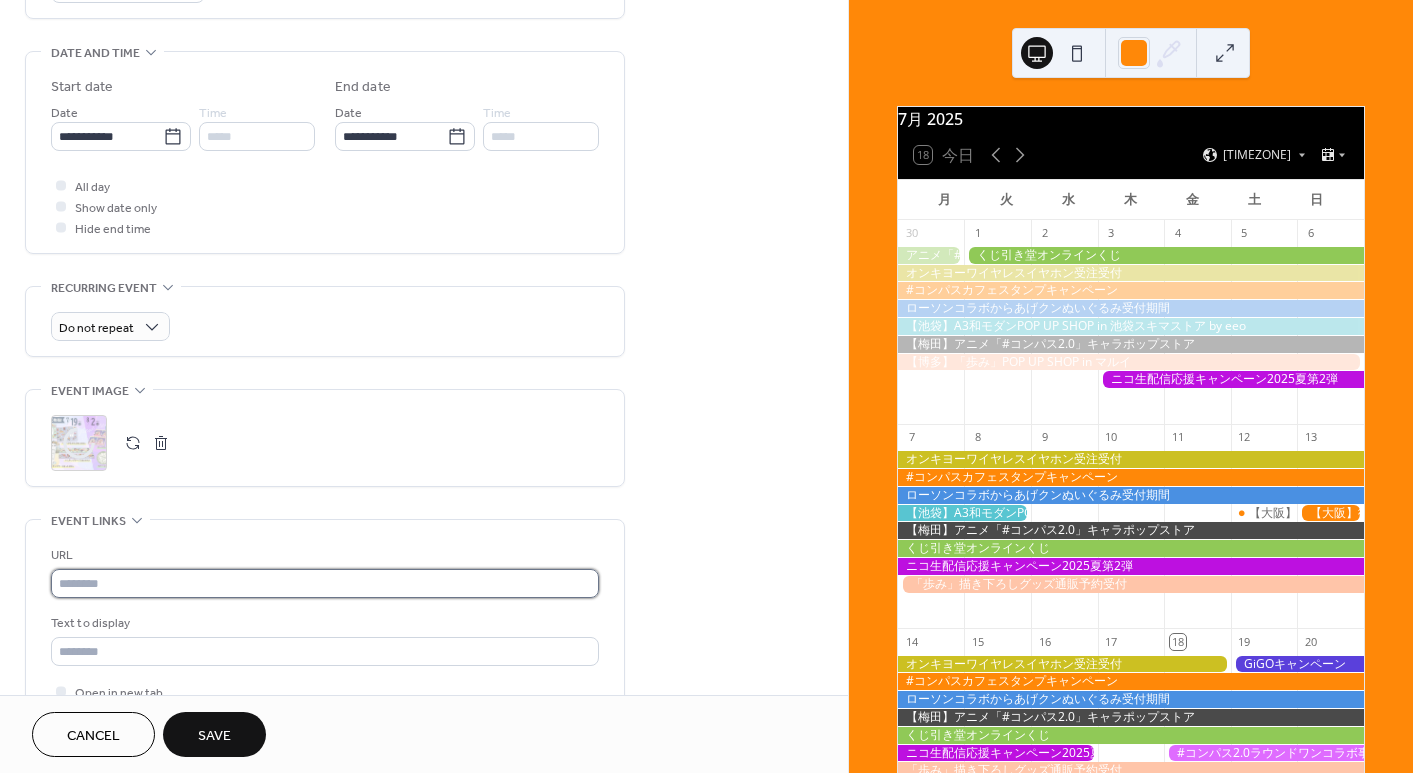 click at bounding box center [325, 583] 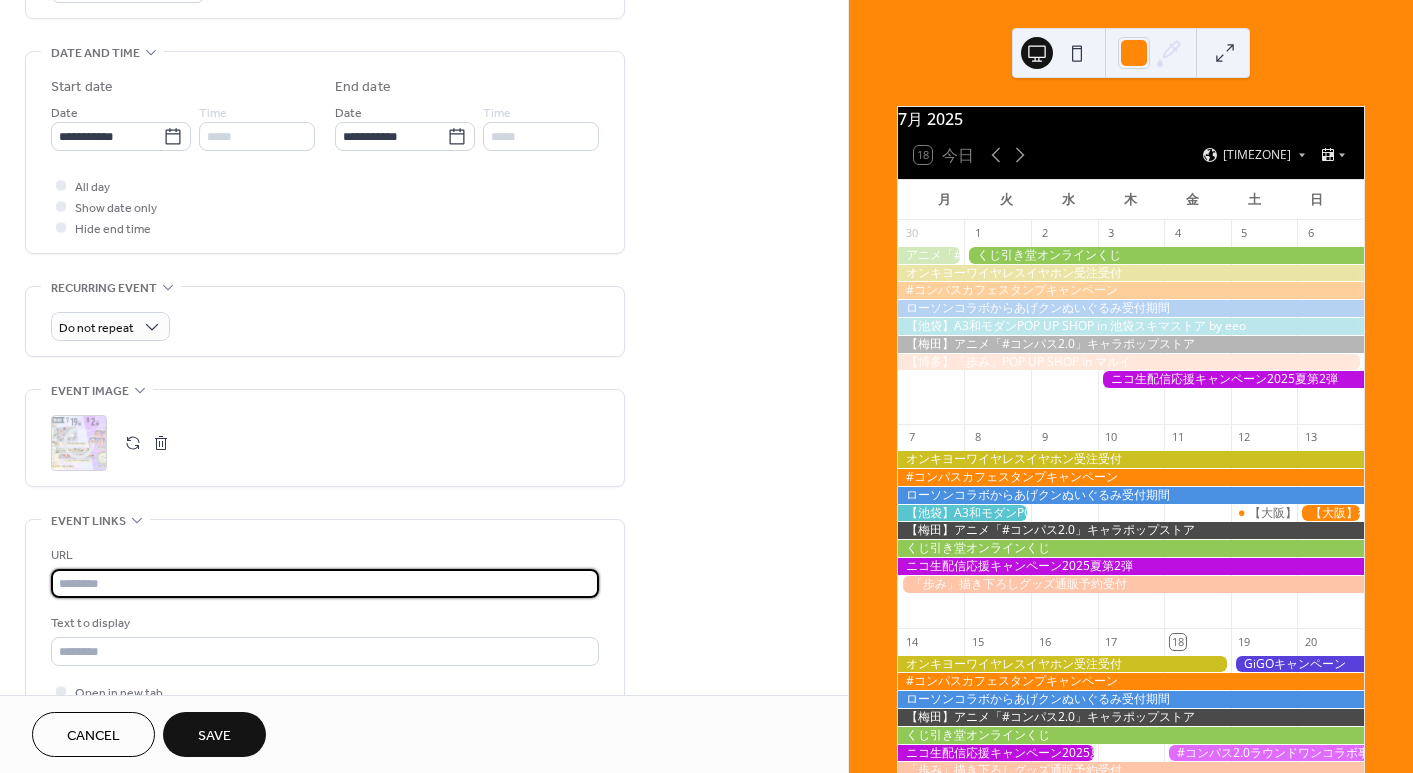paste on "**********" 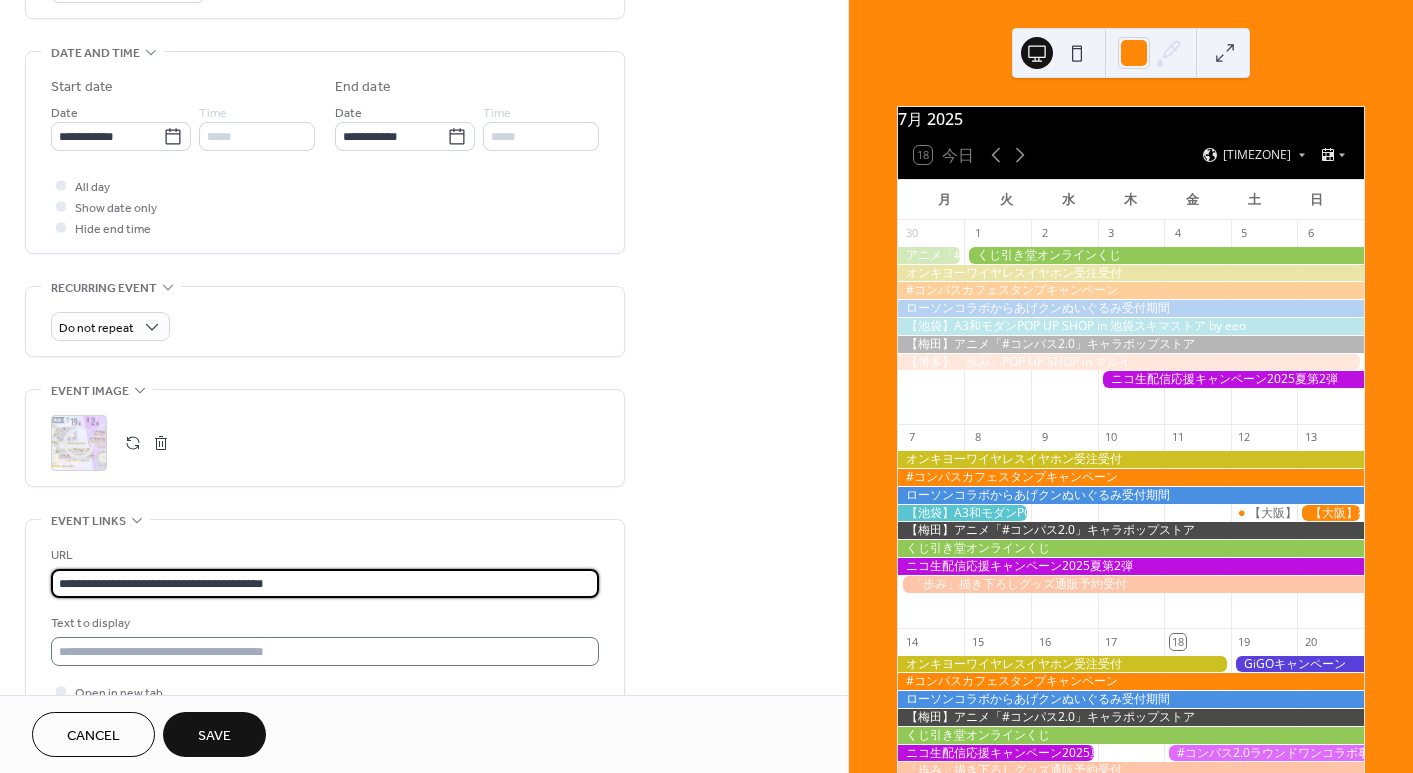 type on "**********" 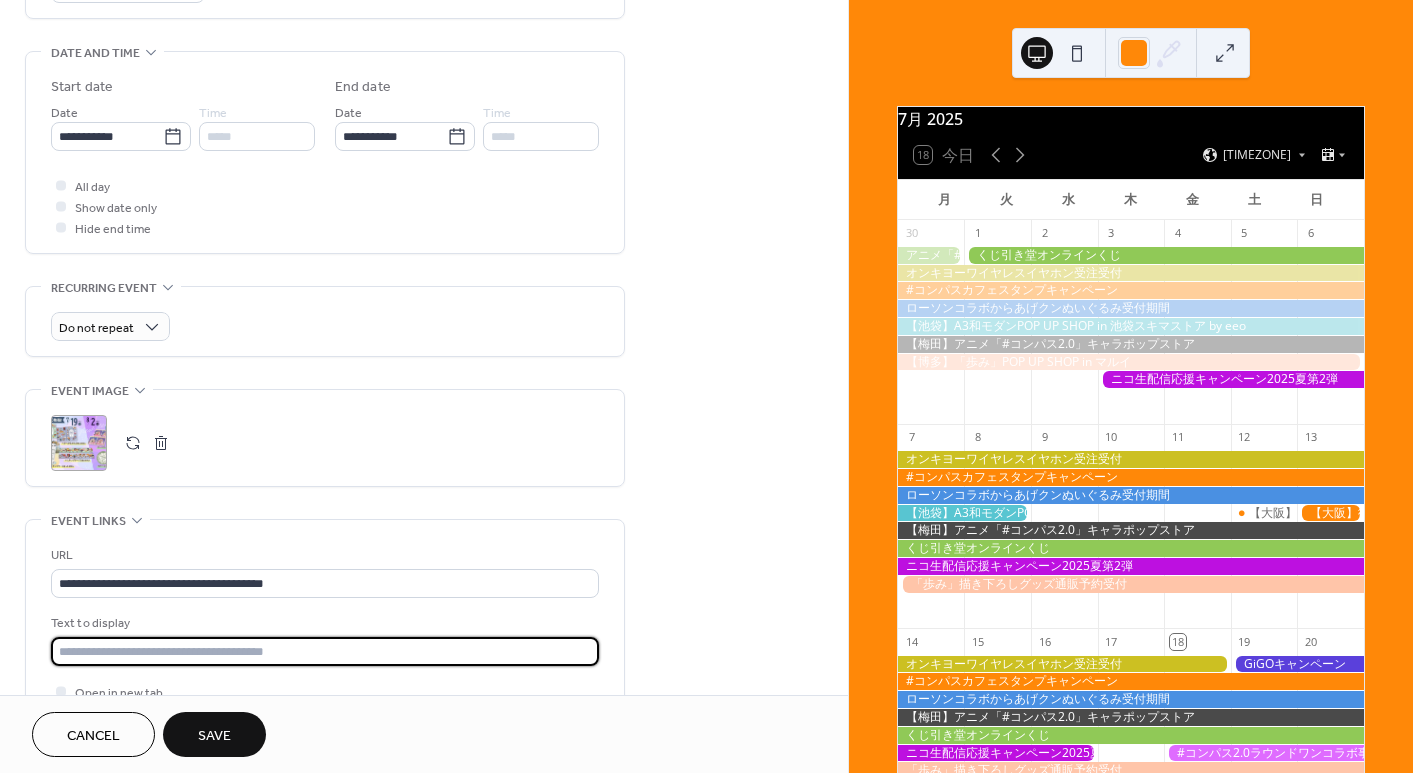 click at bounding box center (325, 651) 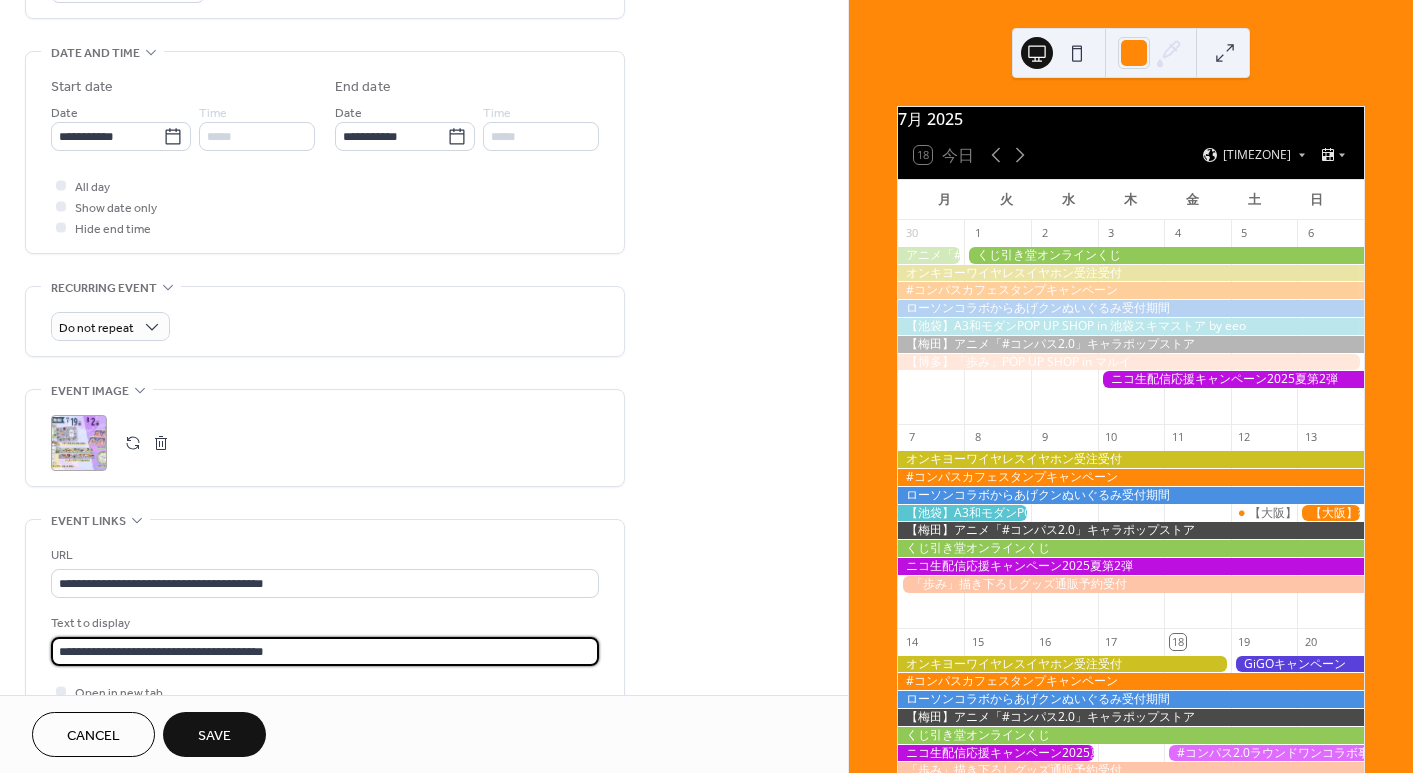 type on "**********" 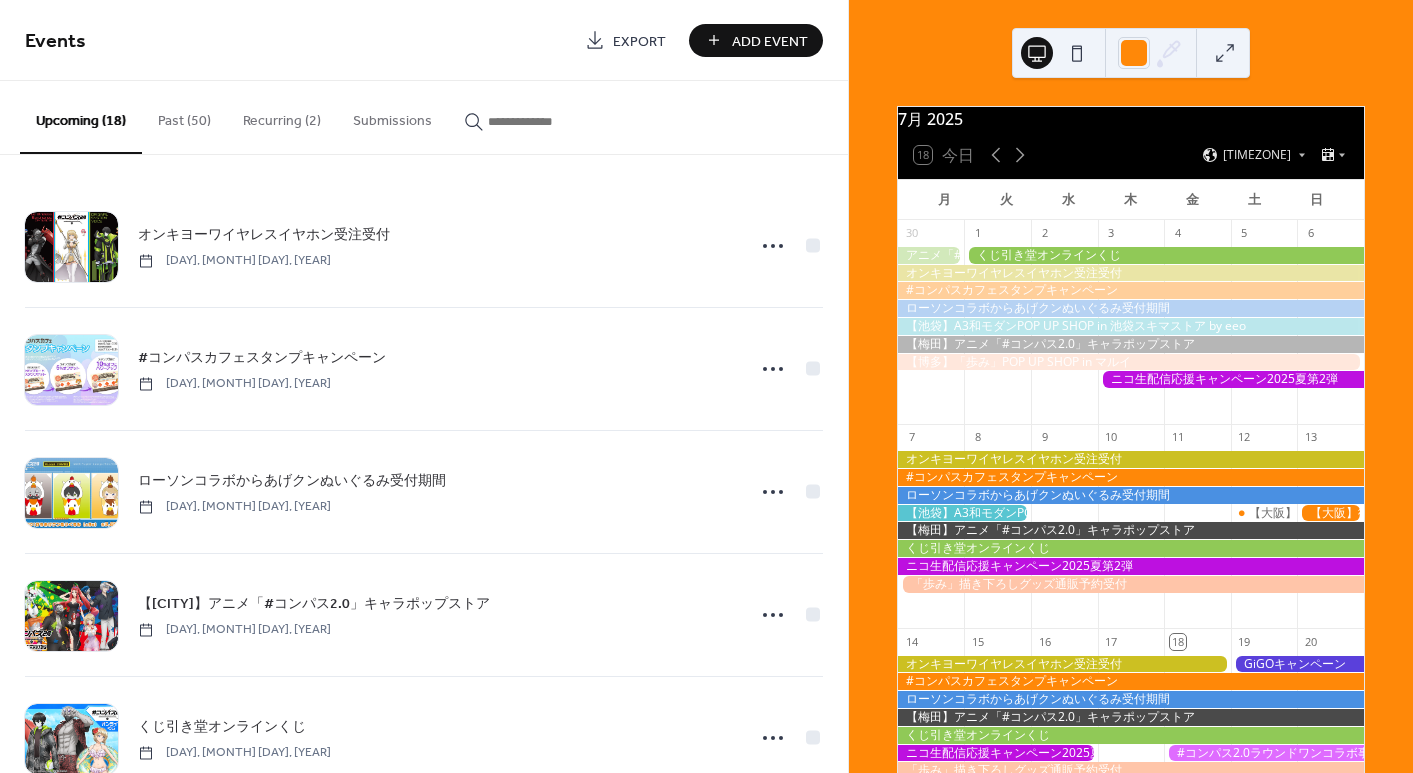 click on "Add Event" at bounding box center [770, 41] 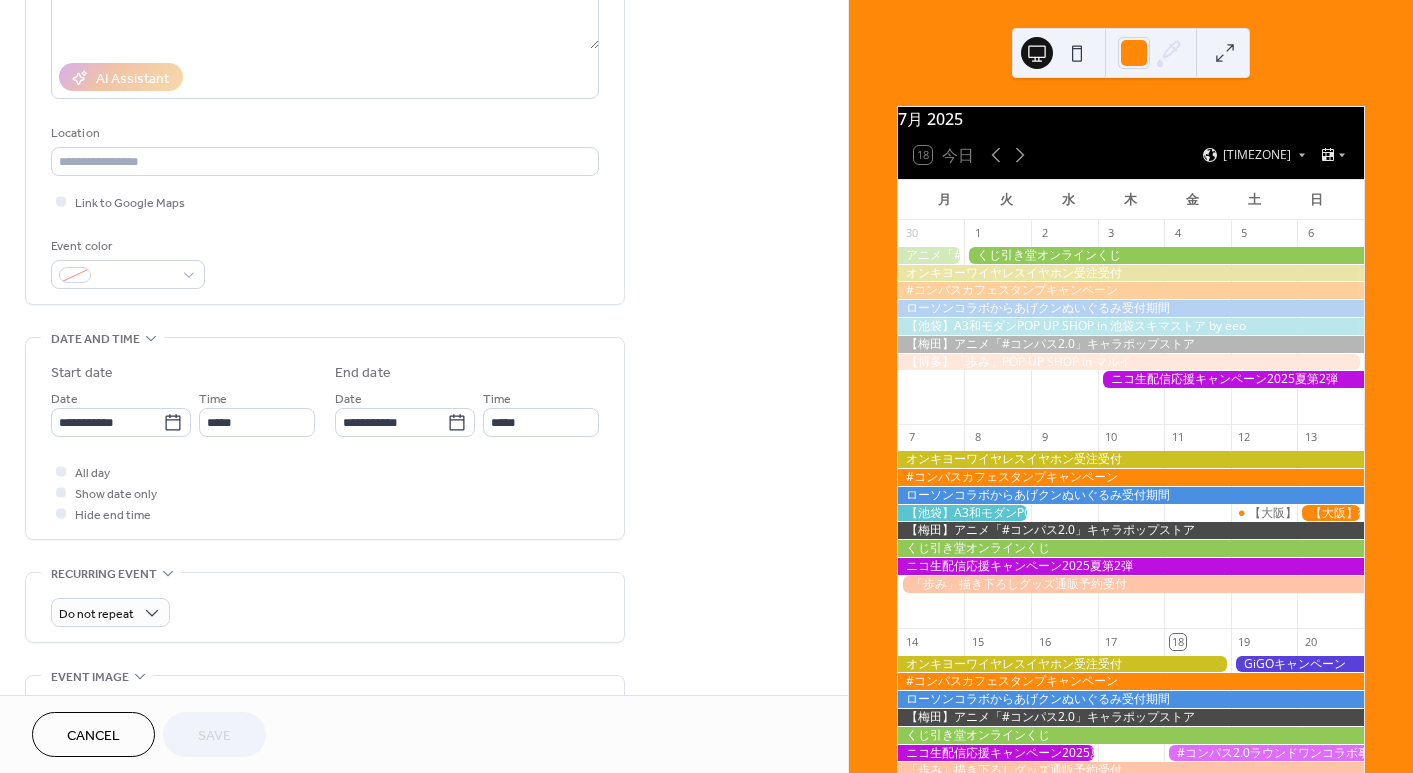 scroll, scrollTop: 600, scrollLeft: 0, axis: vertical 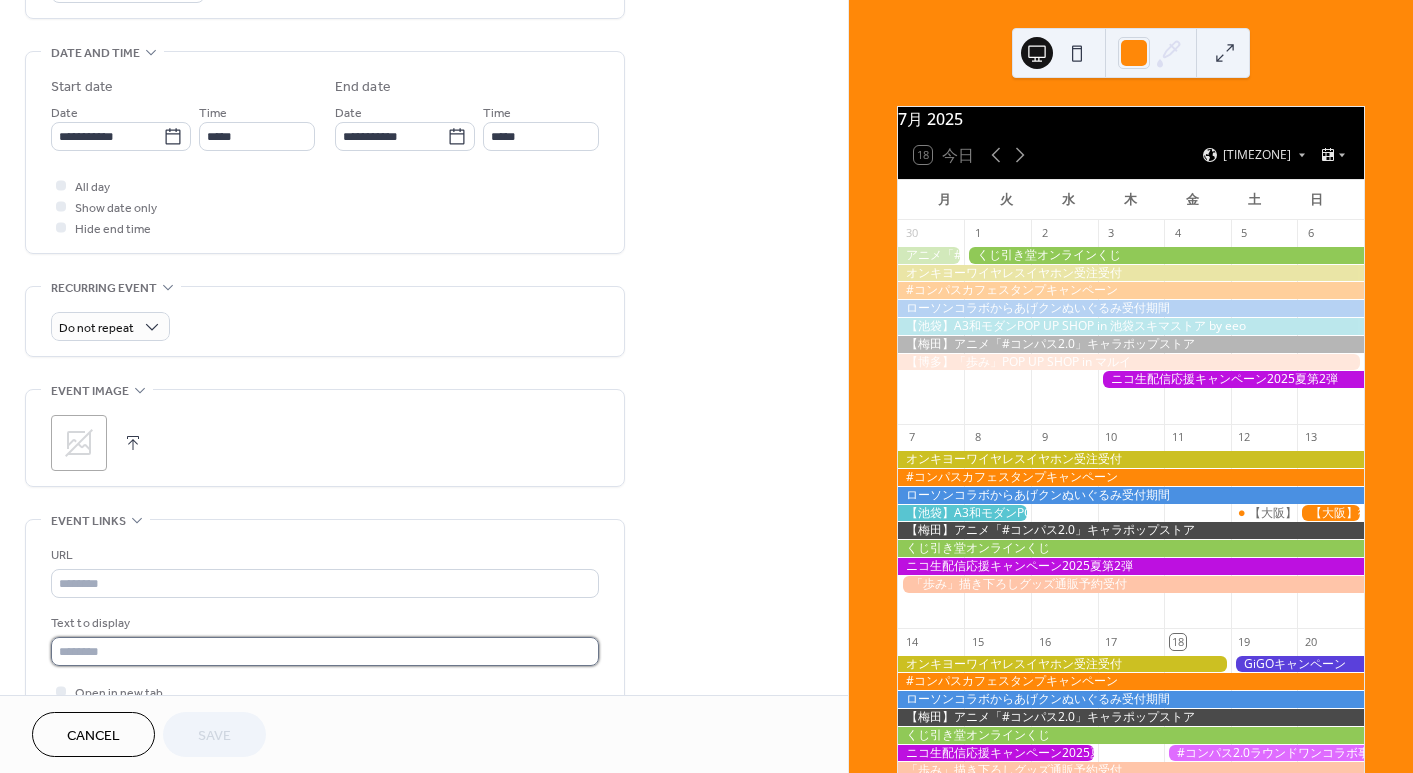 click at bounding box center [325, 651] 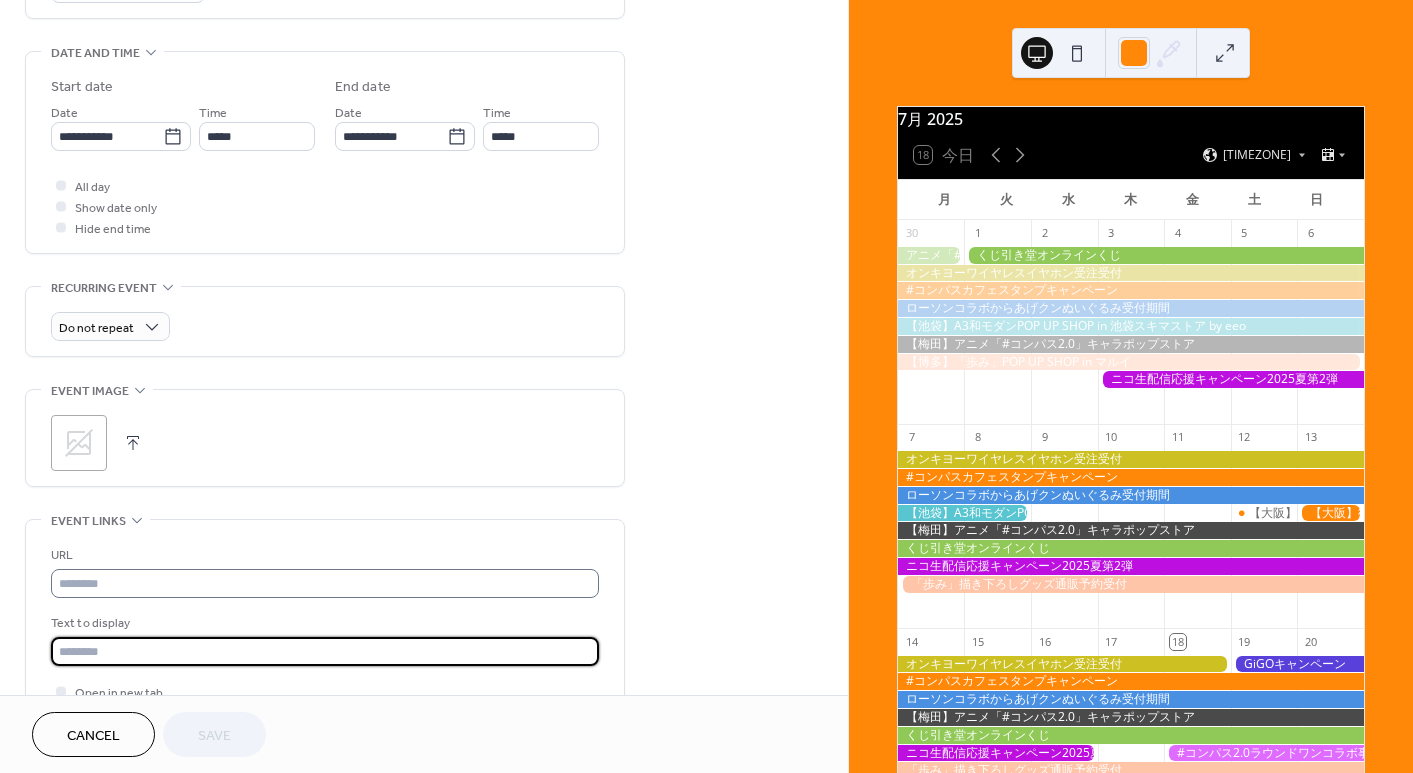 paste on "**********" 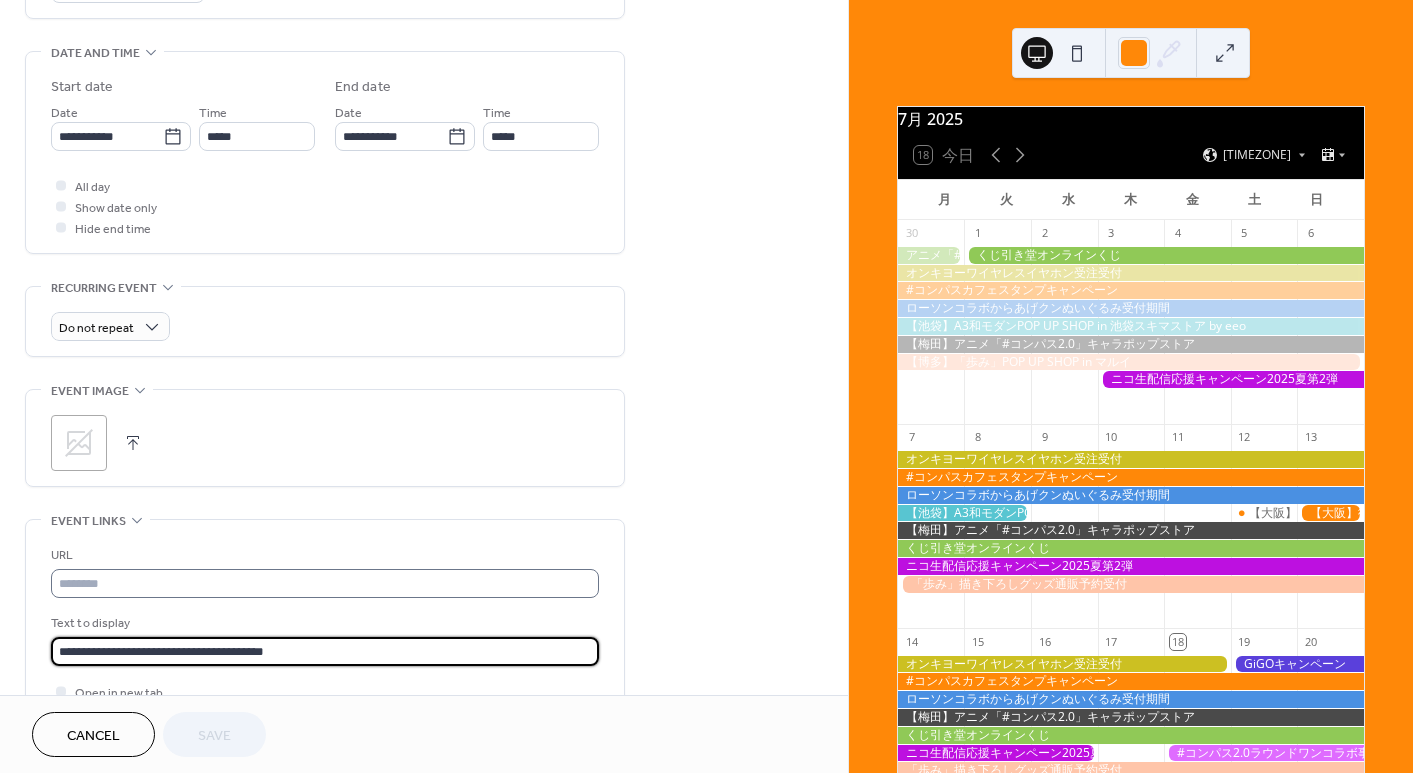 type on "**********" 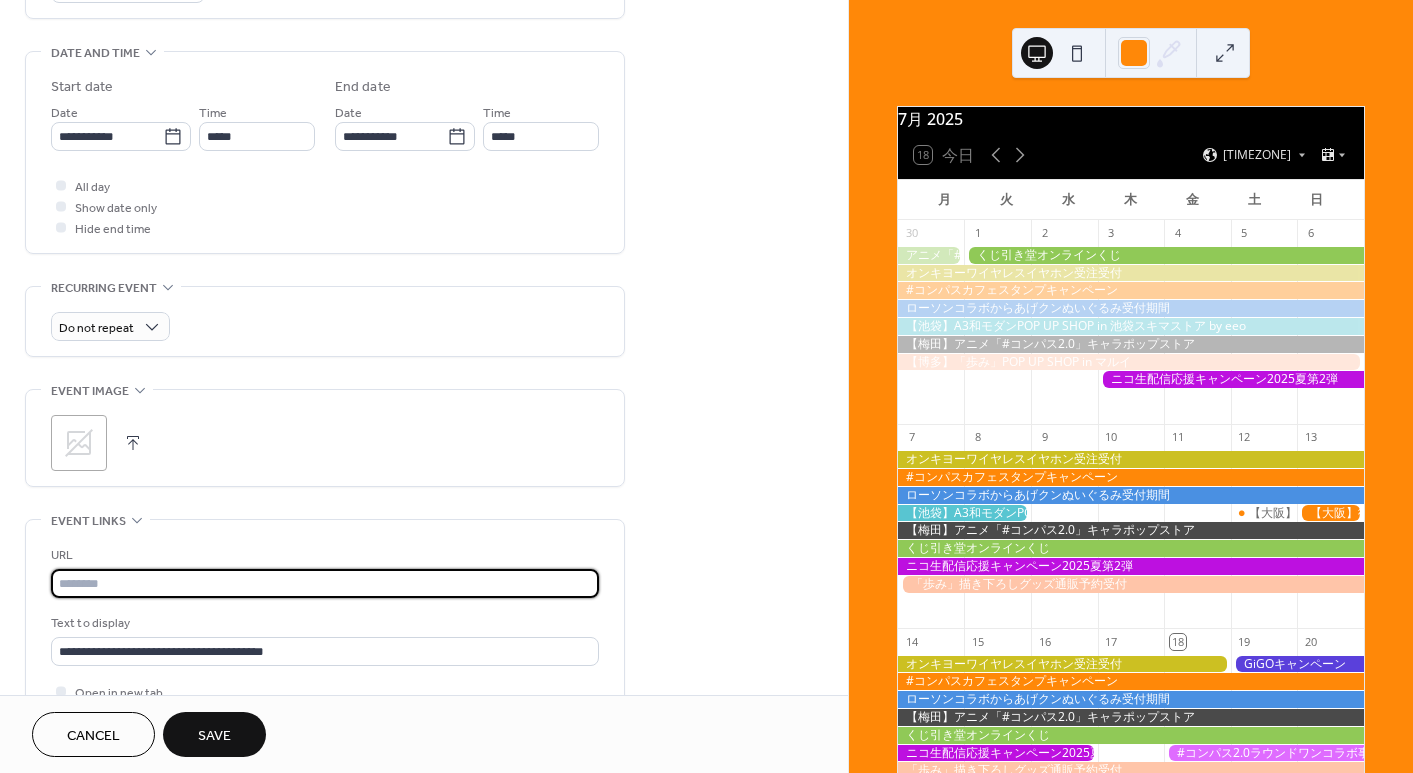 click at bounding box center [325, 583] 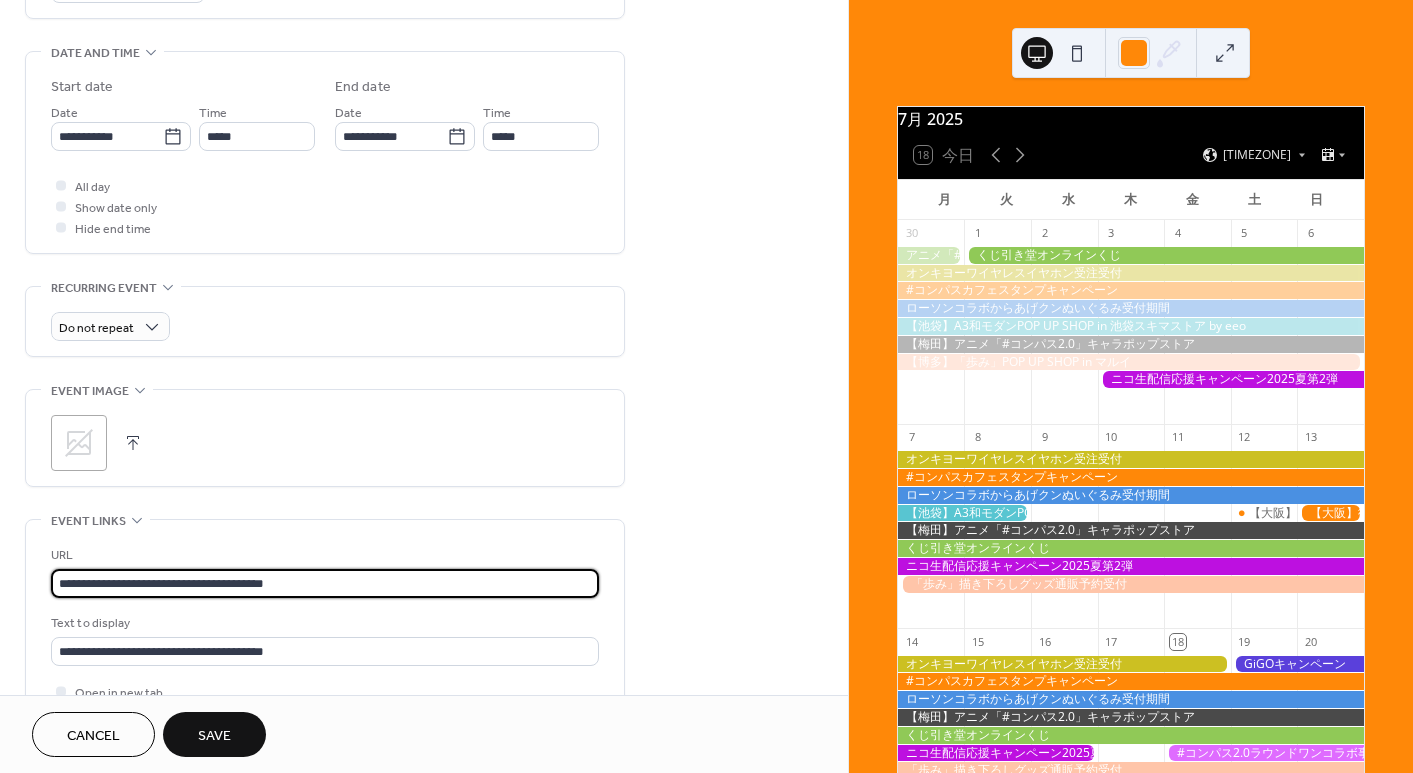 type on "**********" 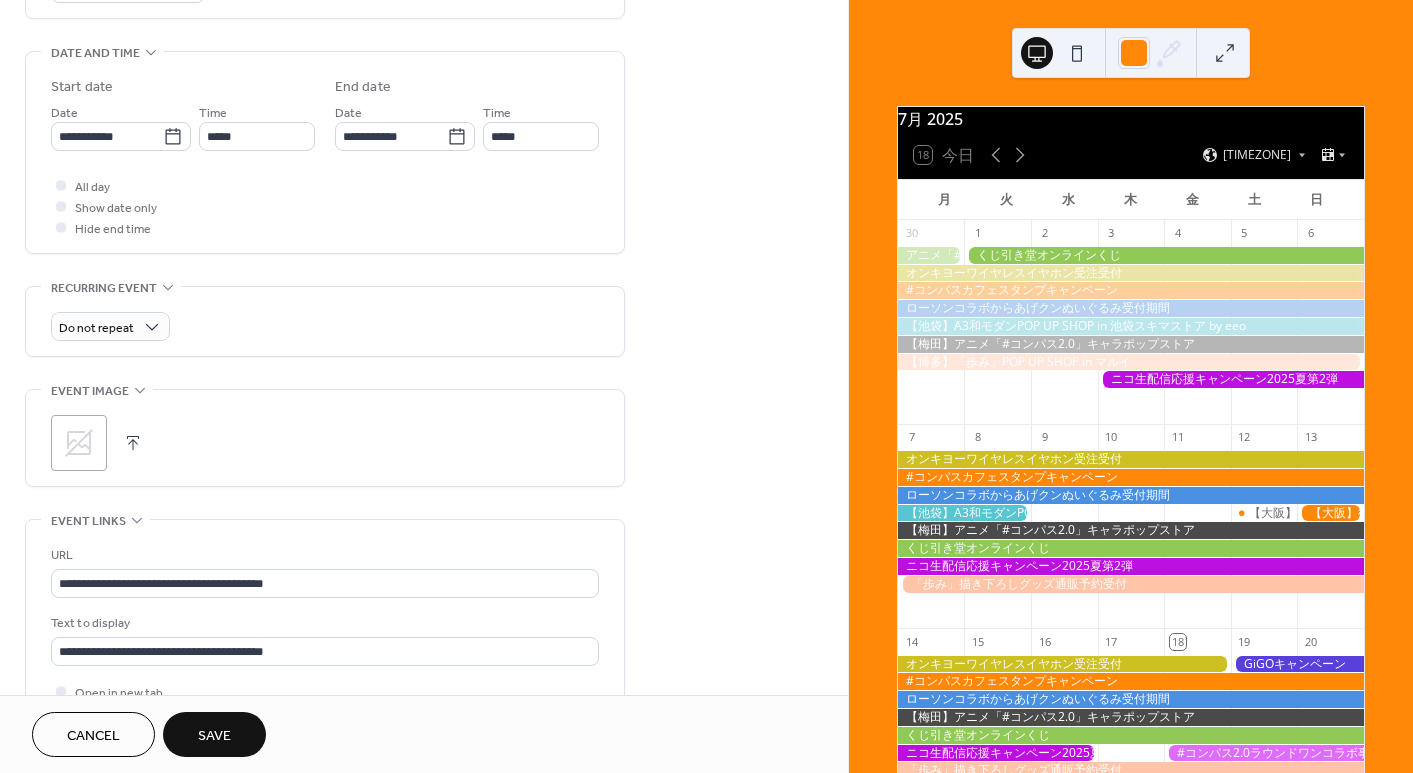 click 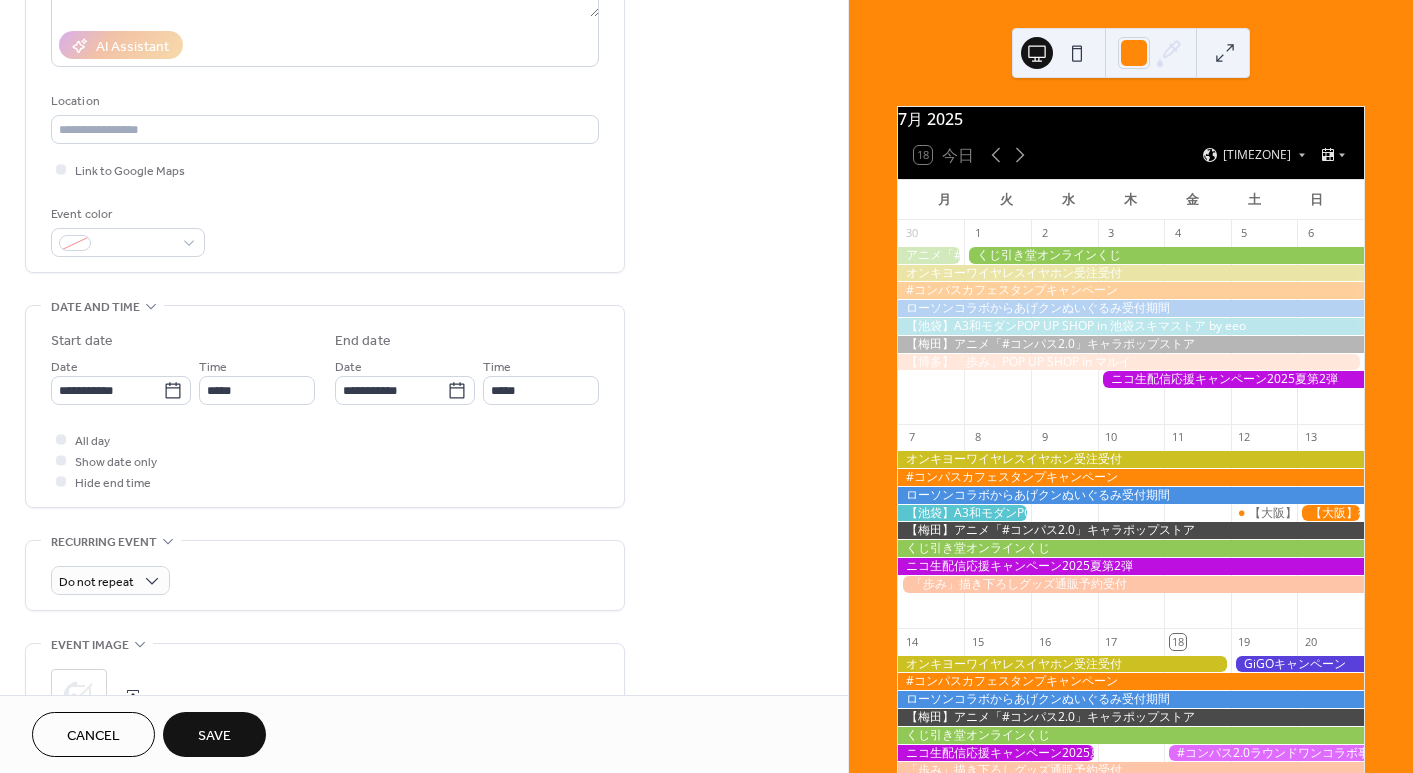 scroll, scrollTop: 300, scrollLeft: 0, axis: vertical 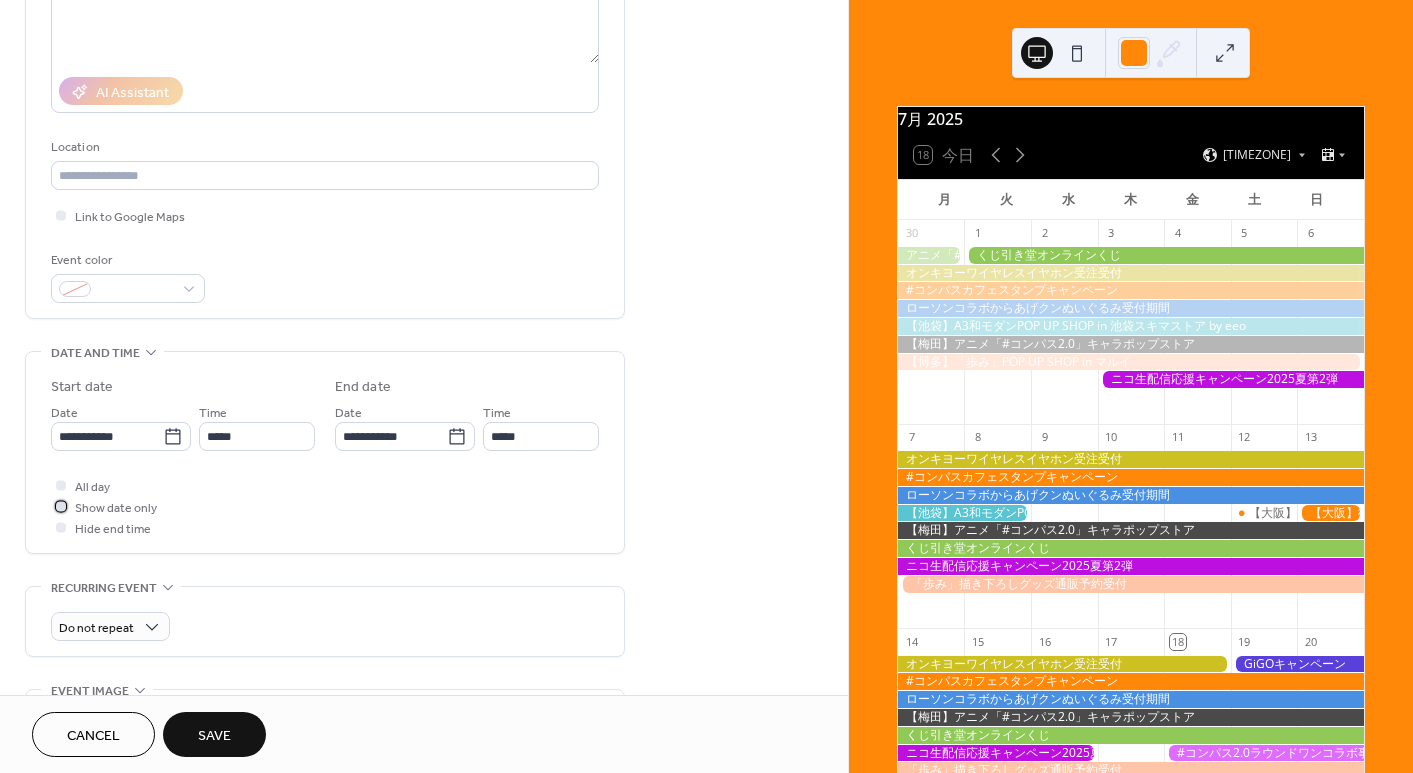 click on "Show date only" at bounding box center [116, 508] 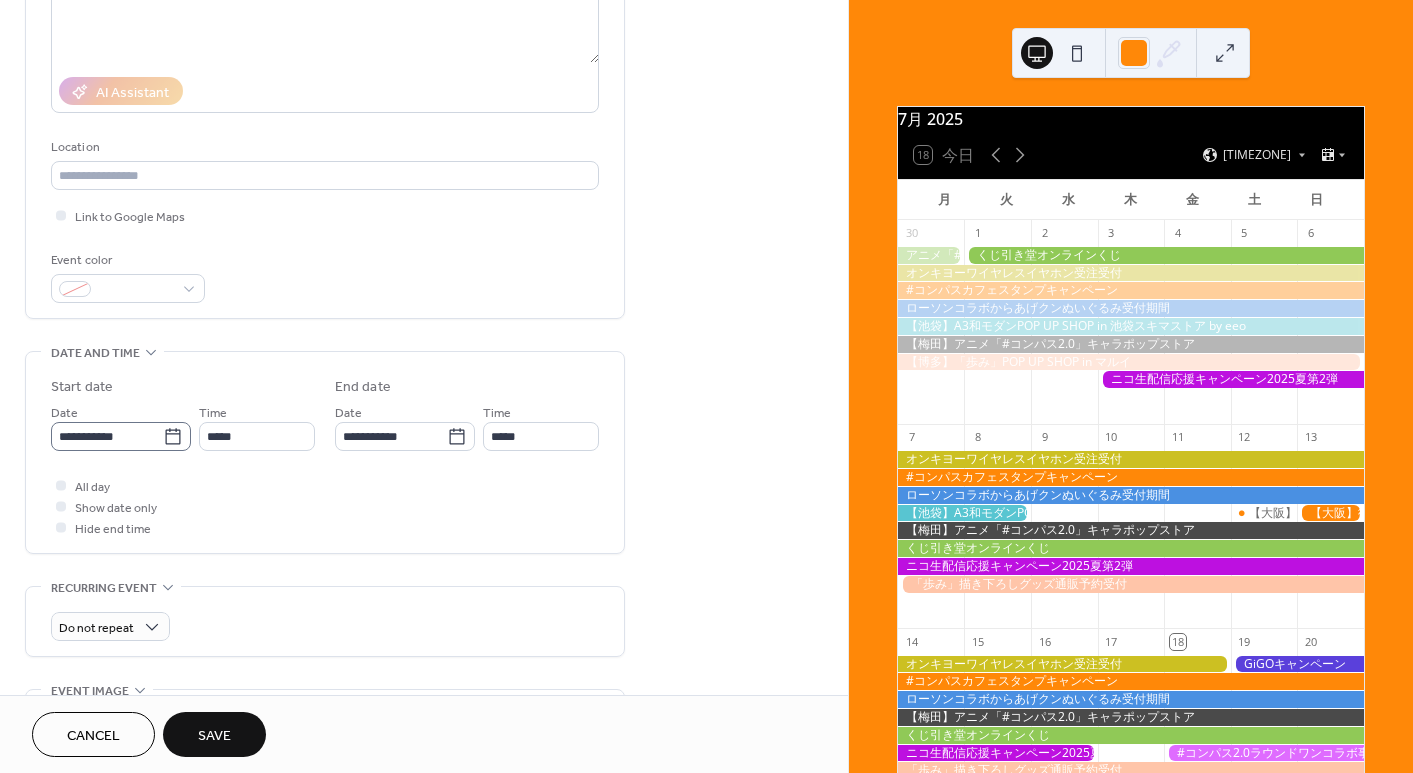 click 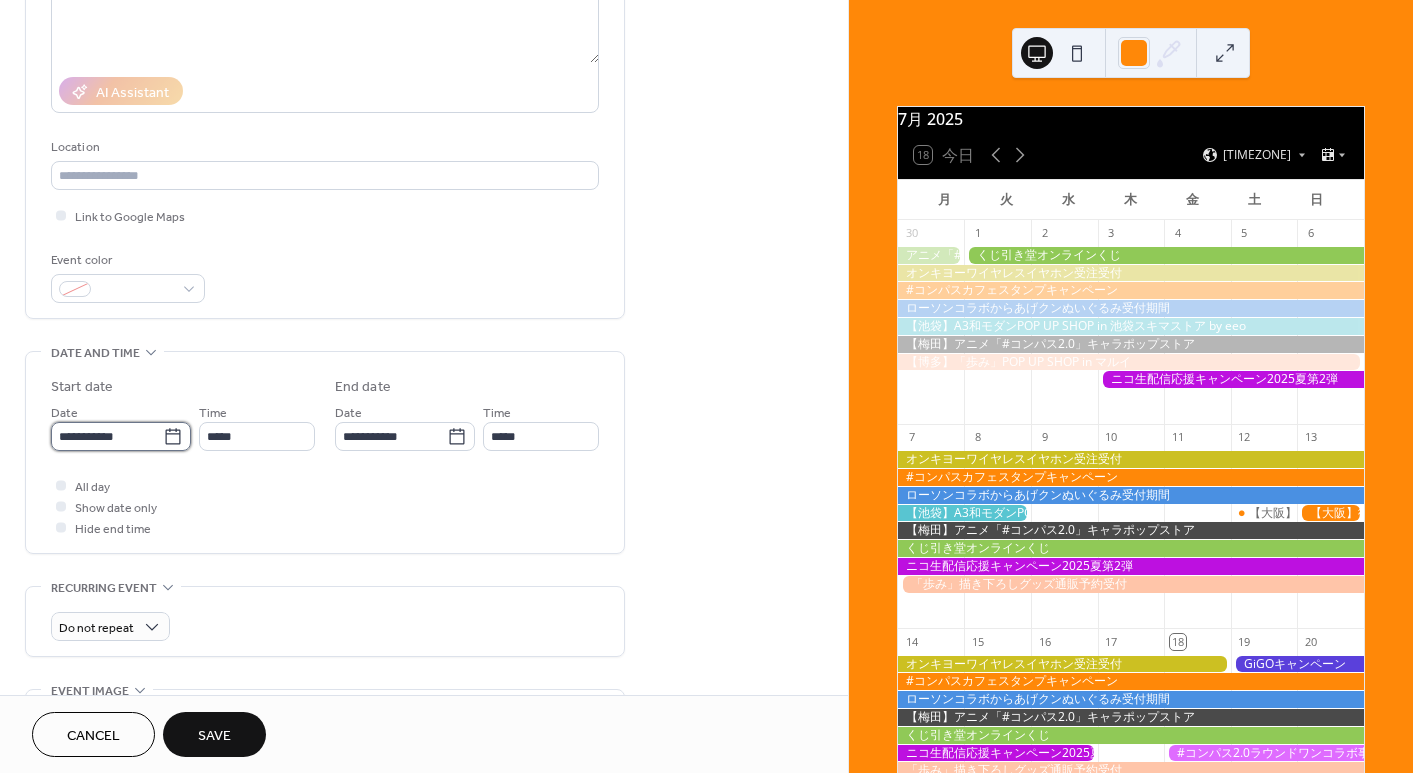 click on "**********" at bounding box center [107, 436] 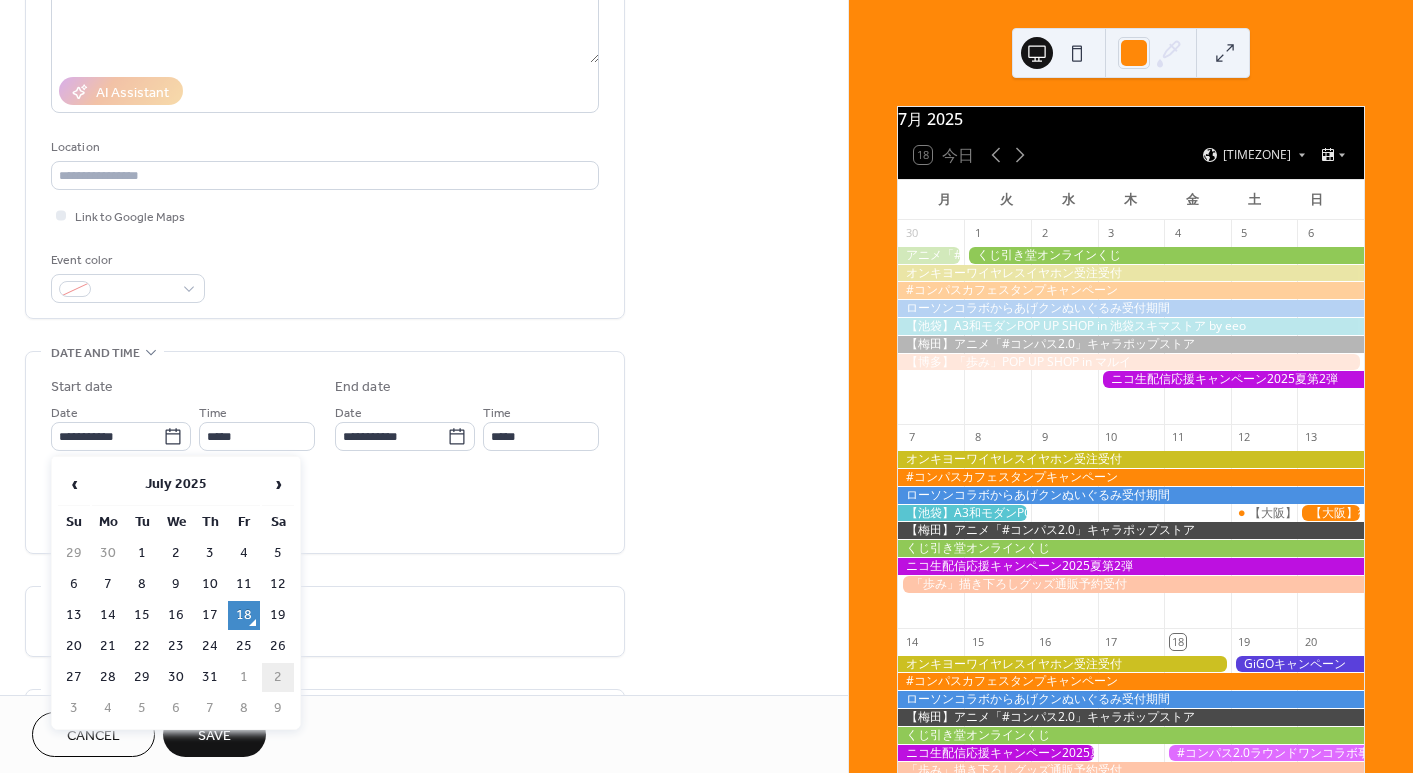 click on "2" at bounding box center [278, 677] 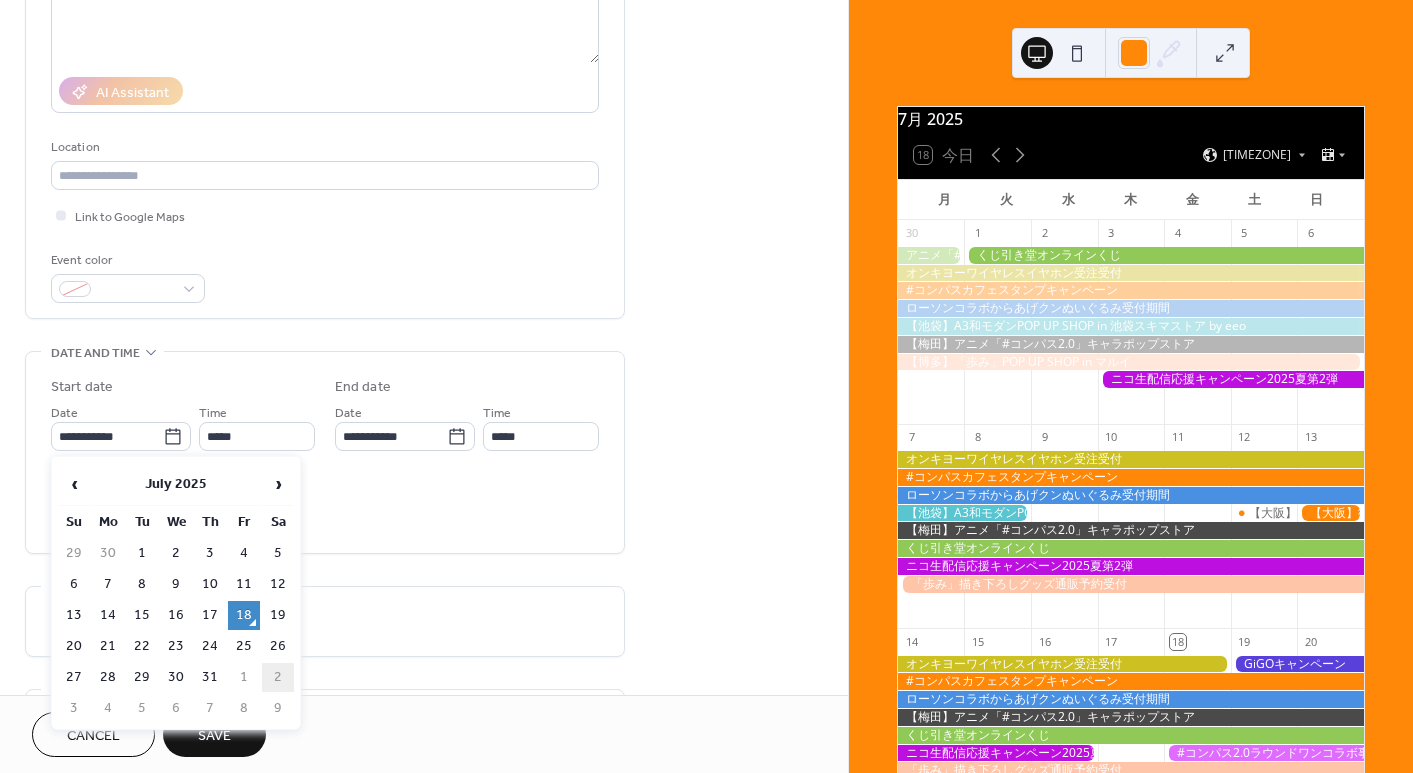 type on "**********" 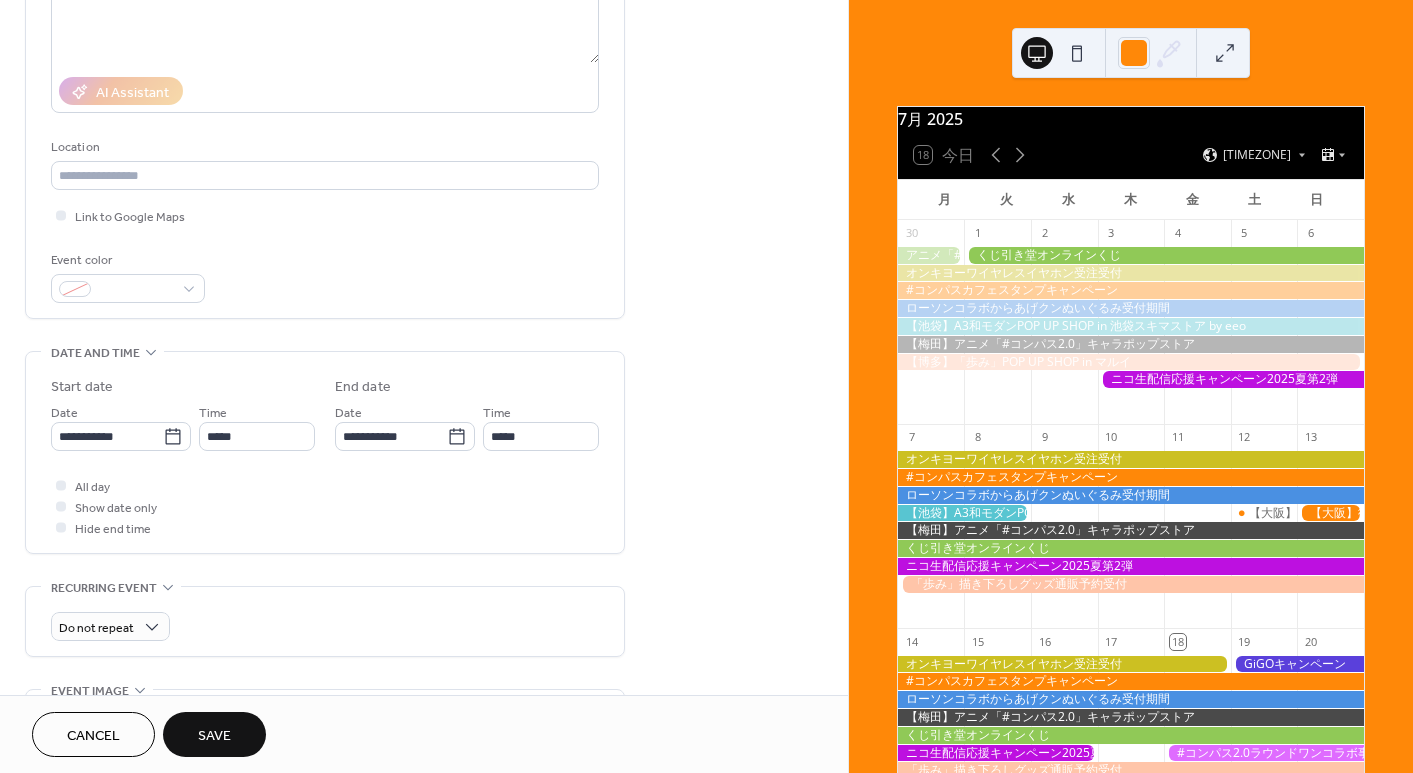 click on "**********" at bounding box center [424, 531] 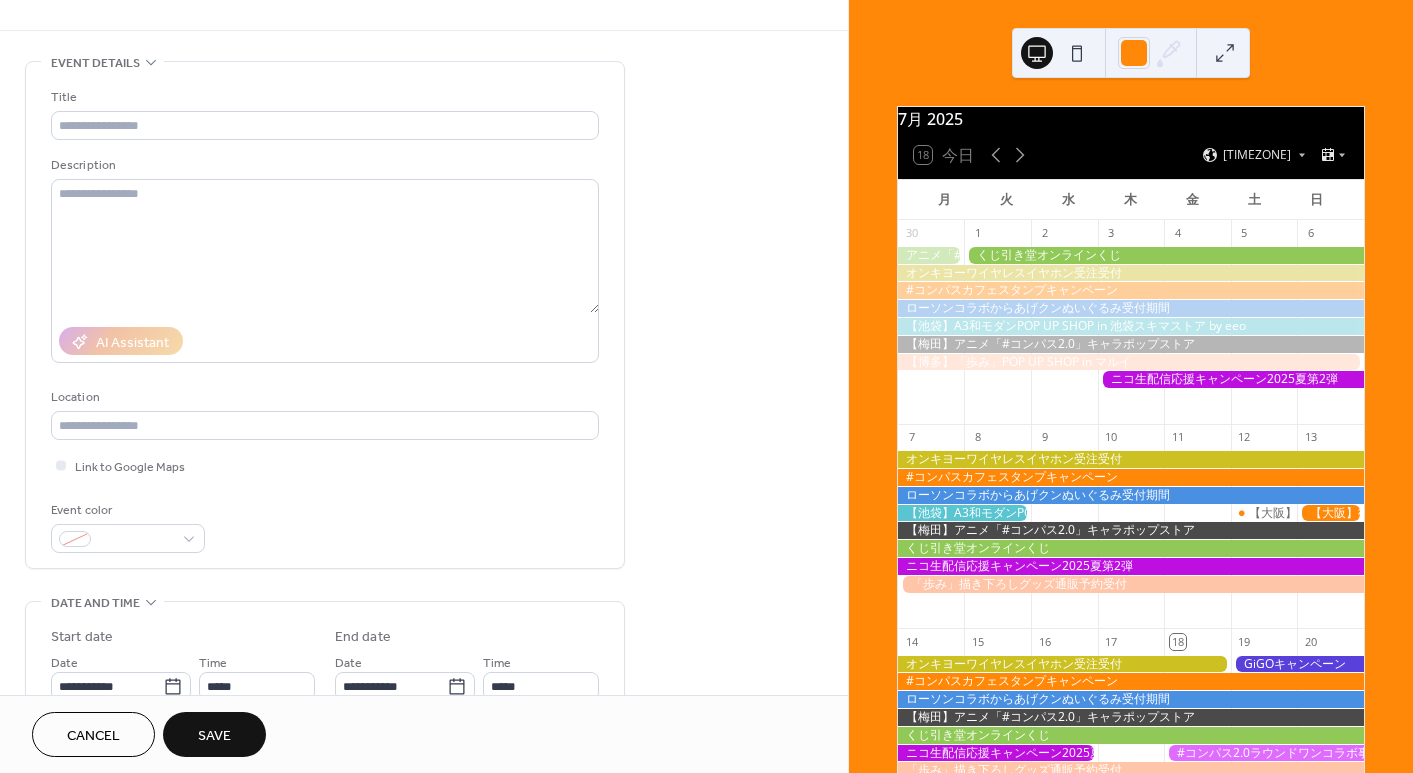 scroll, scrollTop: 0, scrollLeft: 0, axis: both 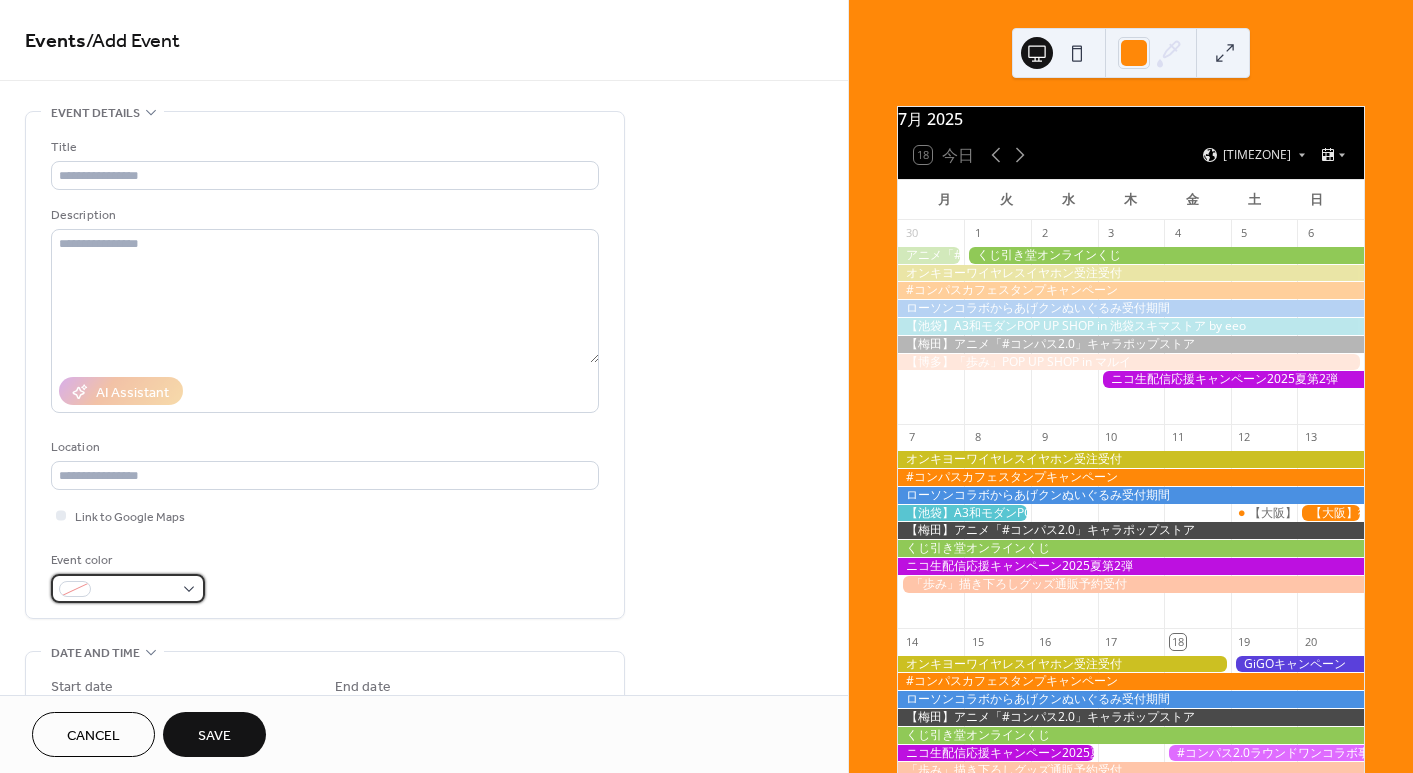 drag, startPoint x: 176, startPoint y: 590, endPoint x: 169, endPoint y: 576, distance: 15.652476 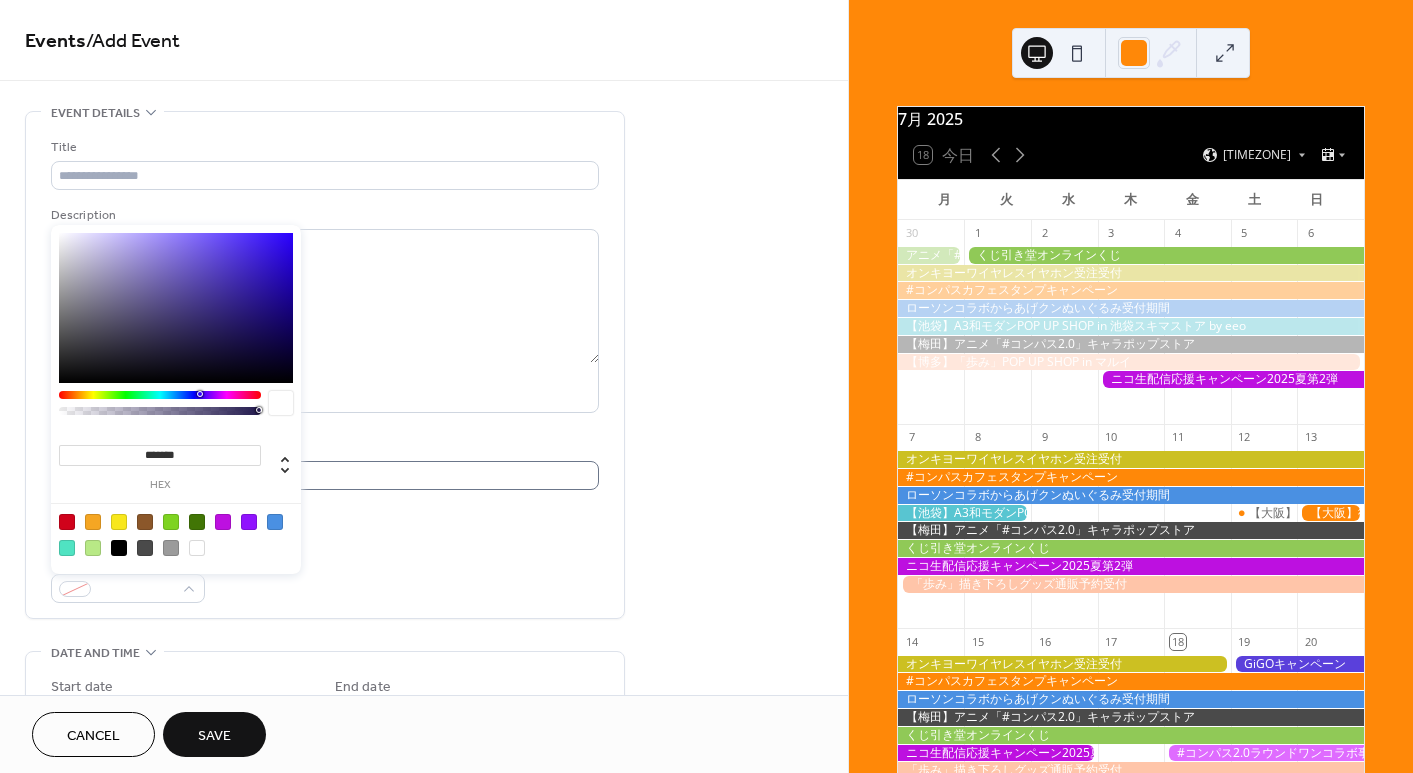 drag, startPoint x: 142, startPoint y: 457, endPoint x: 329, endPoint y: 464, distance: 187.13097 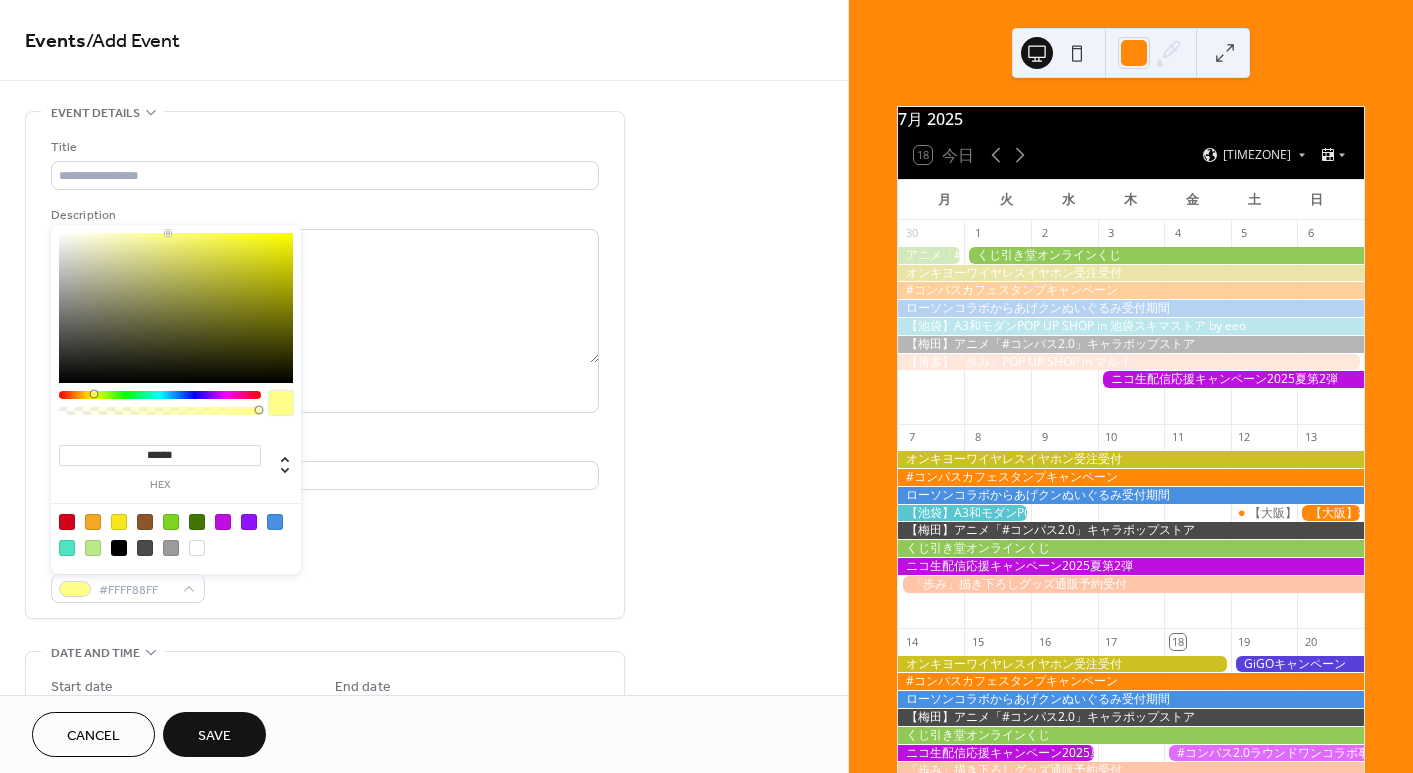 type on "*******" 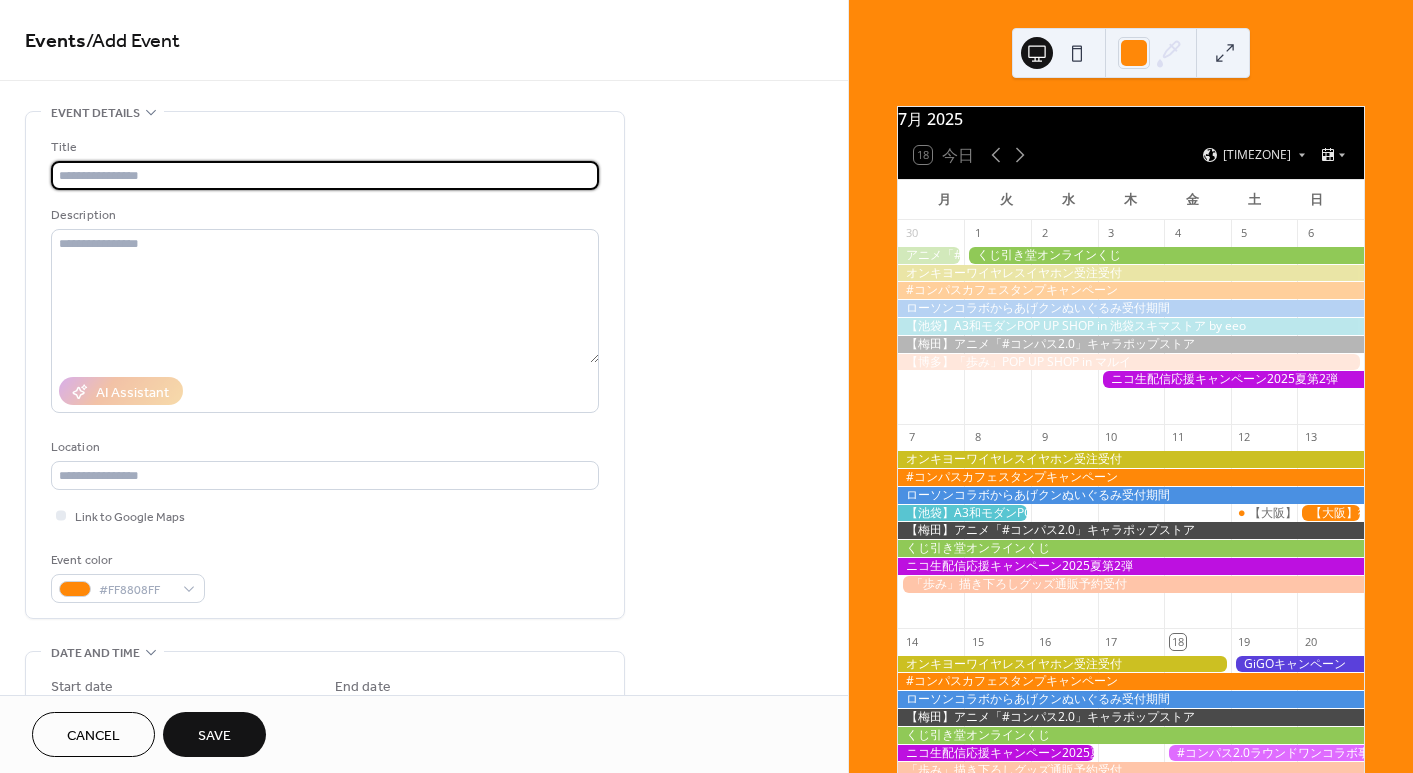 click at bounding box center [325, 175] 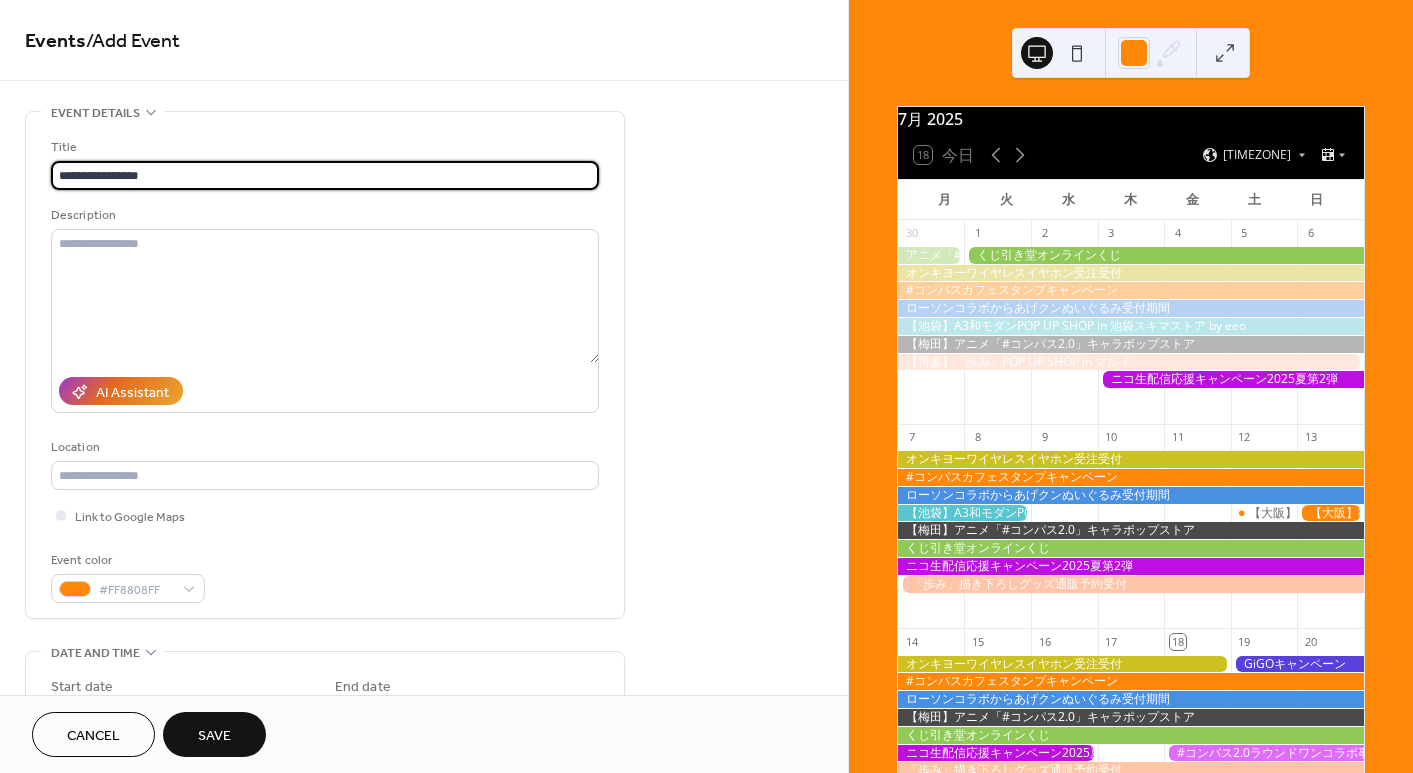 type on "**********" 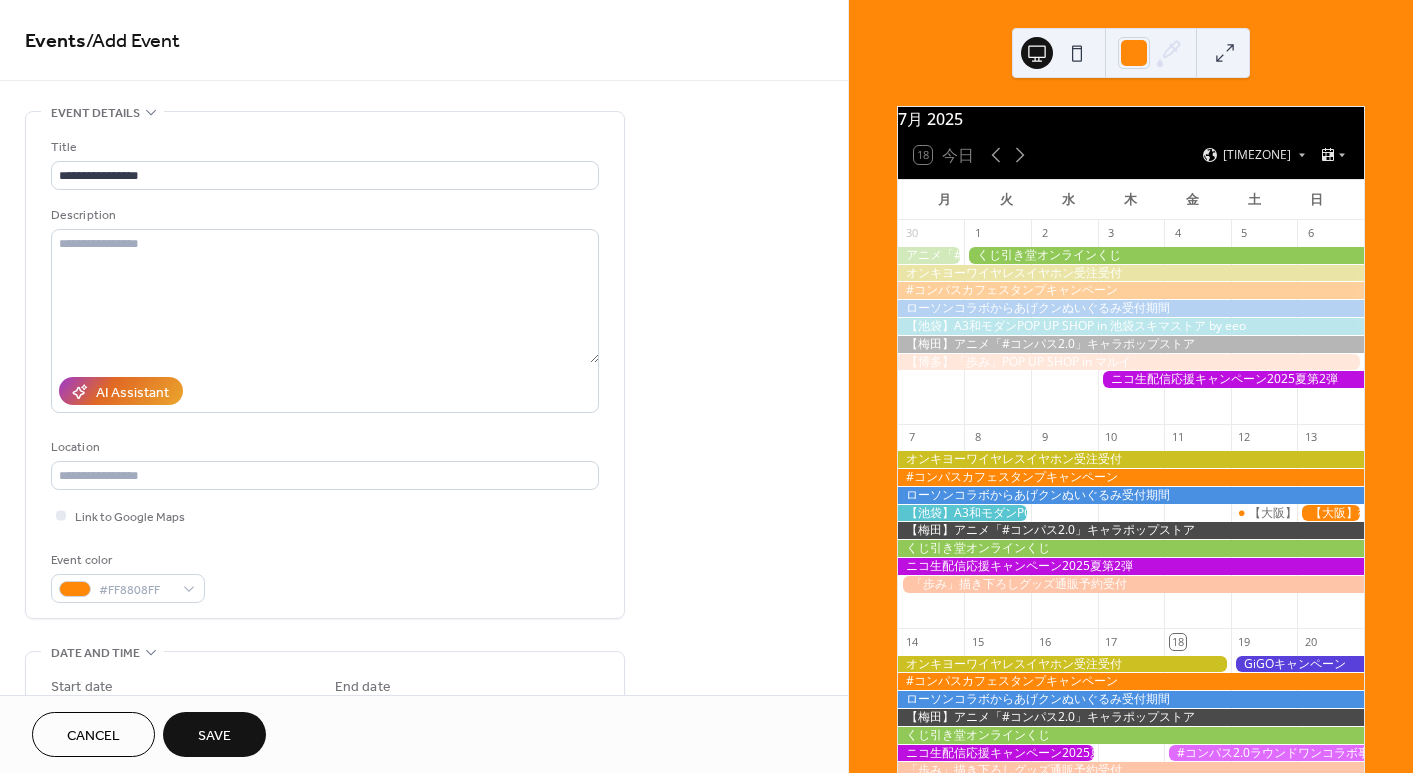 click on "Save" at bounding box center [214, 736] 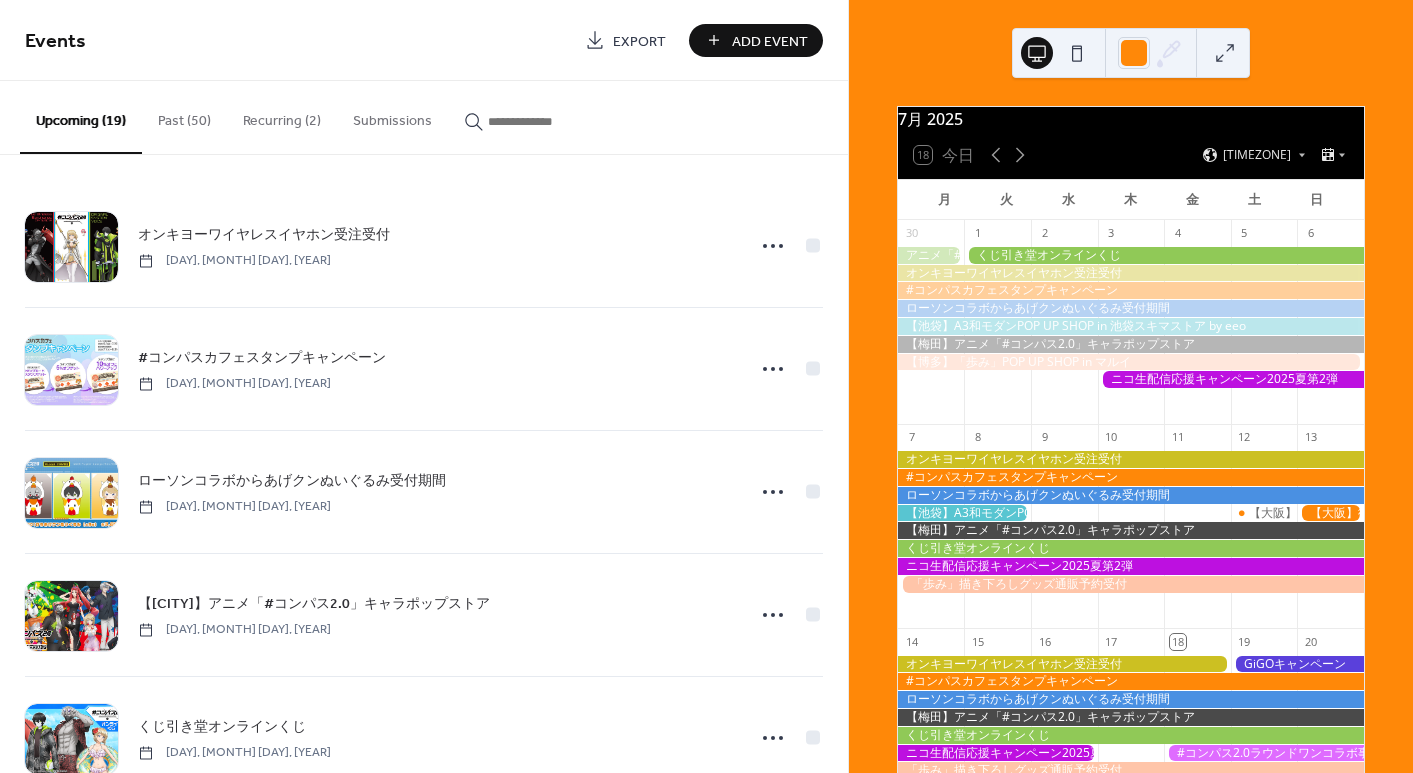 click on "Add Event" at bounding box center [770, 41] 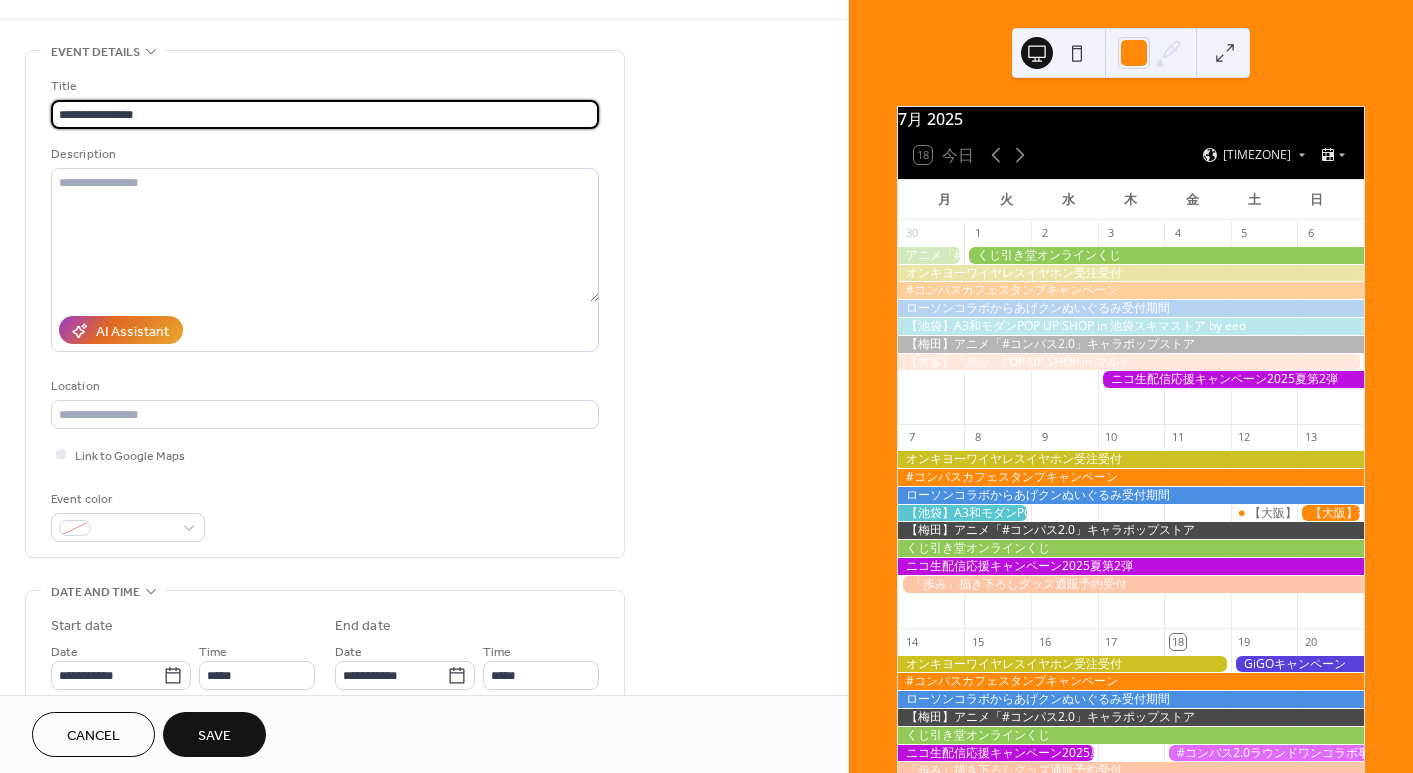 scroll, scrollTop: 400, scrollLeft: 0, axis: vertical 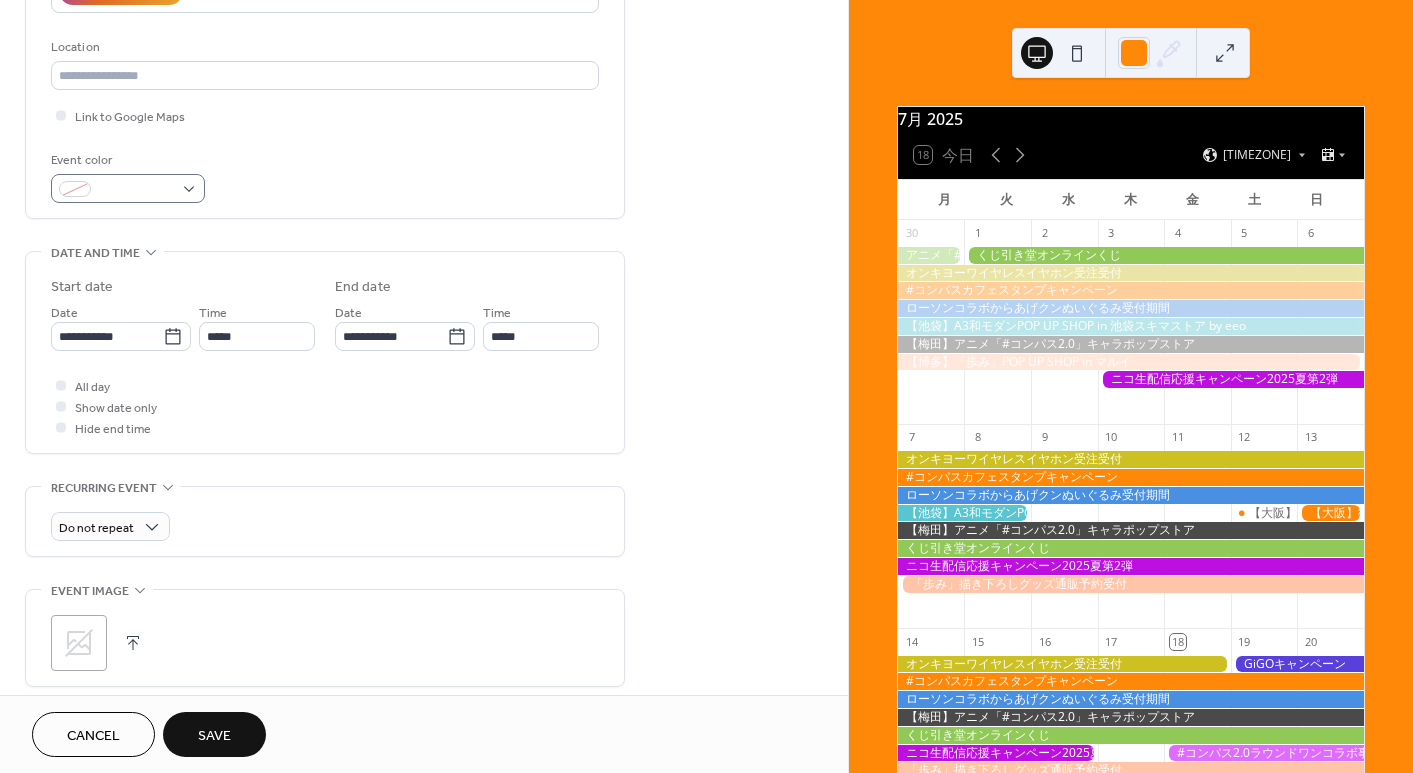 type on "**********" 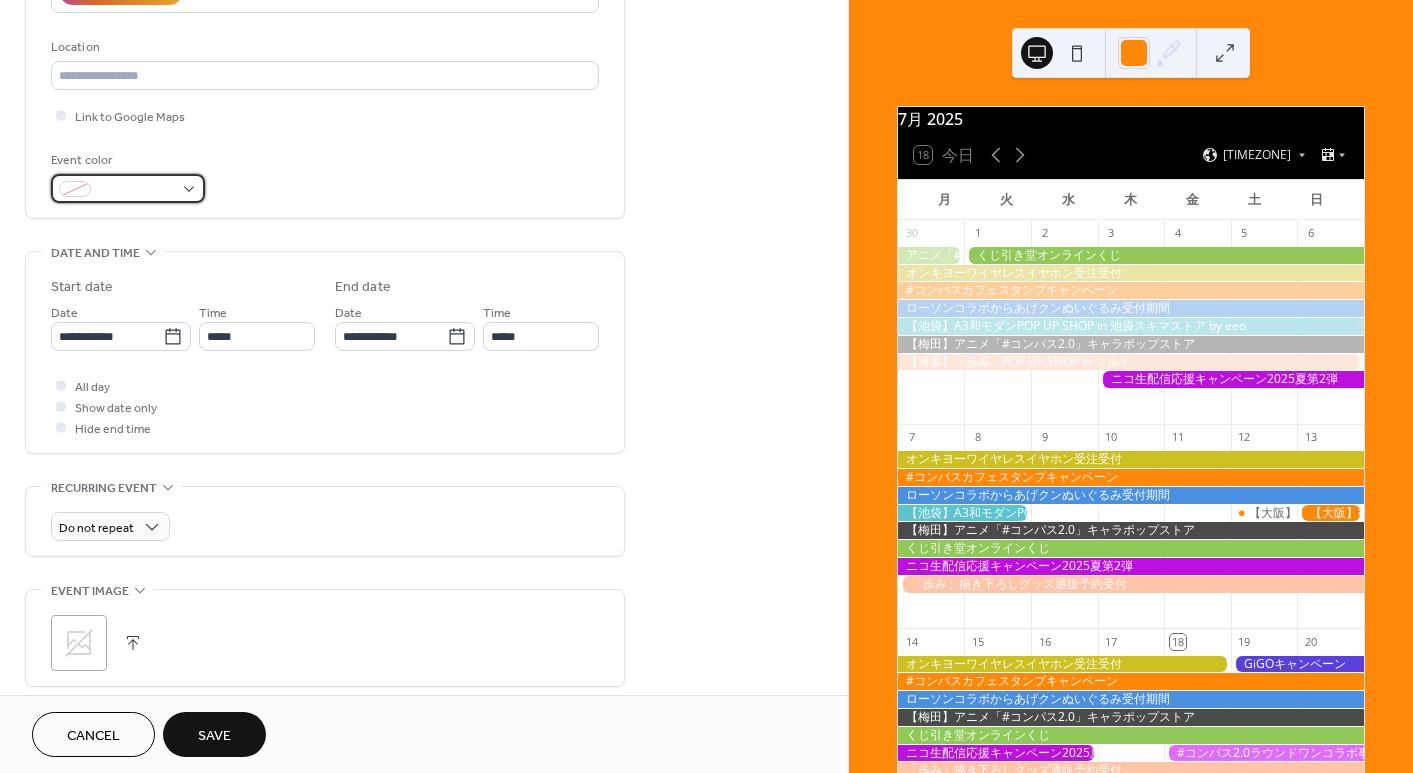 click at bounding box center [136, 190] 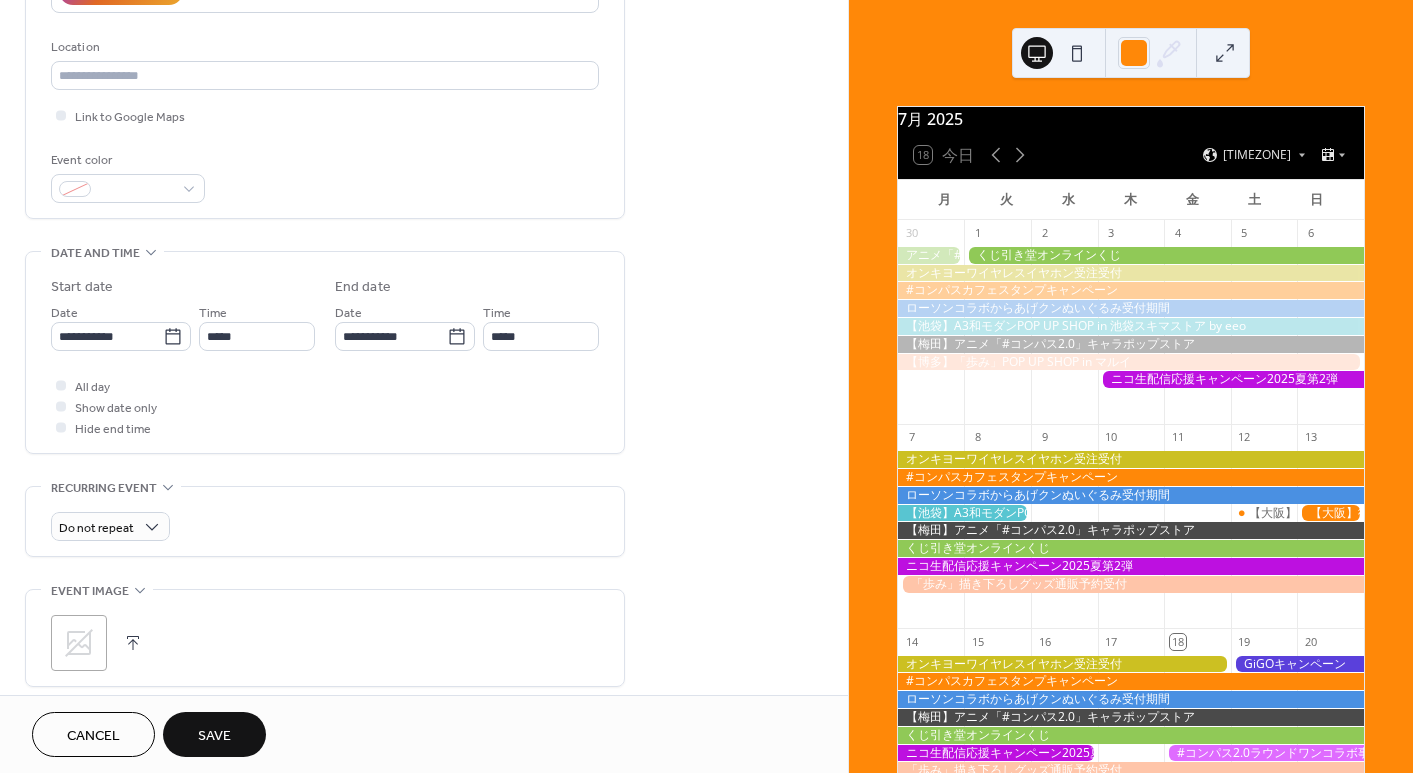 click on "**********" at bounding box center [424, 431] 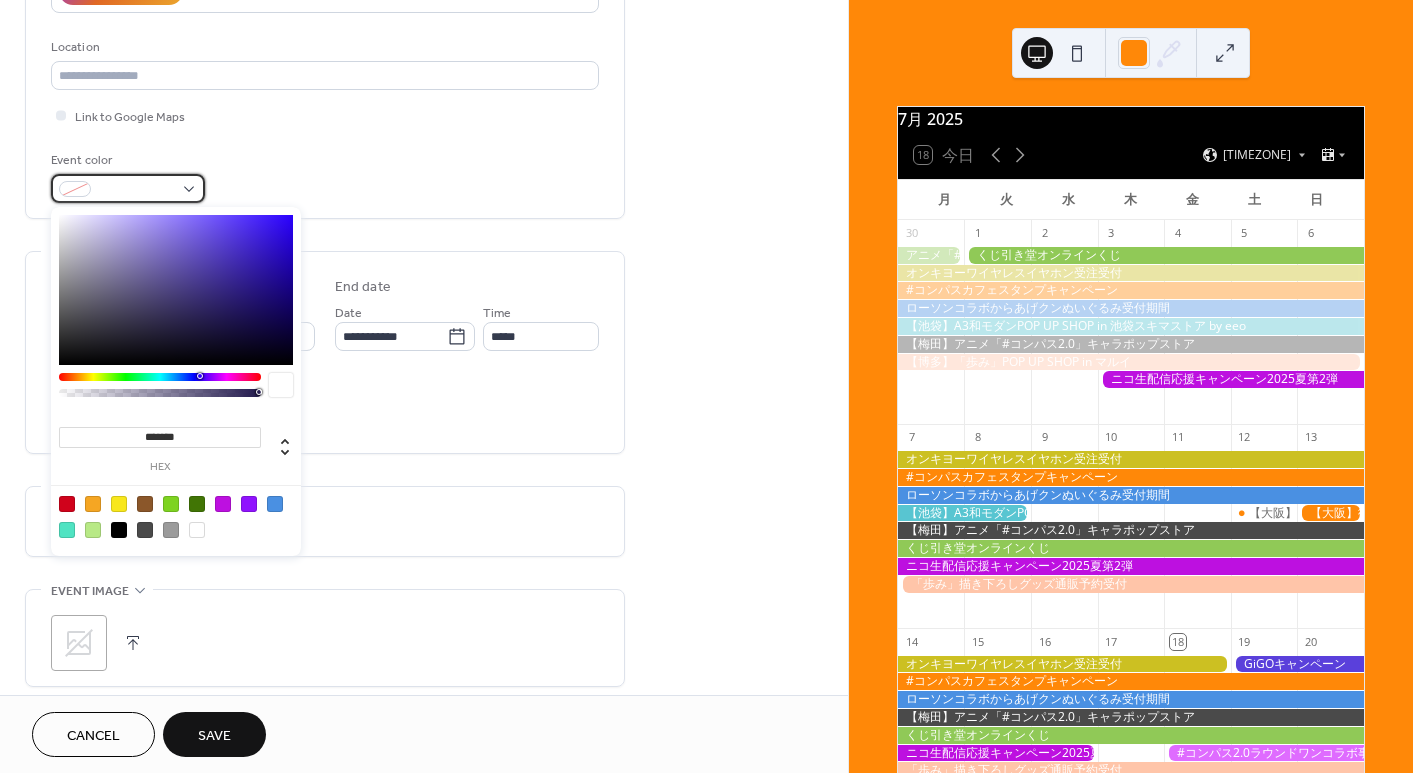 click at bounding box center (136, 190) 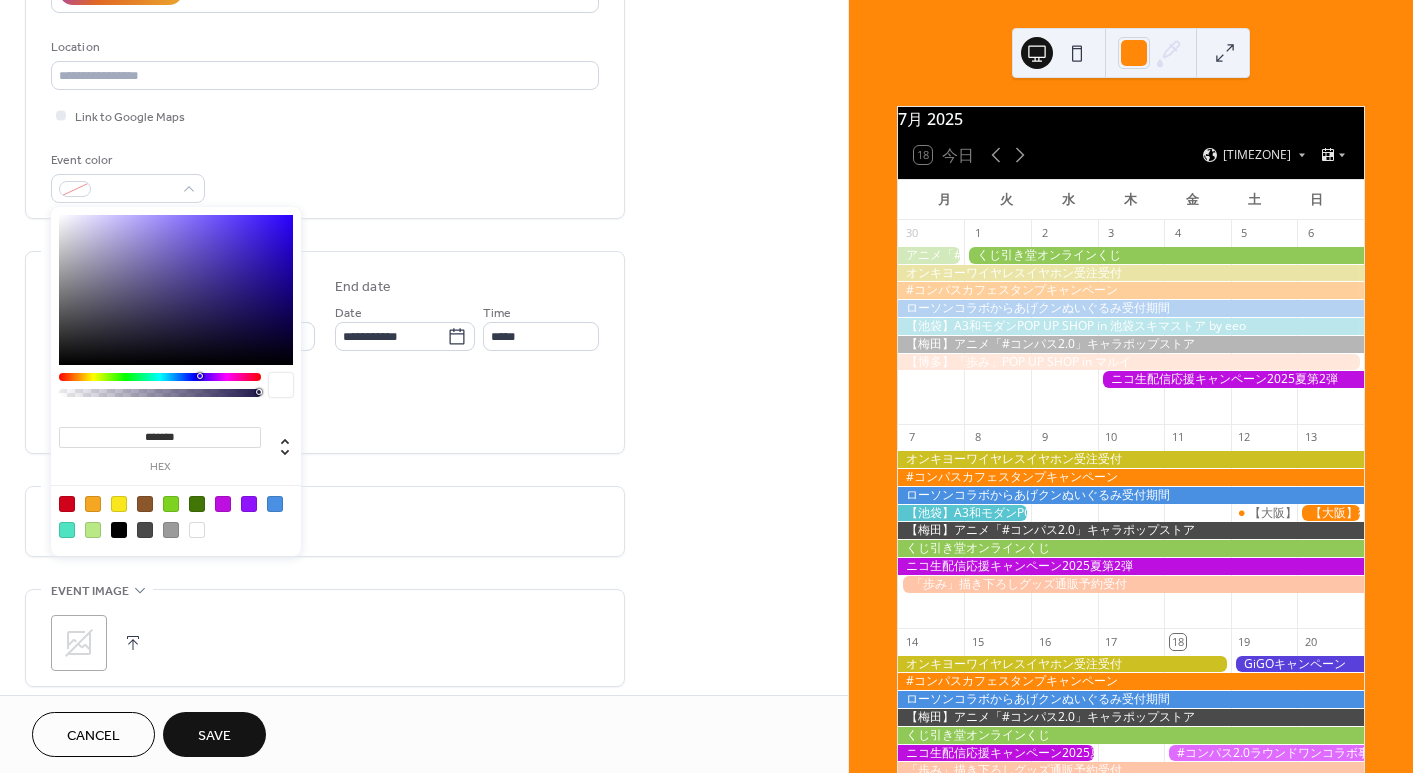 drag, startPoint x: 143, startPoint y: 436, endPoint x: 303, endPoint y: 442, distance: 160.11246 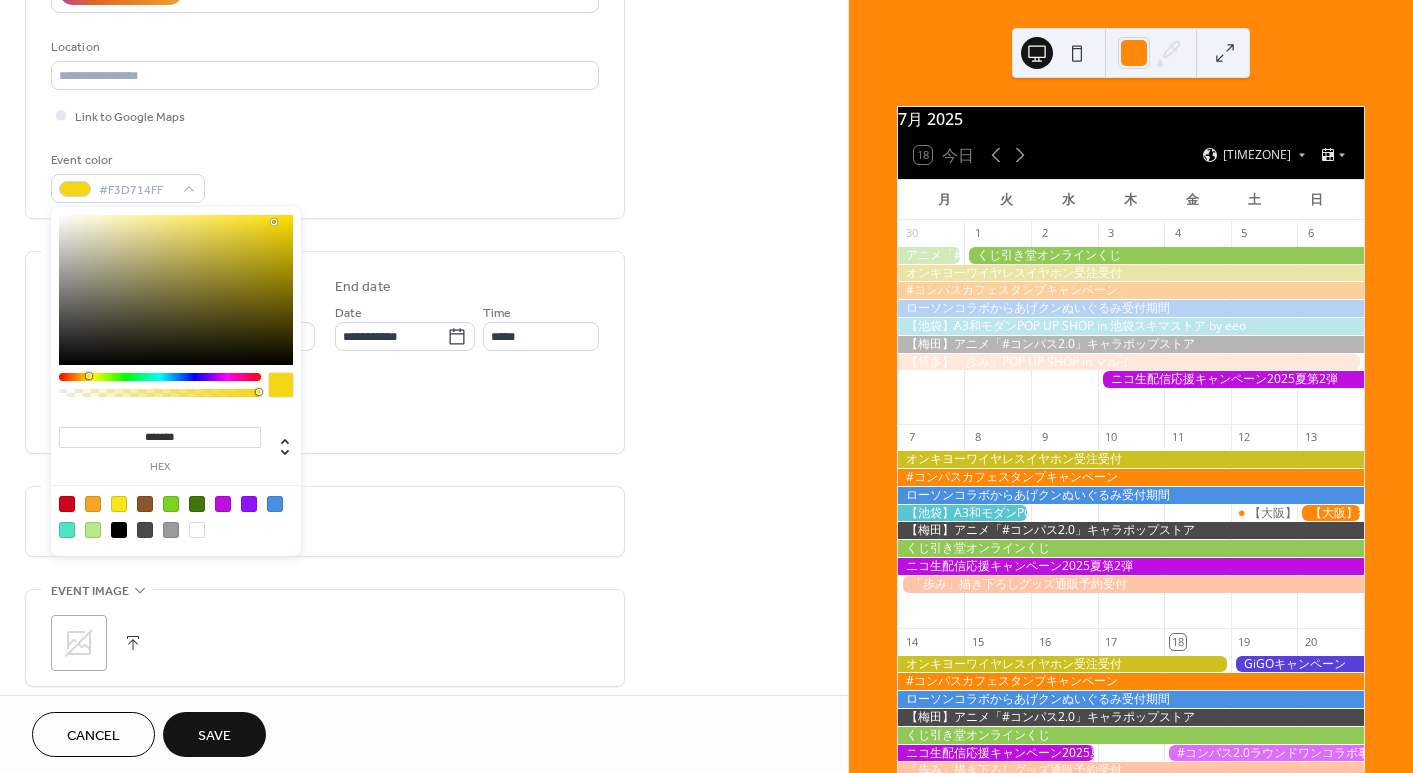 click on "**********" at bounding box center (424, 431) 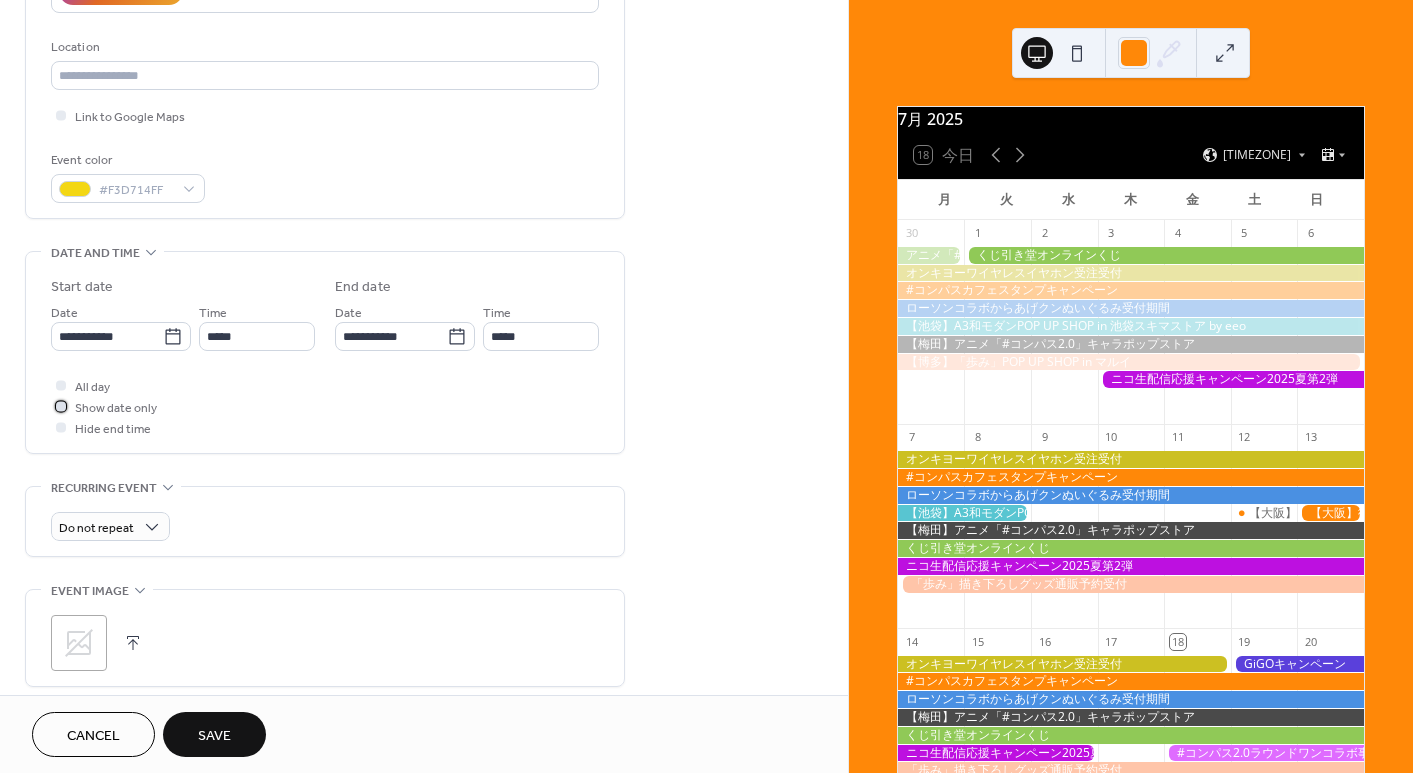 click on "Show date only" at bounding box center [116, 408] 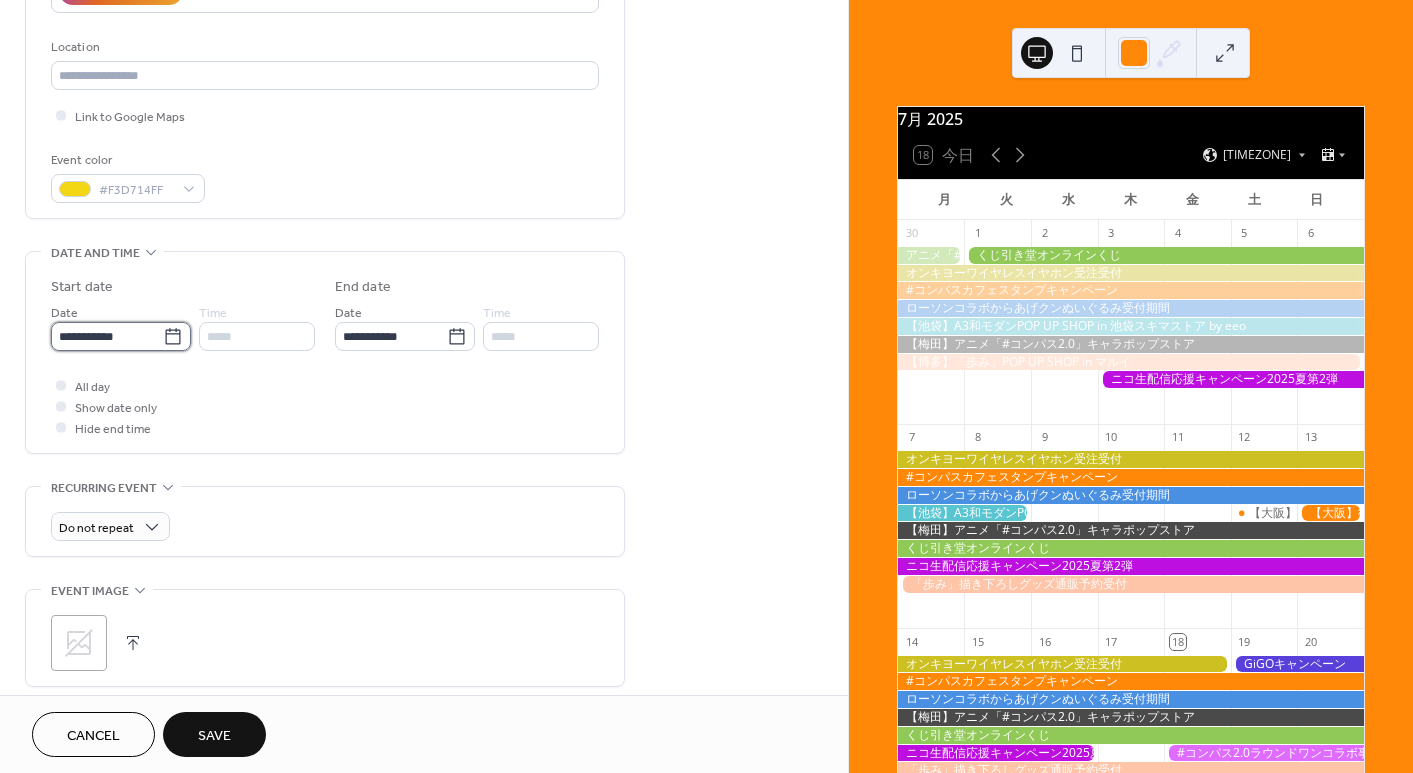 click on "**********" at bounding box center [107, 336] 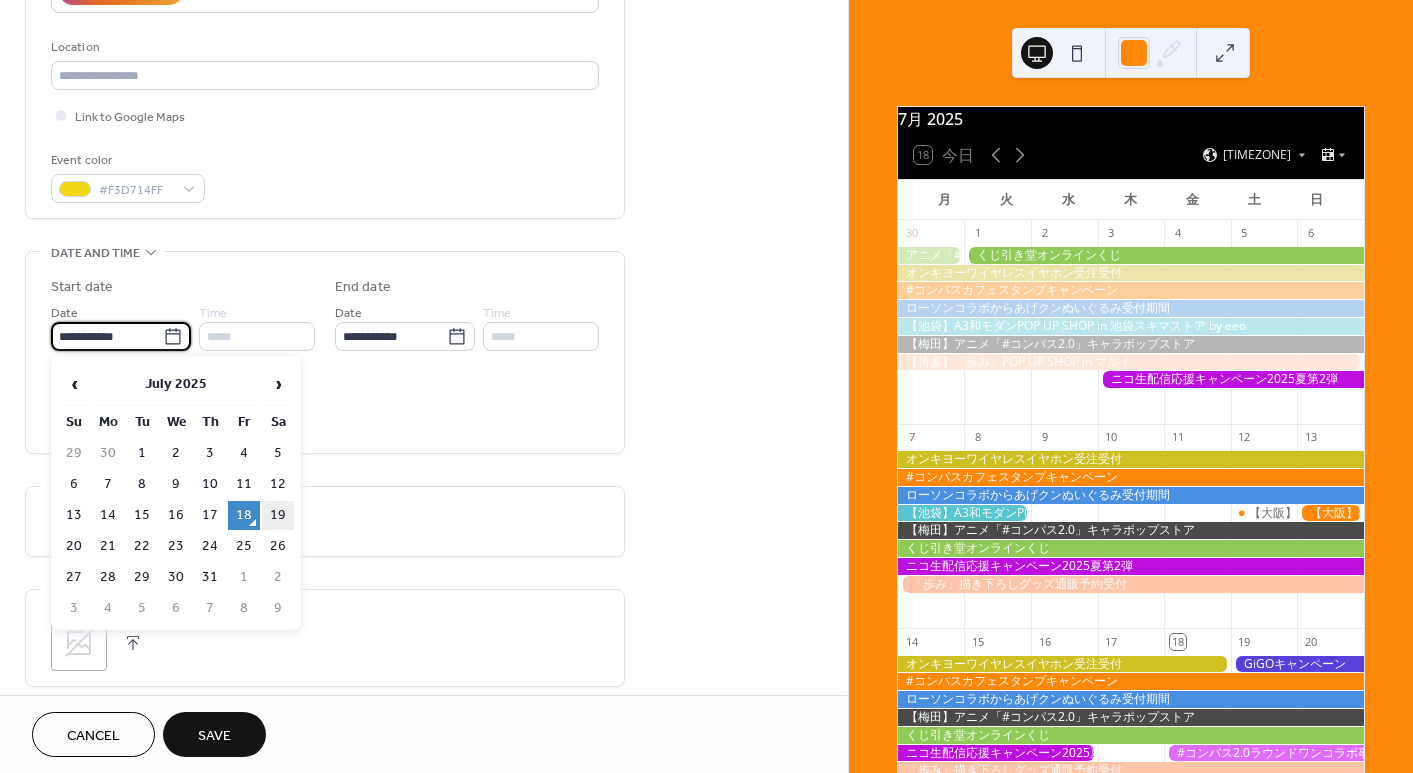 click on "19" at bounding box center [278, 515] 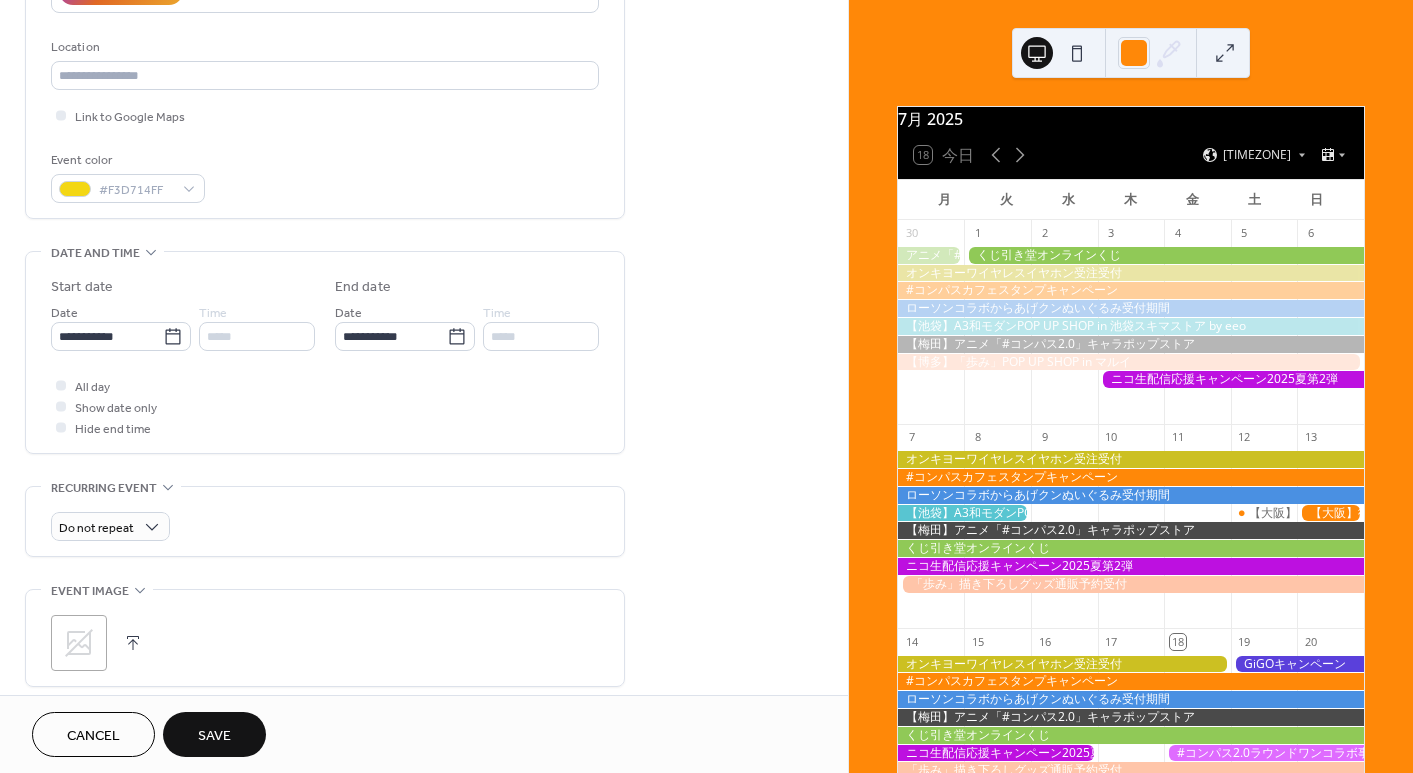 click on "Do not repeat" at bounding box center [325, 526] 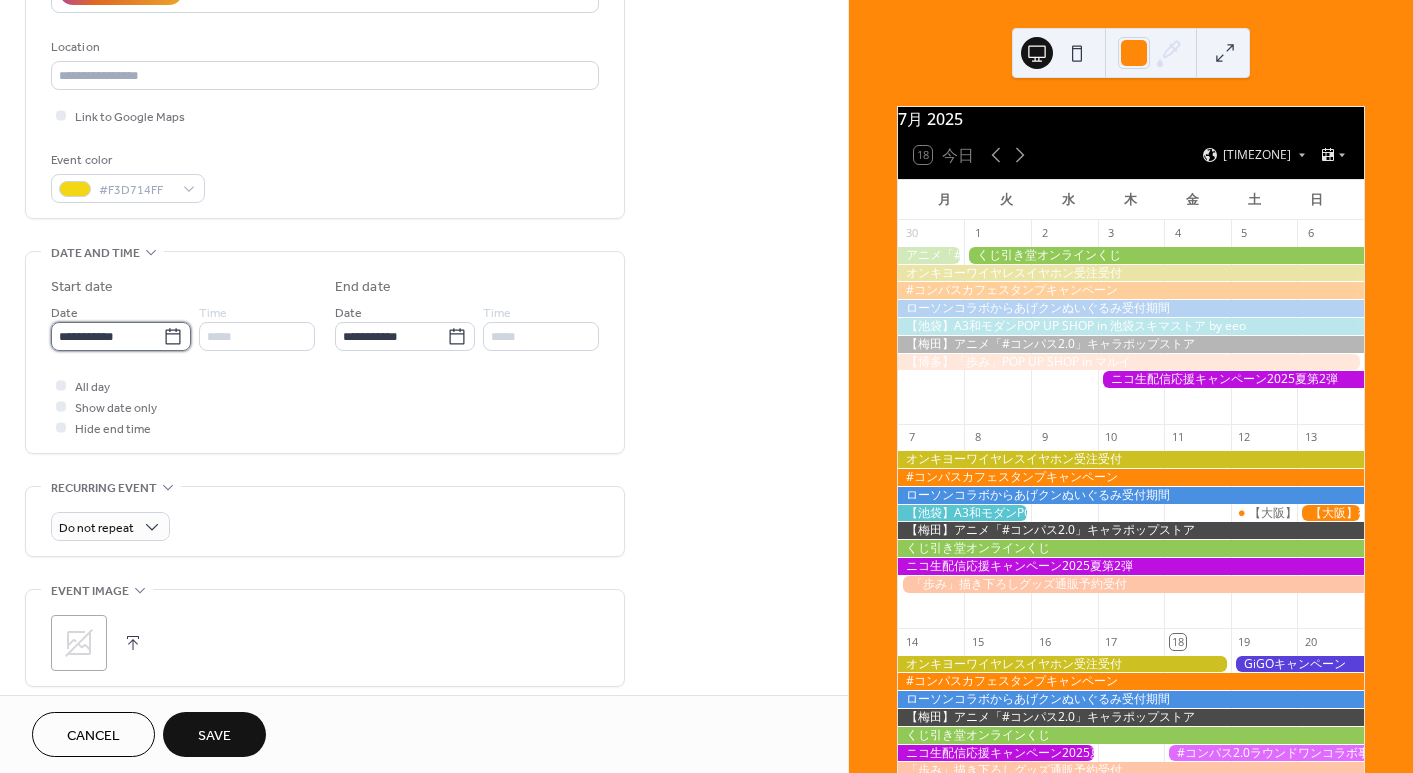 click on "**********" at bounding box center [107, 336] 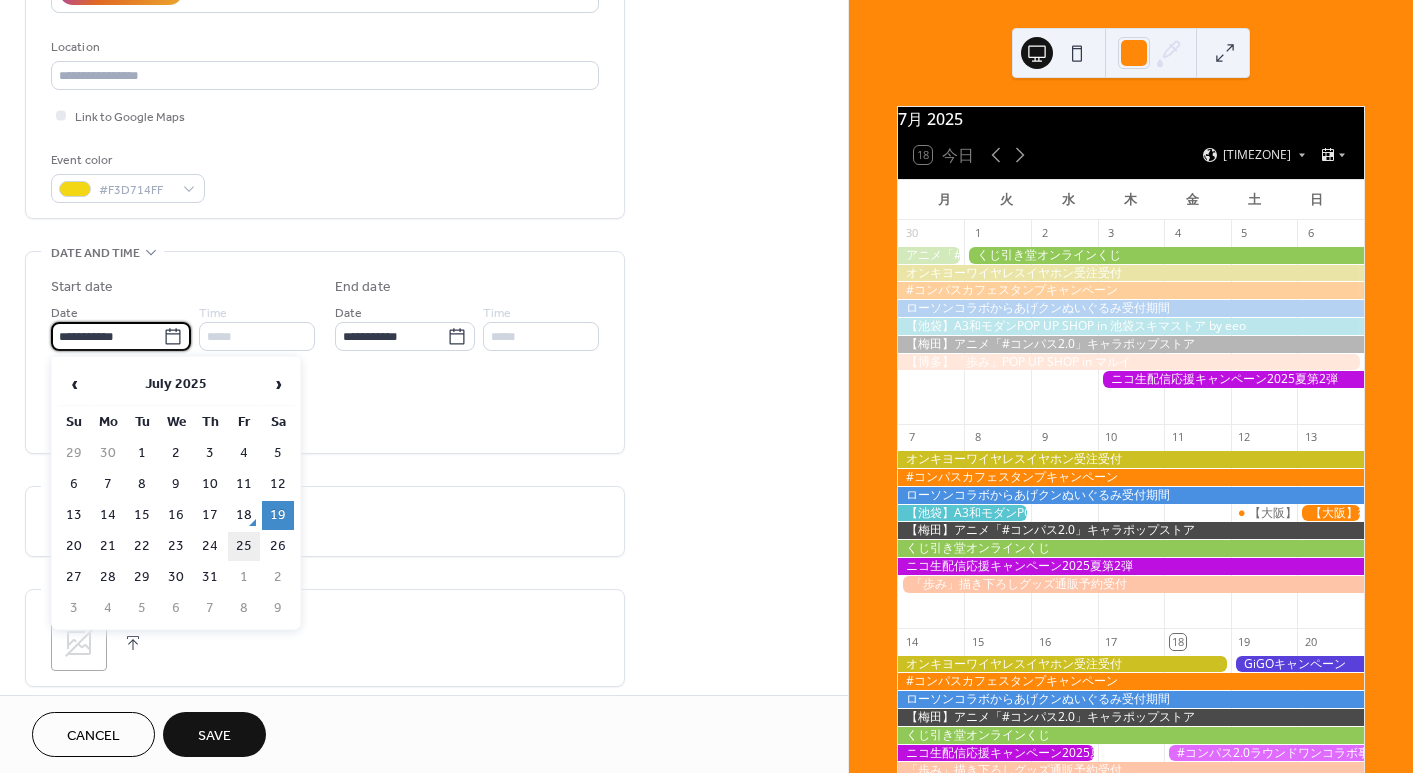 click on "25" at bounding box center [244, 546] 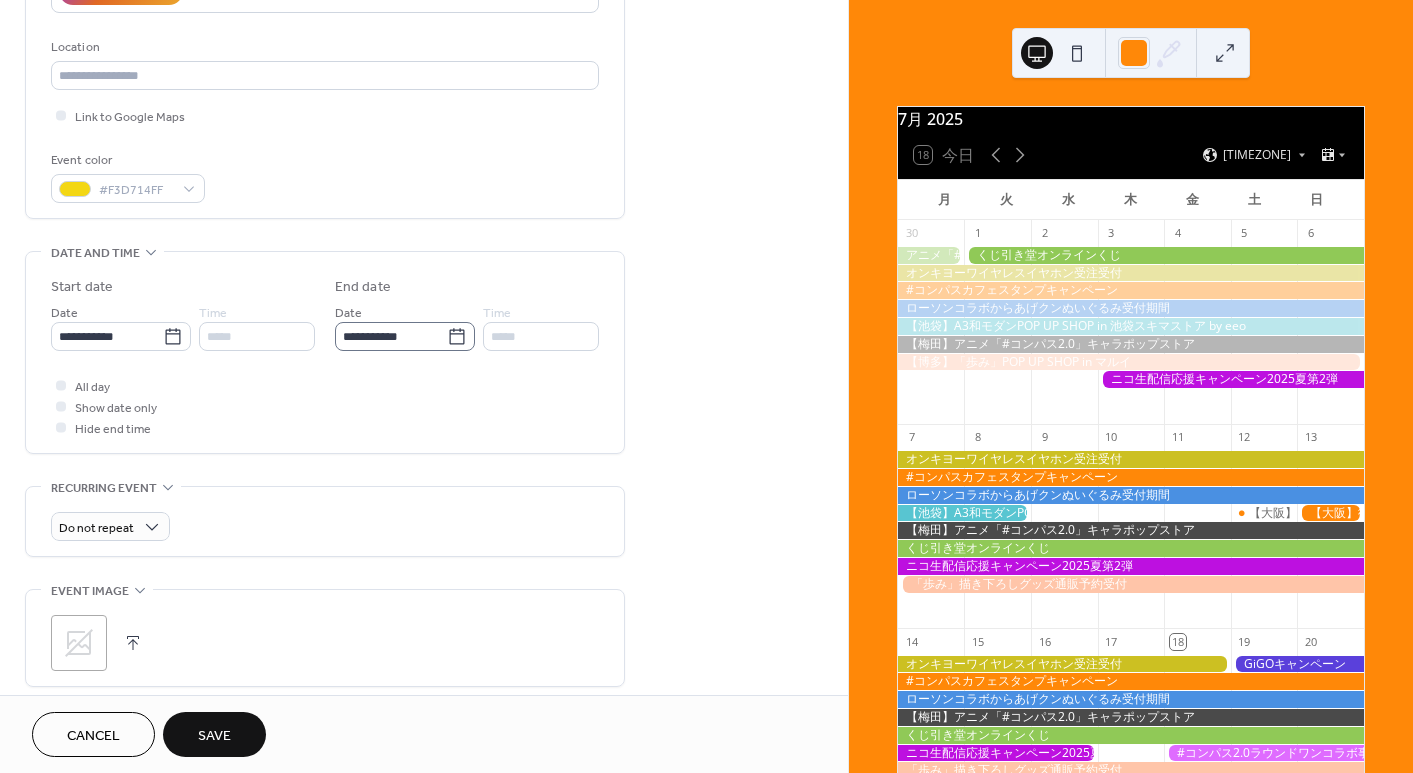 click 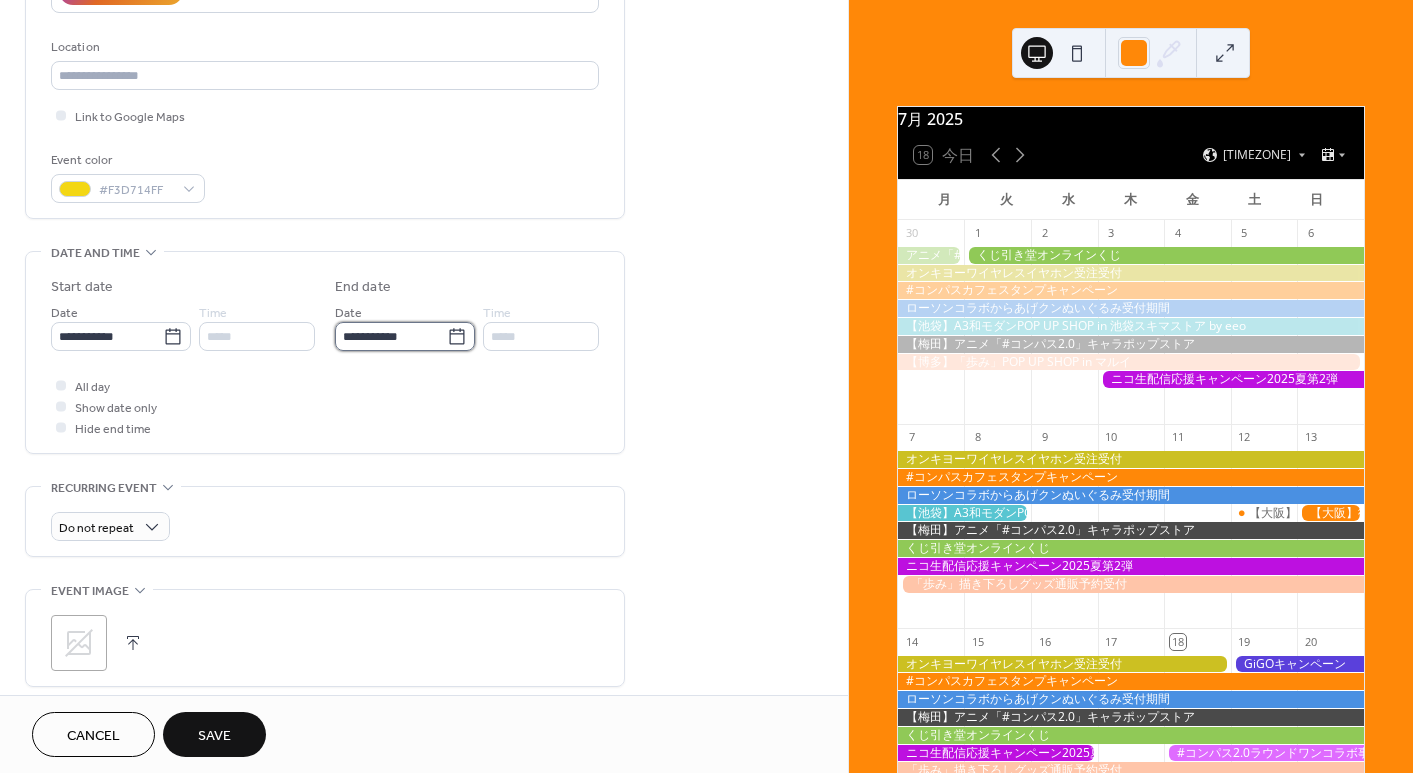 click on "**********" at bounding box center (391, 336) 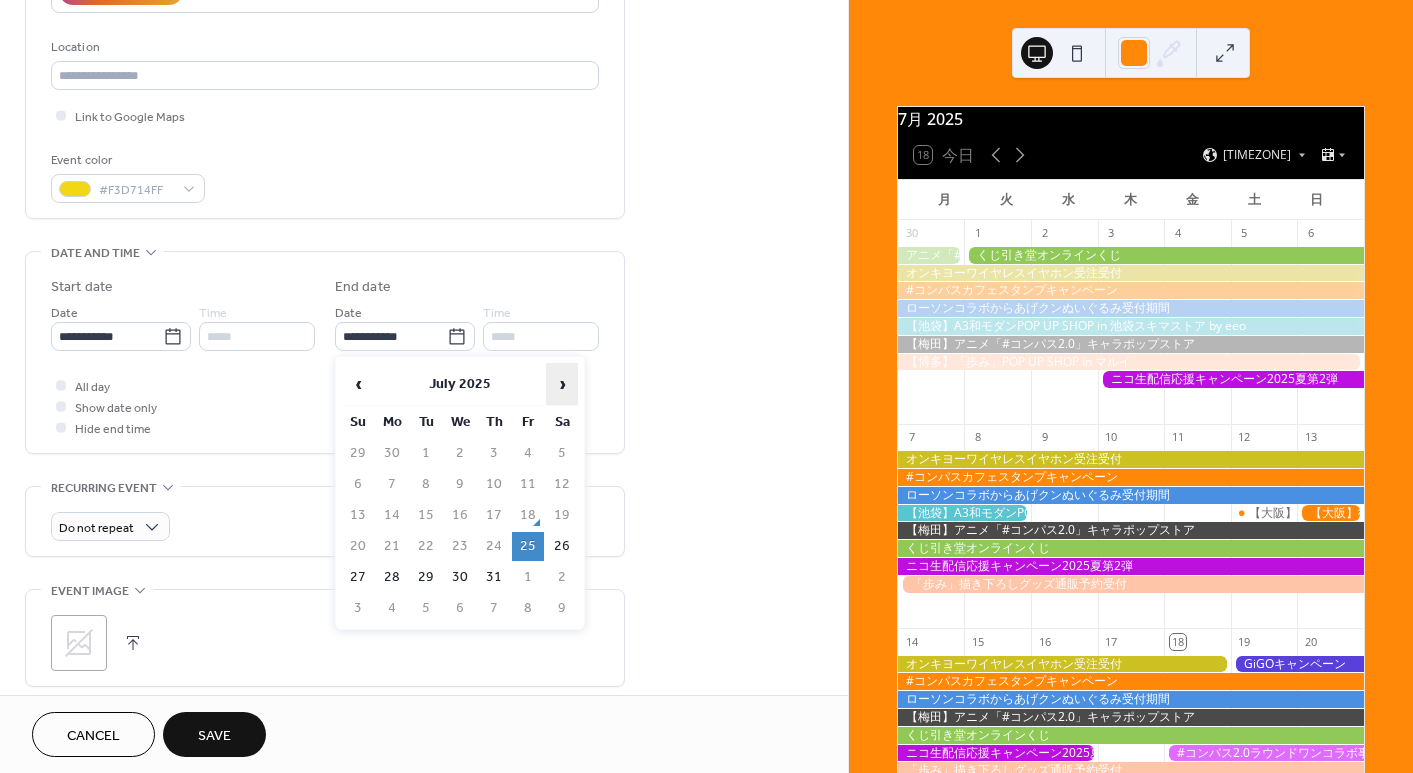 click on "›" at bounding box center [562, 384] 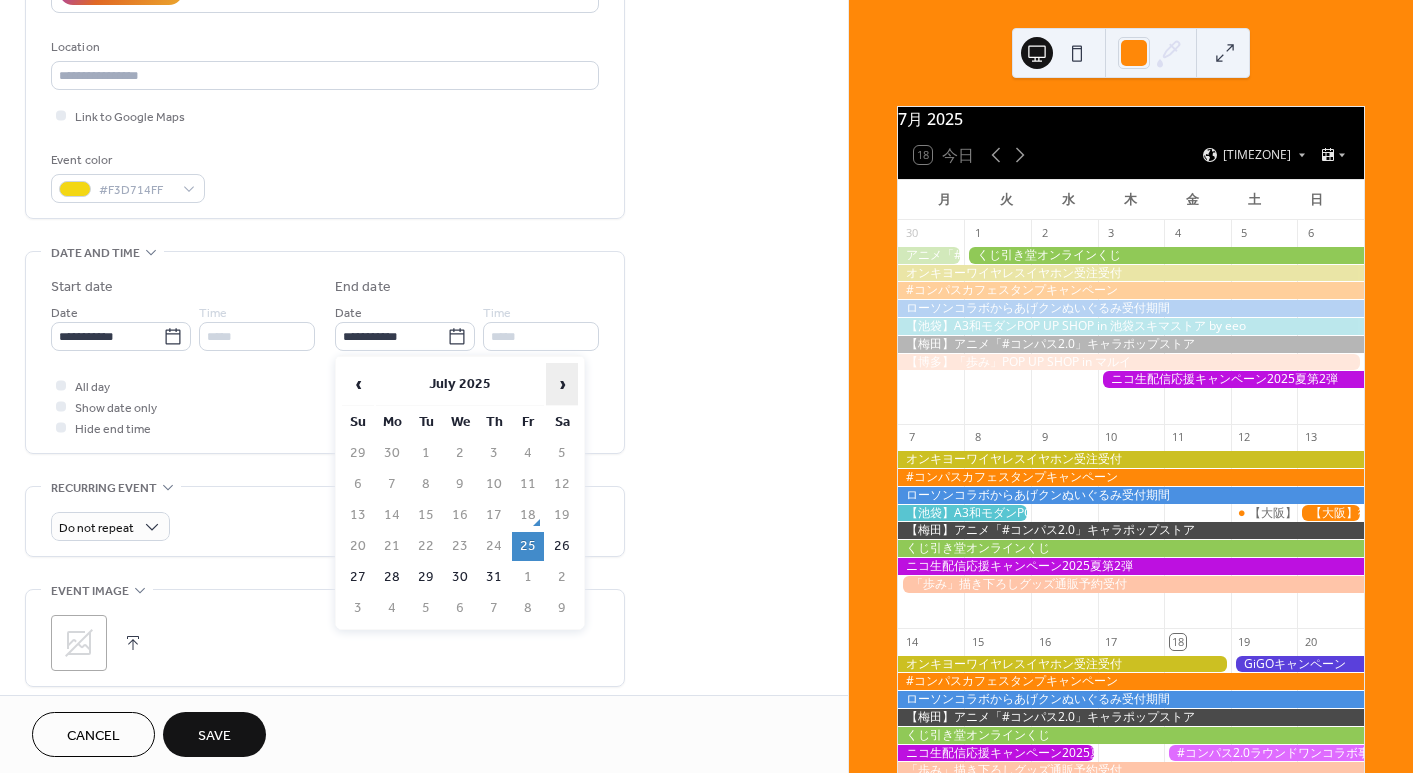 click on "›" at bounding box center [562, 384] 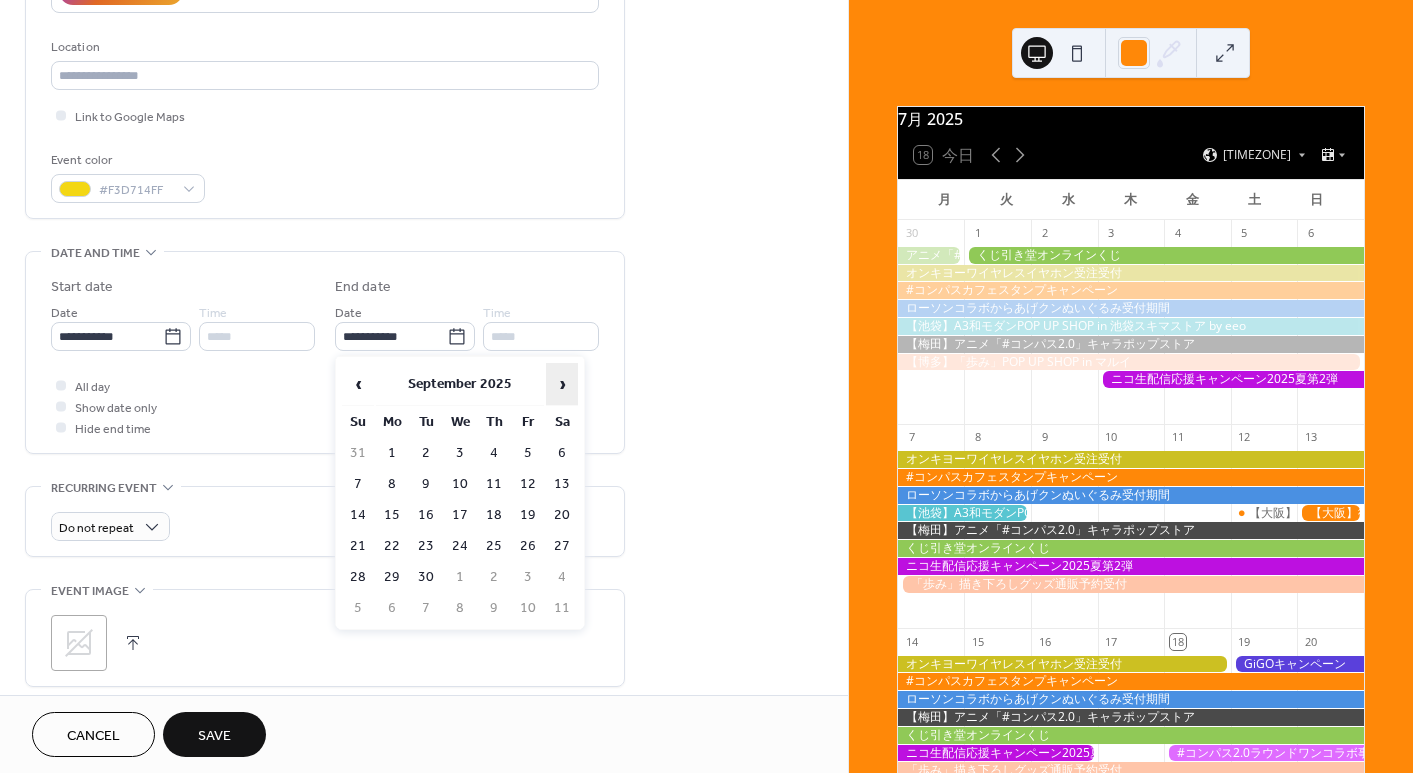 click on "›" at bounding box center [562, 384] 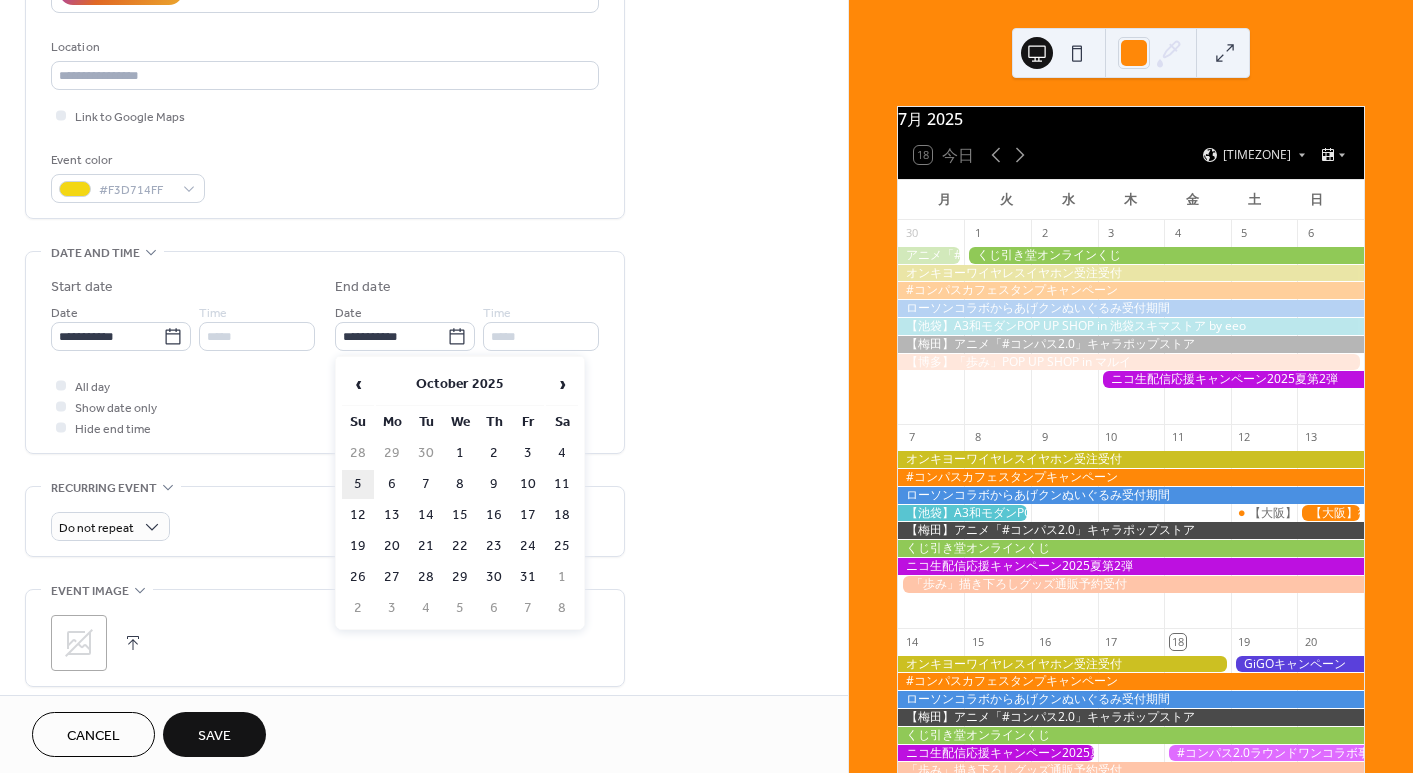 click on "5" at bounding box center [358, 484] 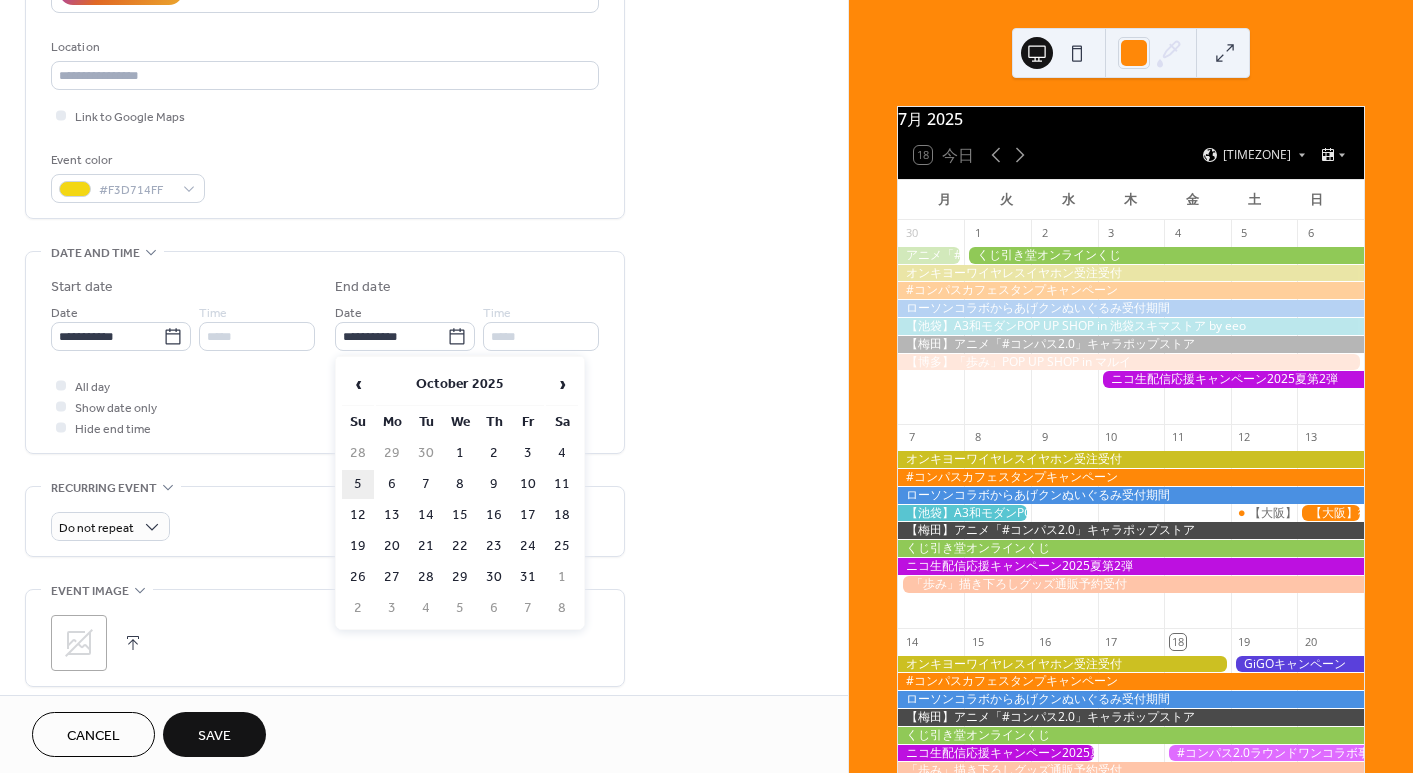 type on "**********" 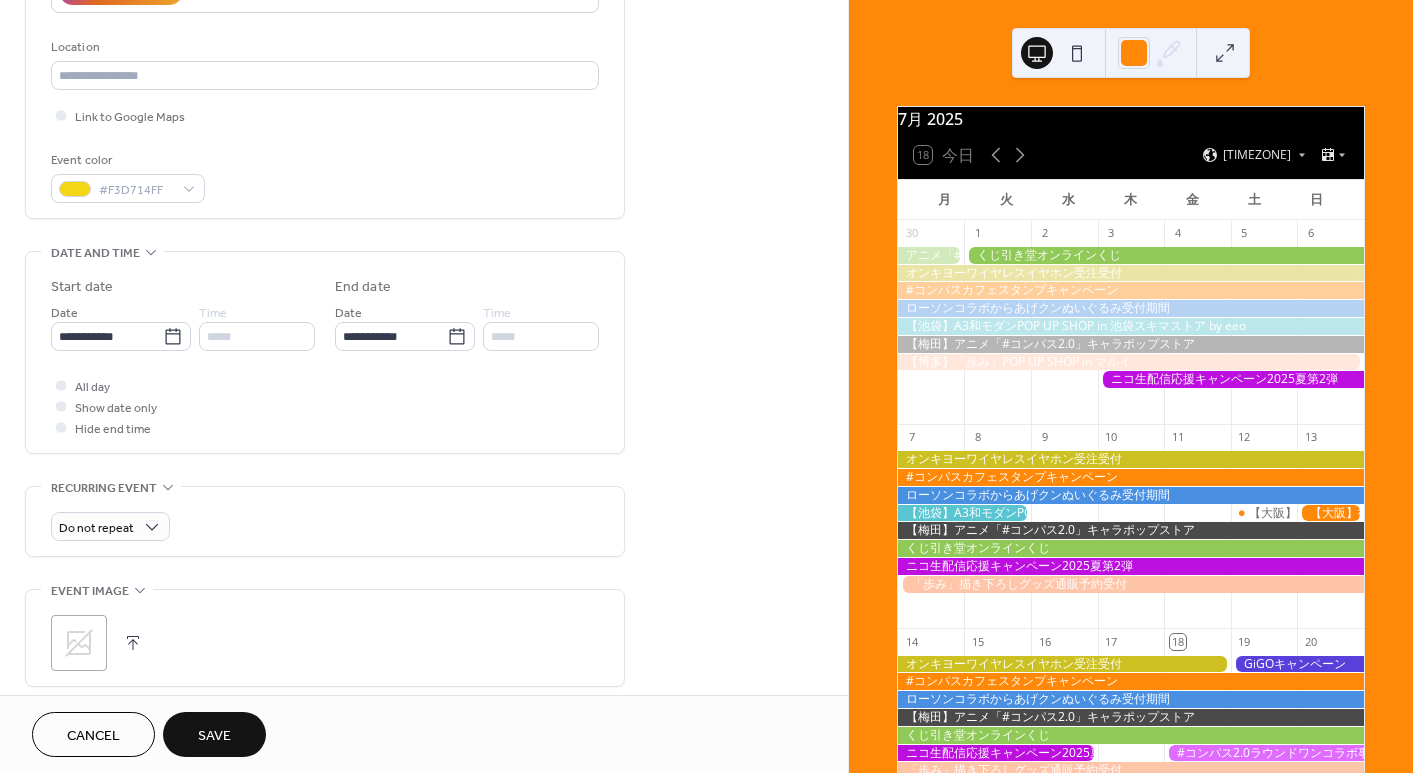 click on "**********" at bounding box center (424, 431) 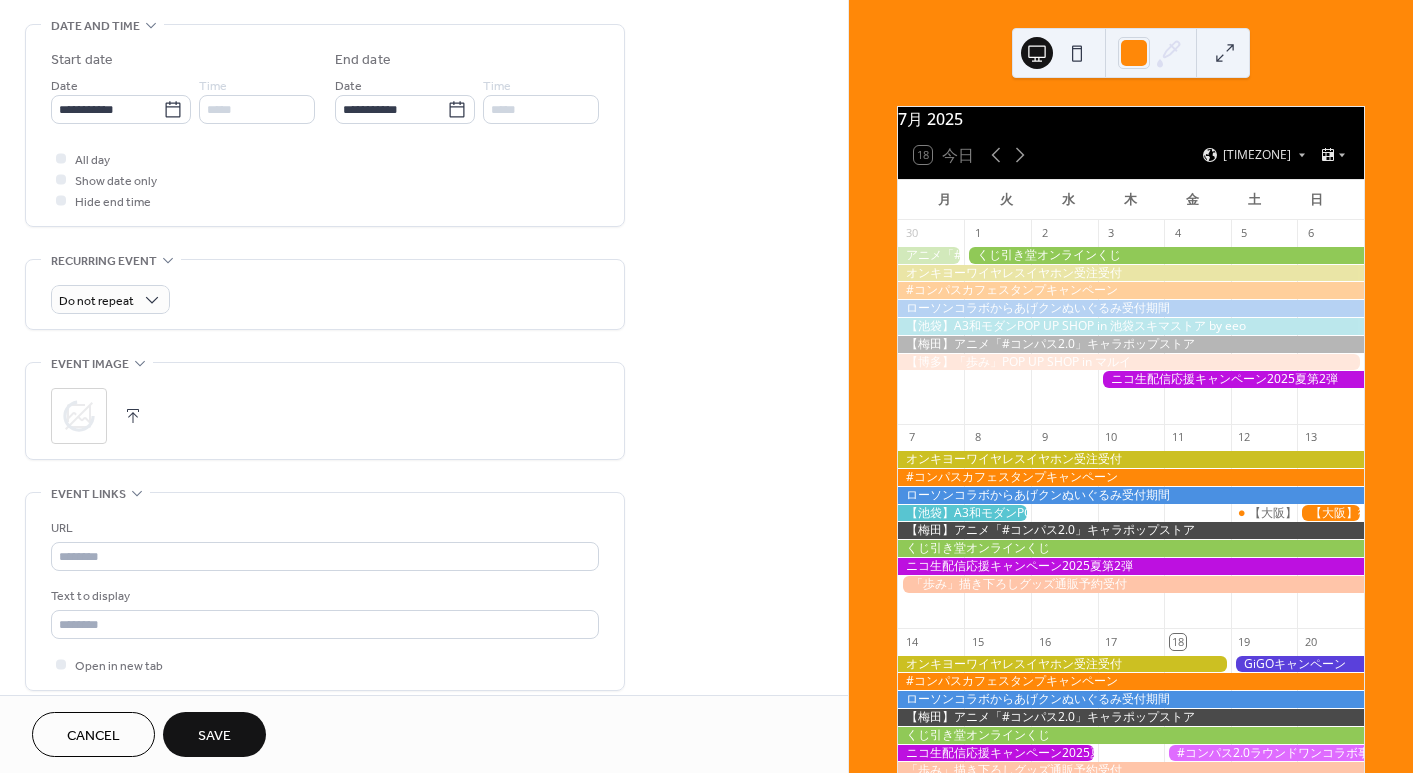 scroll, scrollTop: 857, scrollLeft: 0, axis: vertical 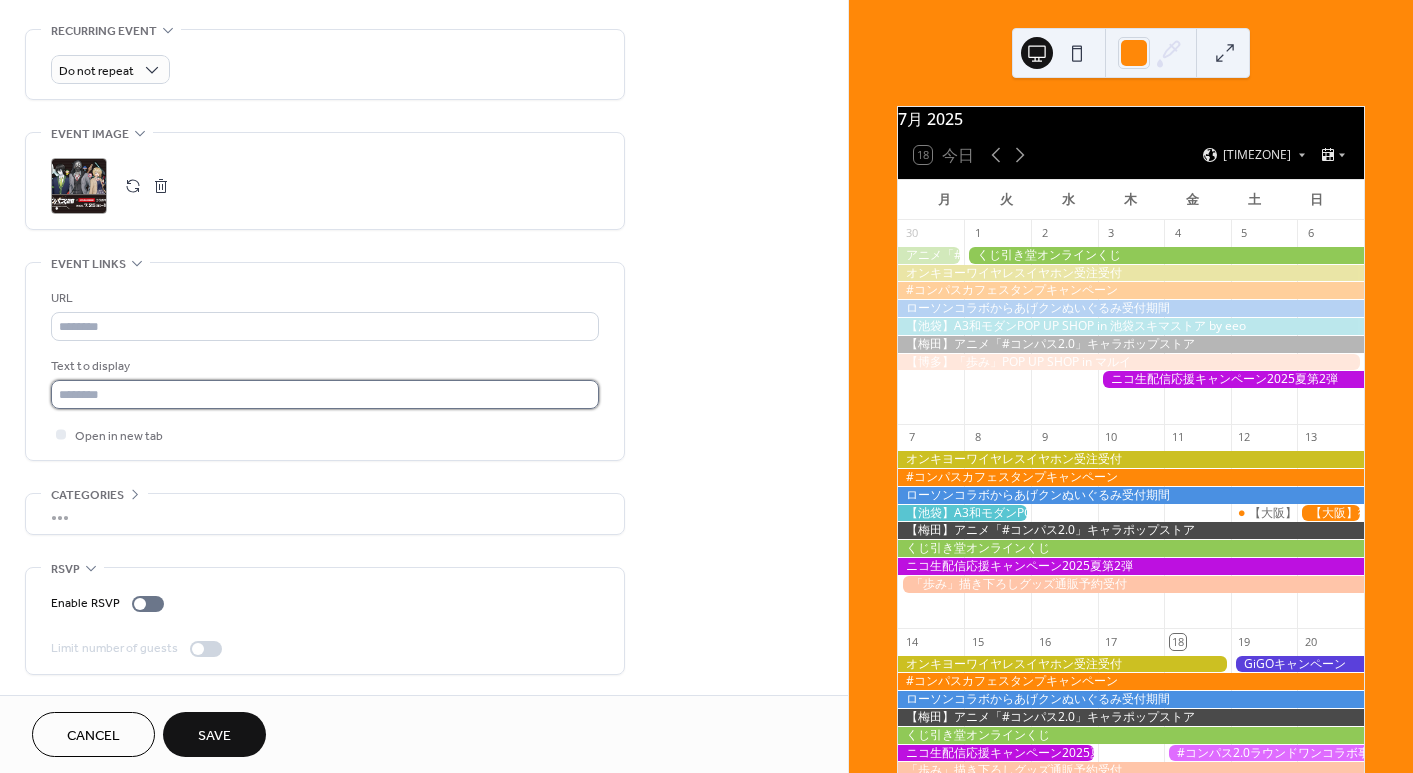 click at bounding box center [325, 394] 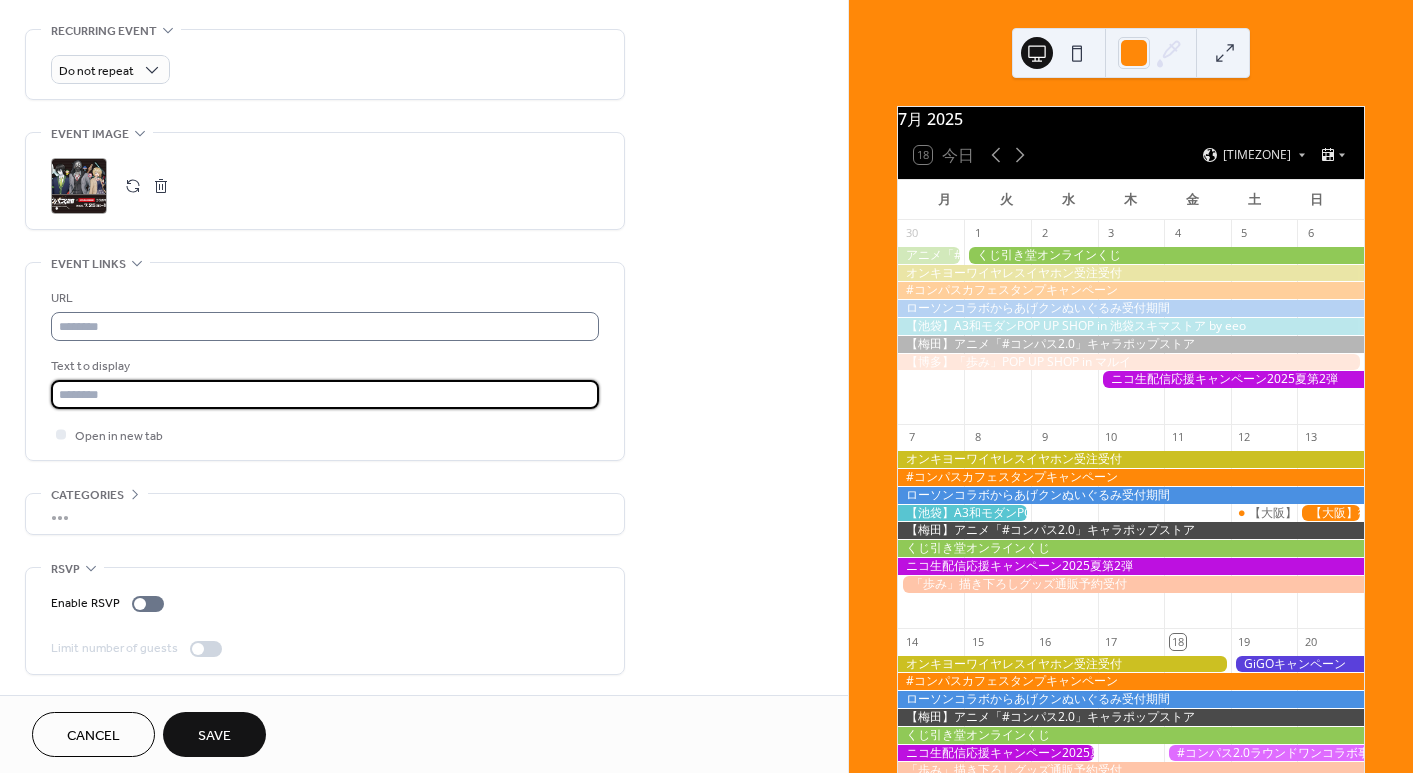 paste on "**********" 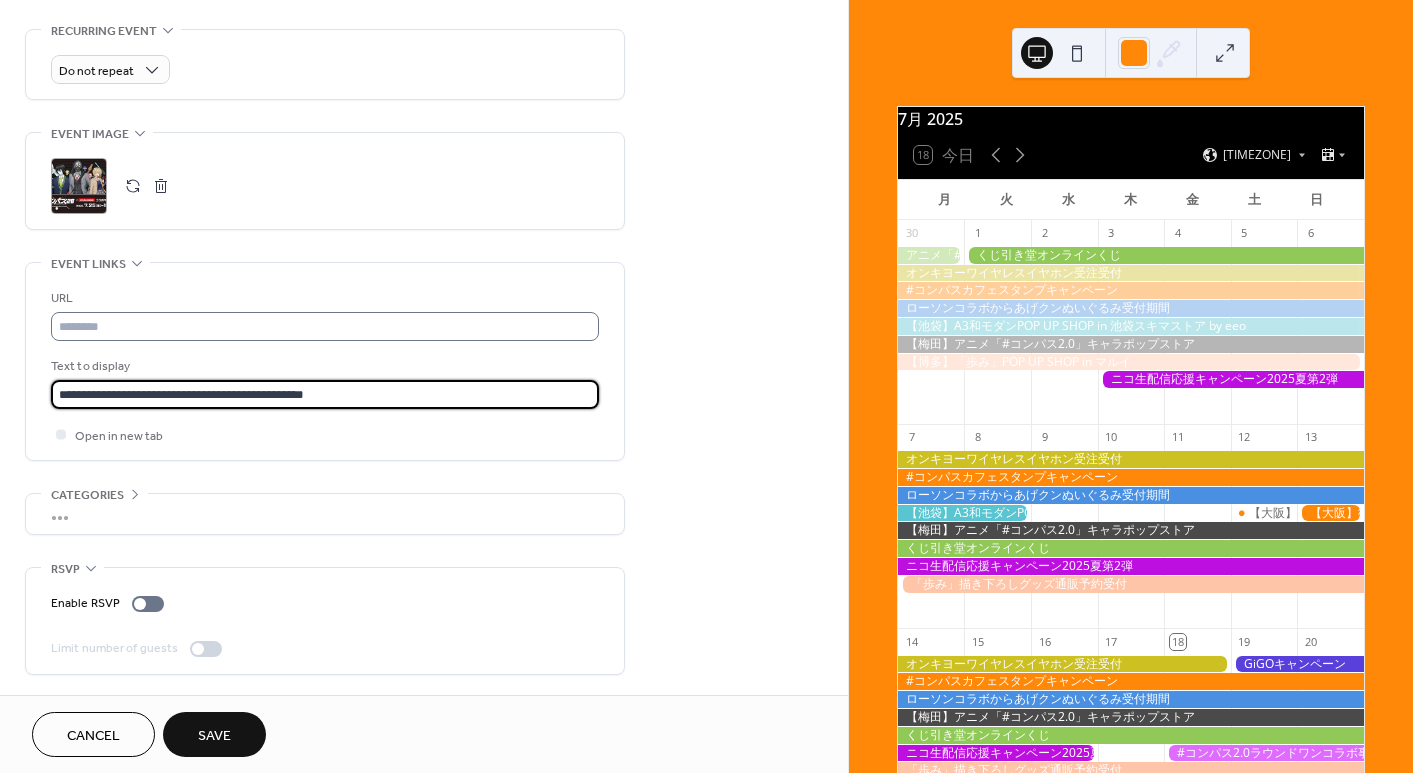 type on "**********" 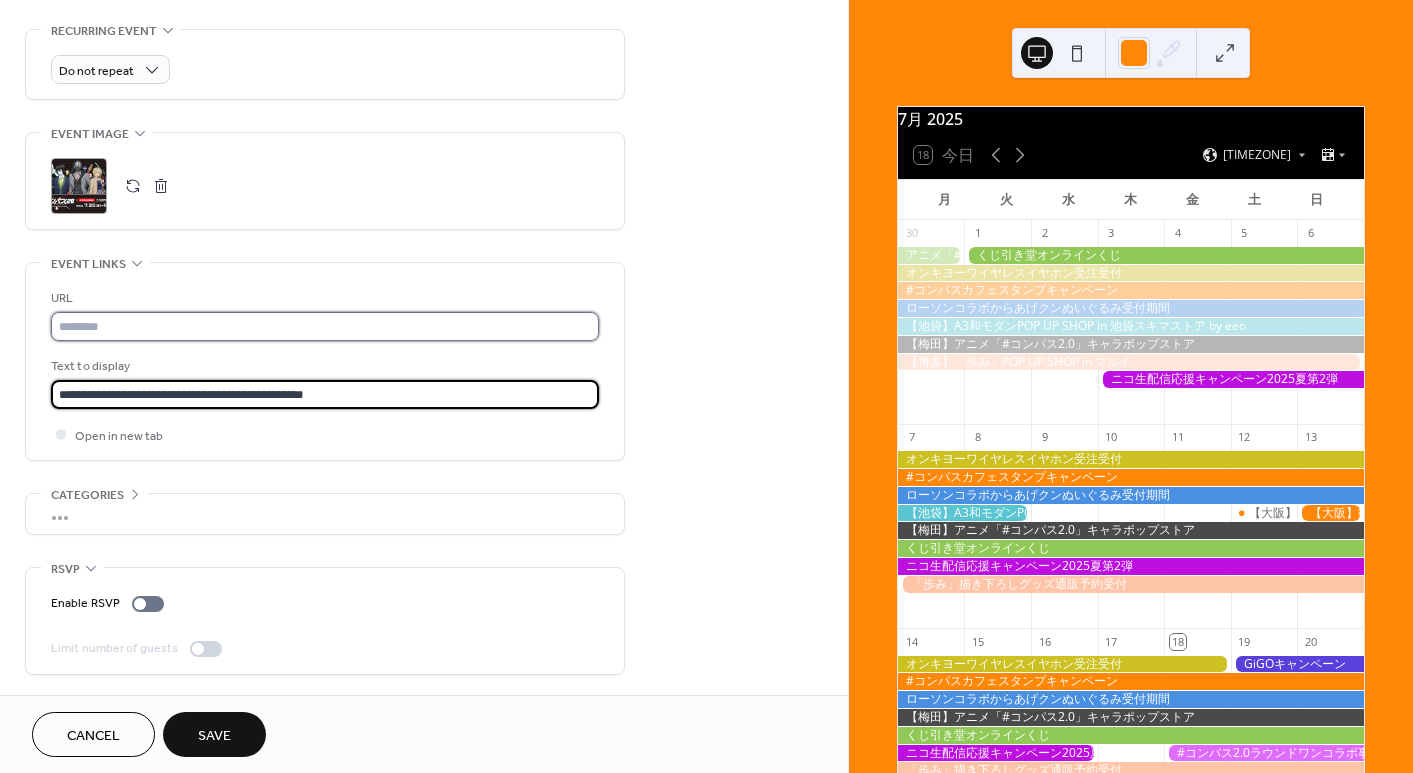 click at bounding box center [325, 326] 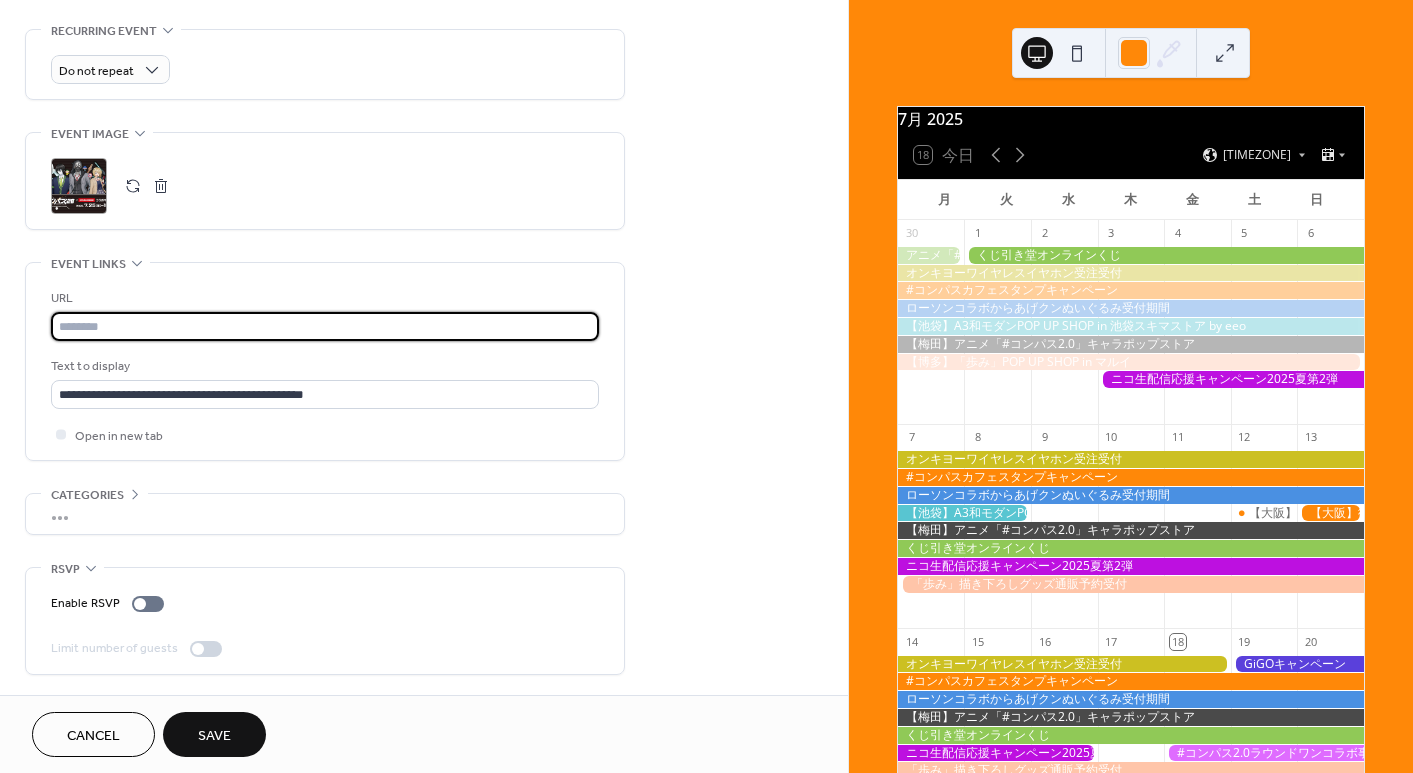 paste on "**********" 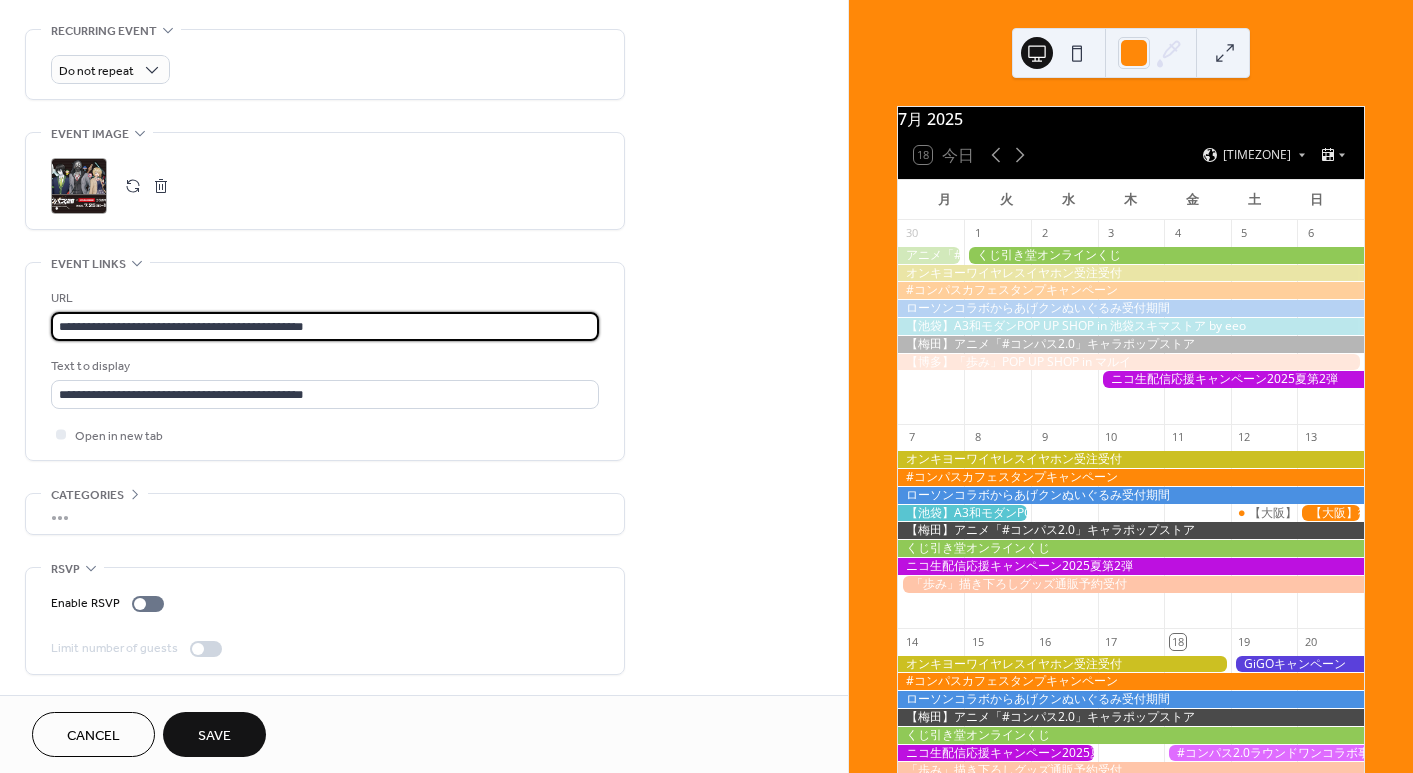 type on "**********" 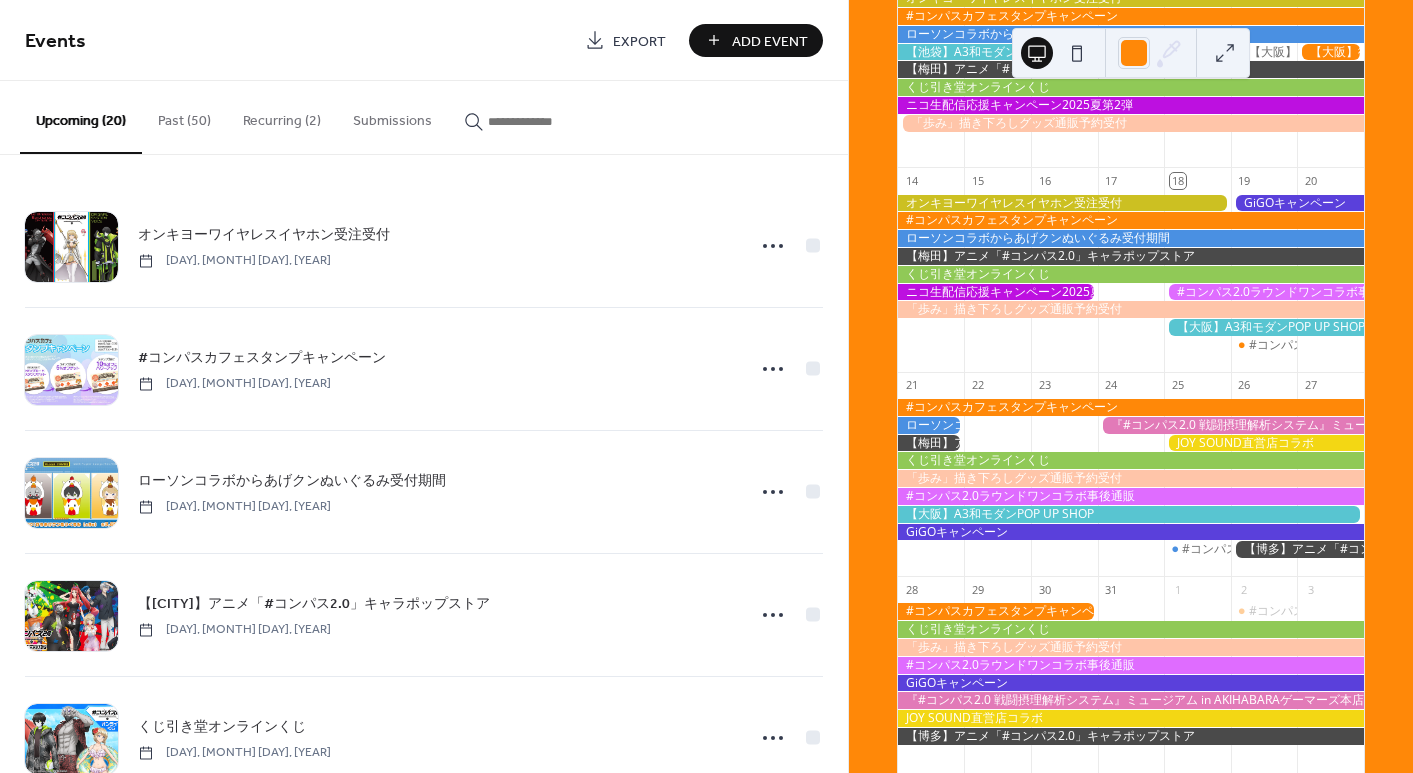 scroll, scrollTop: 778, scrollLeft: 0, axis: vertical 